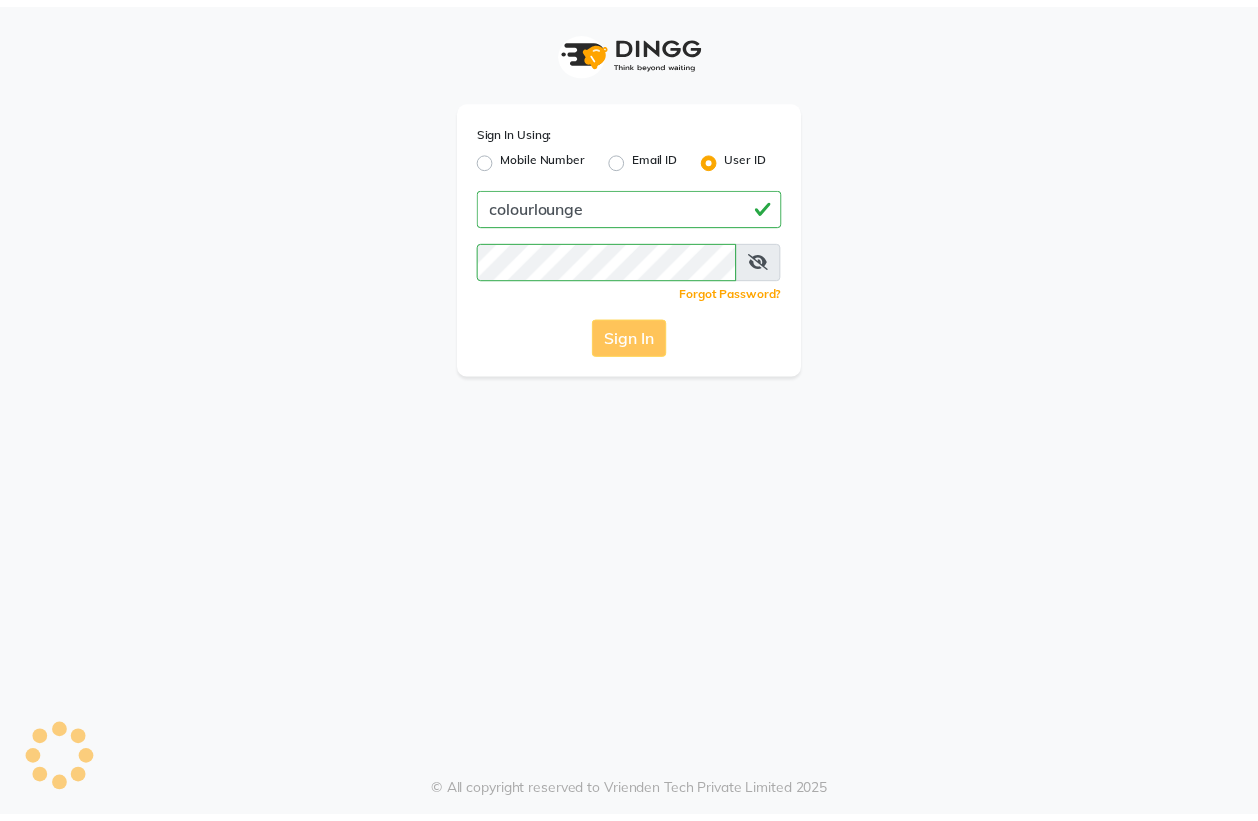 scroll, scrollTop: 0, scrollLeft: 0, axis: both 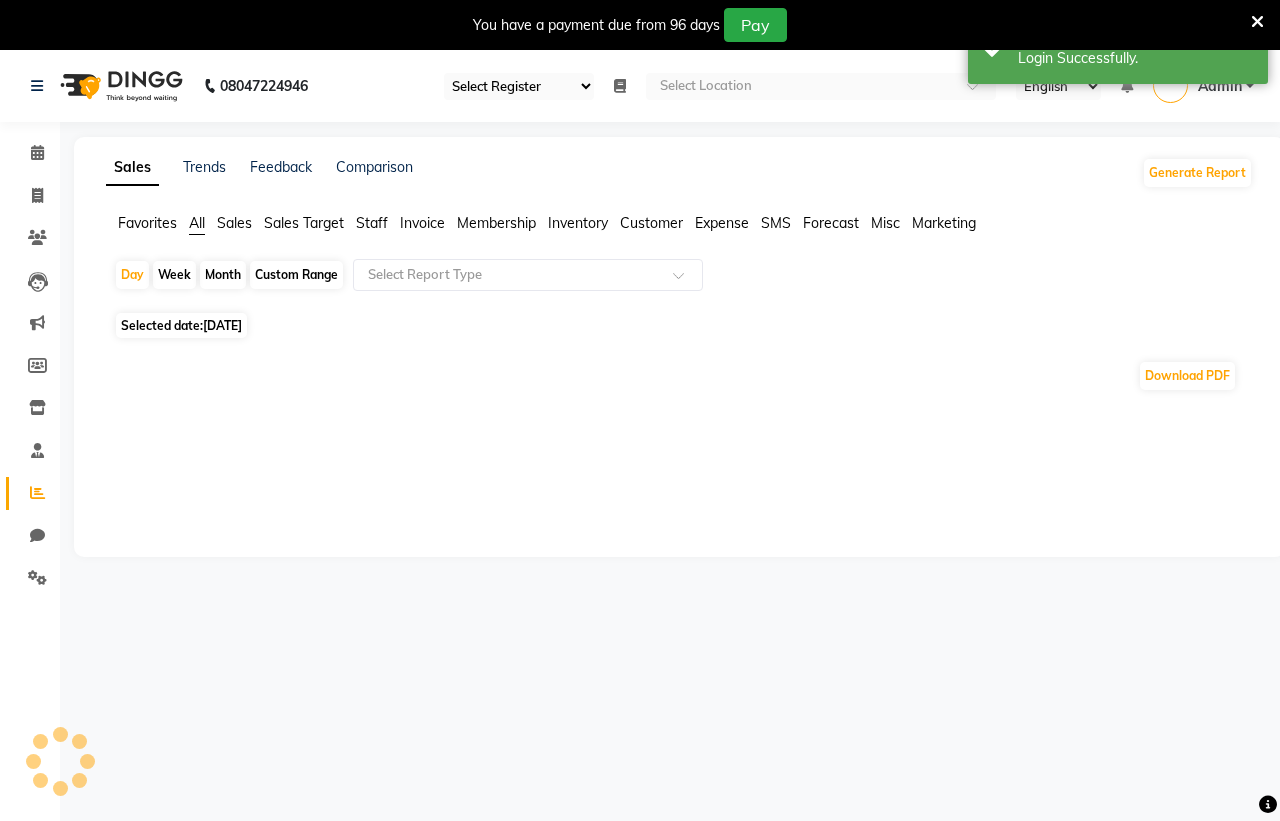 select on "67" 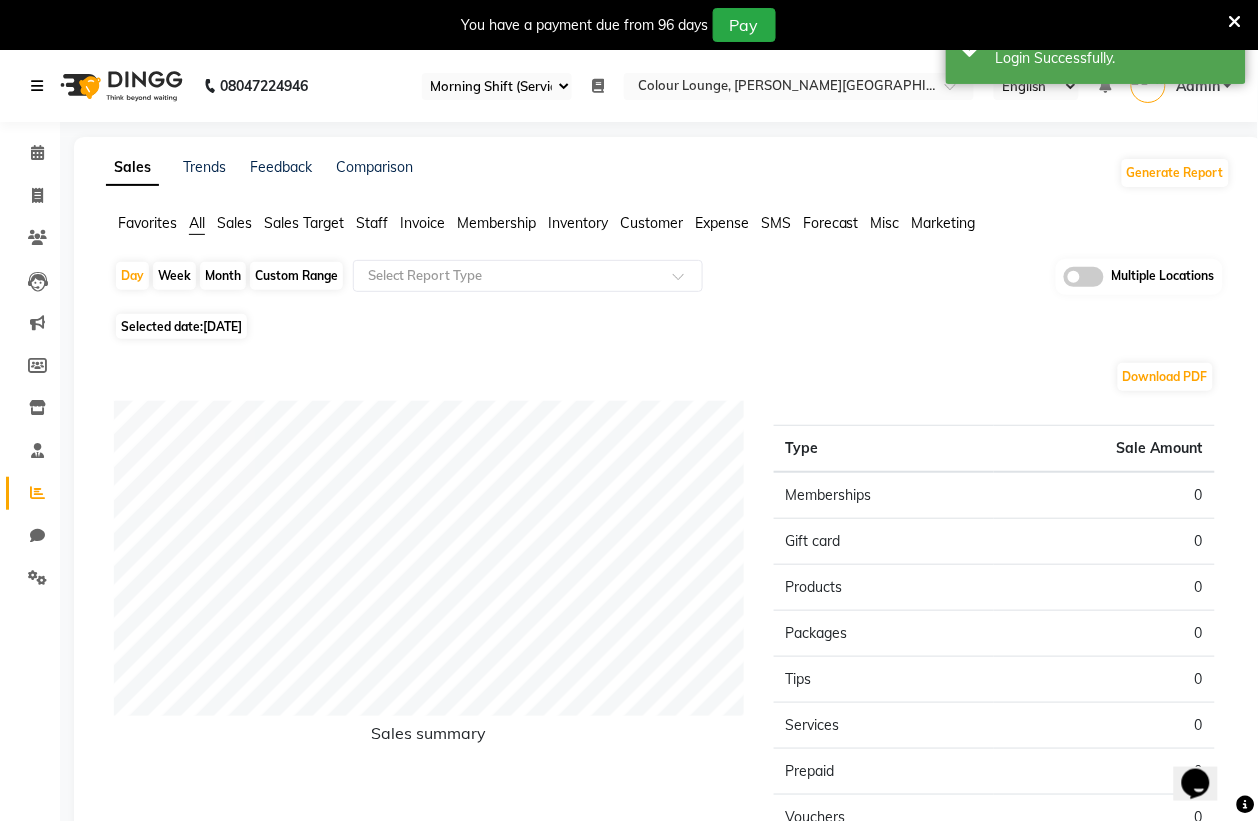 scroll, scrollTop: 0, scrollLeft: 0, axis: both 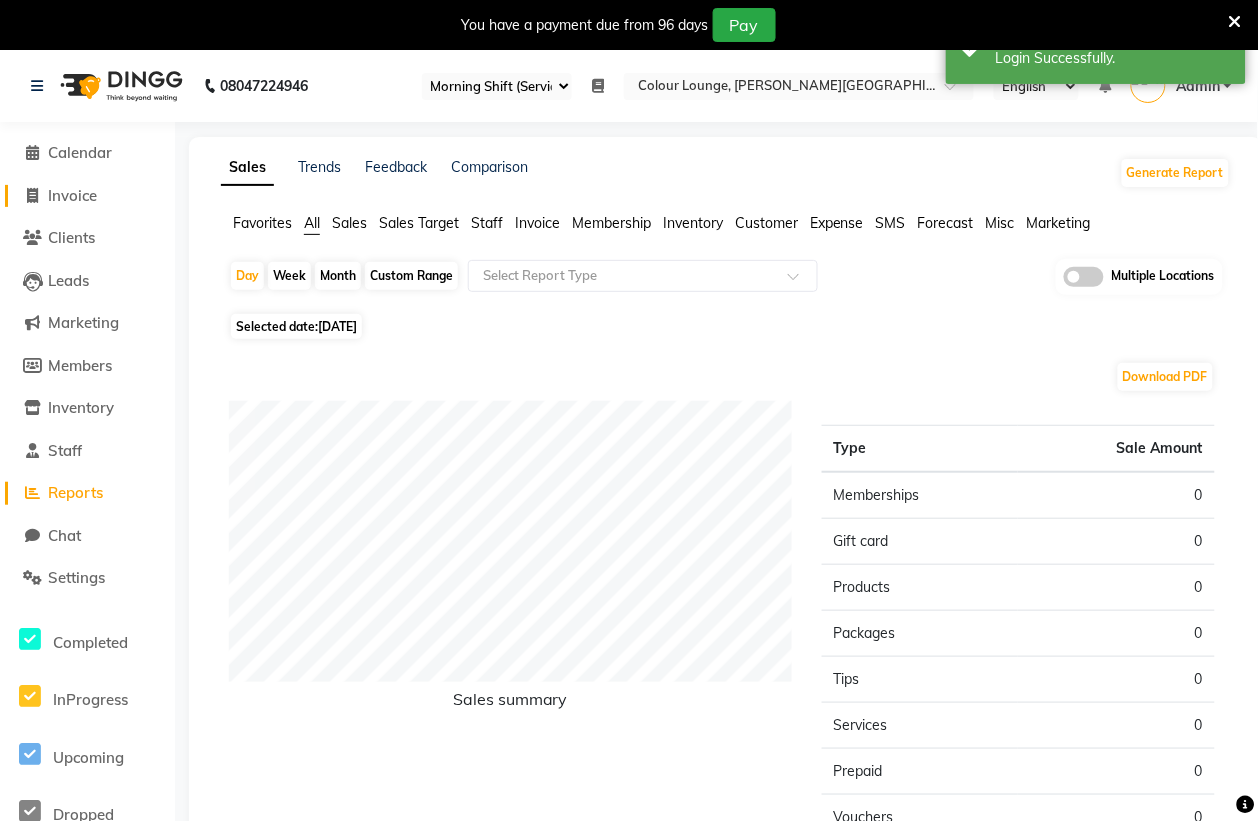 click on "Invoice" 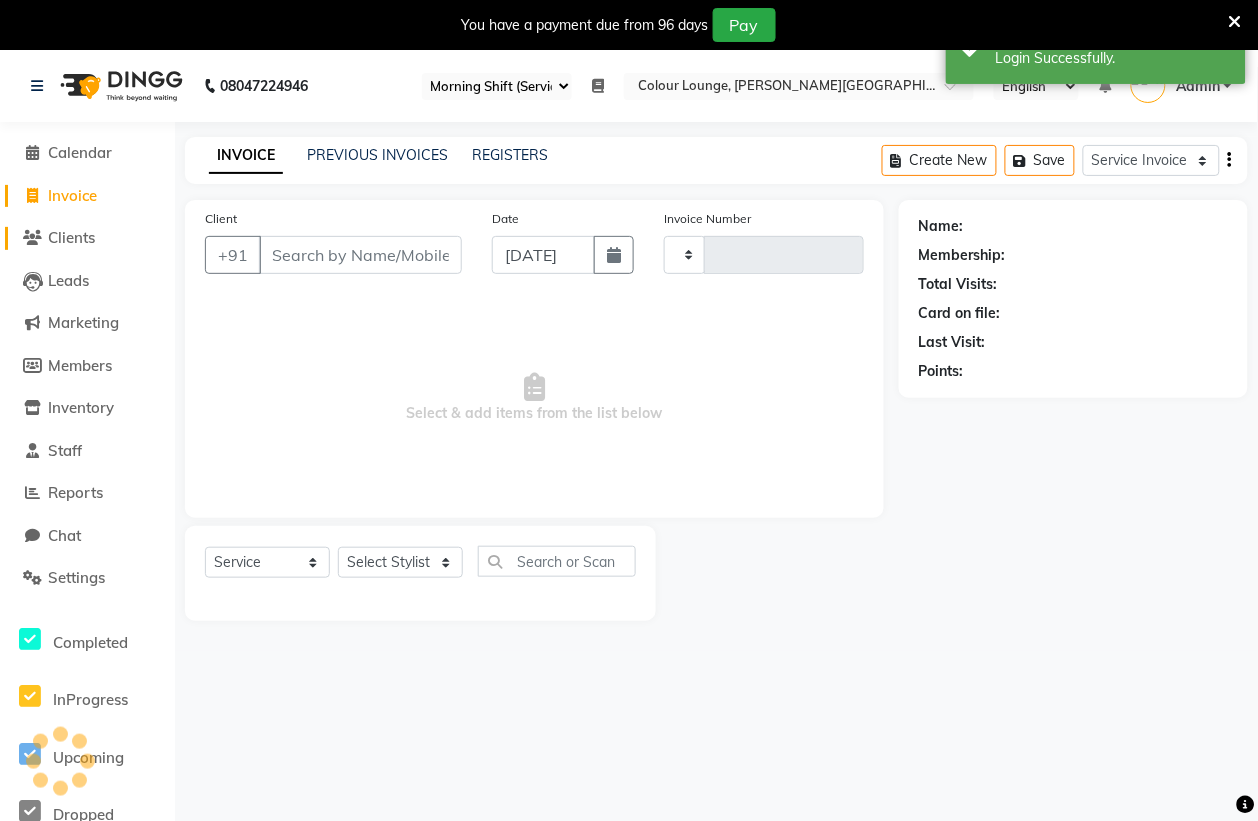 type on "3086" 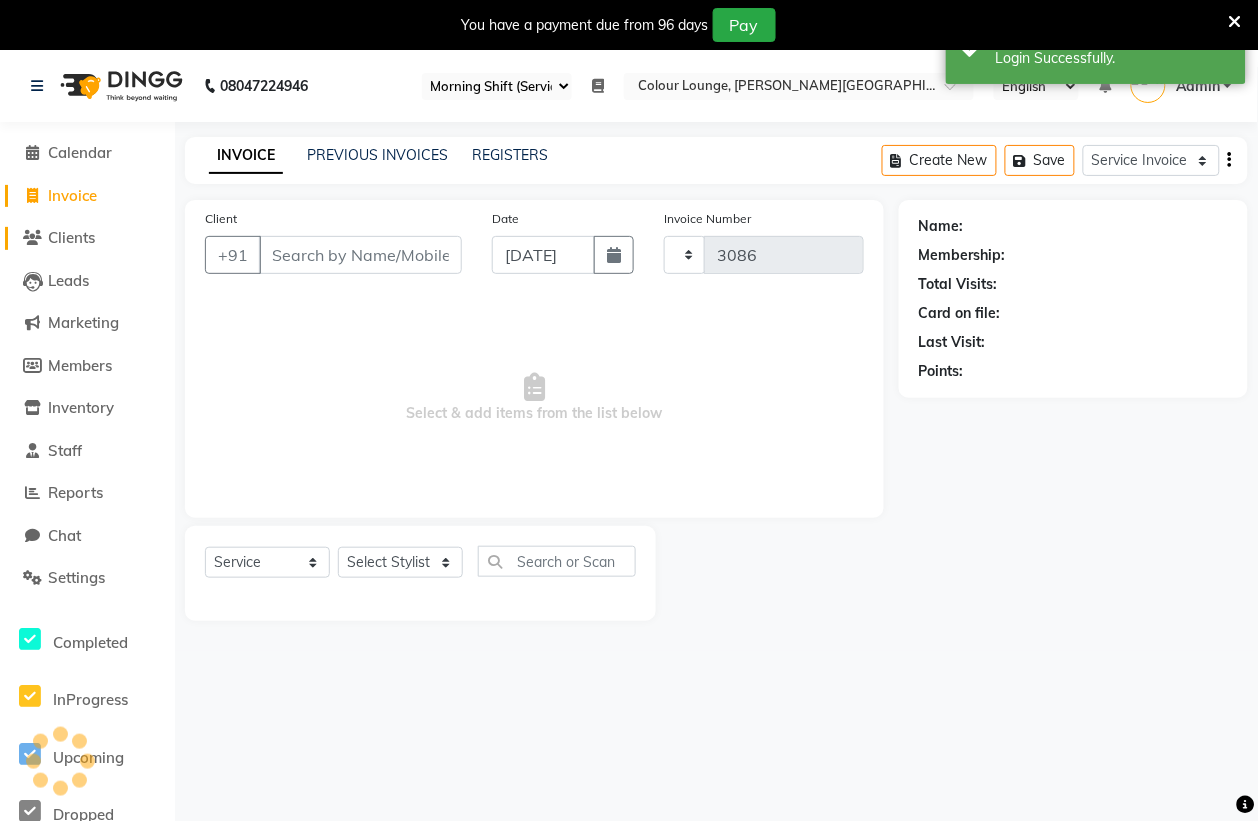 select on "8011" 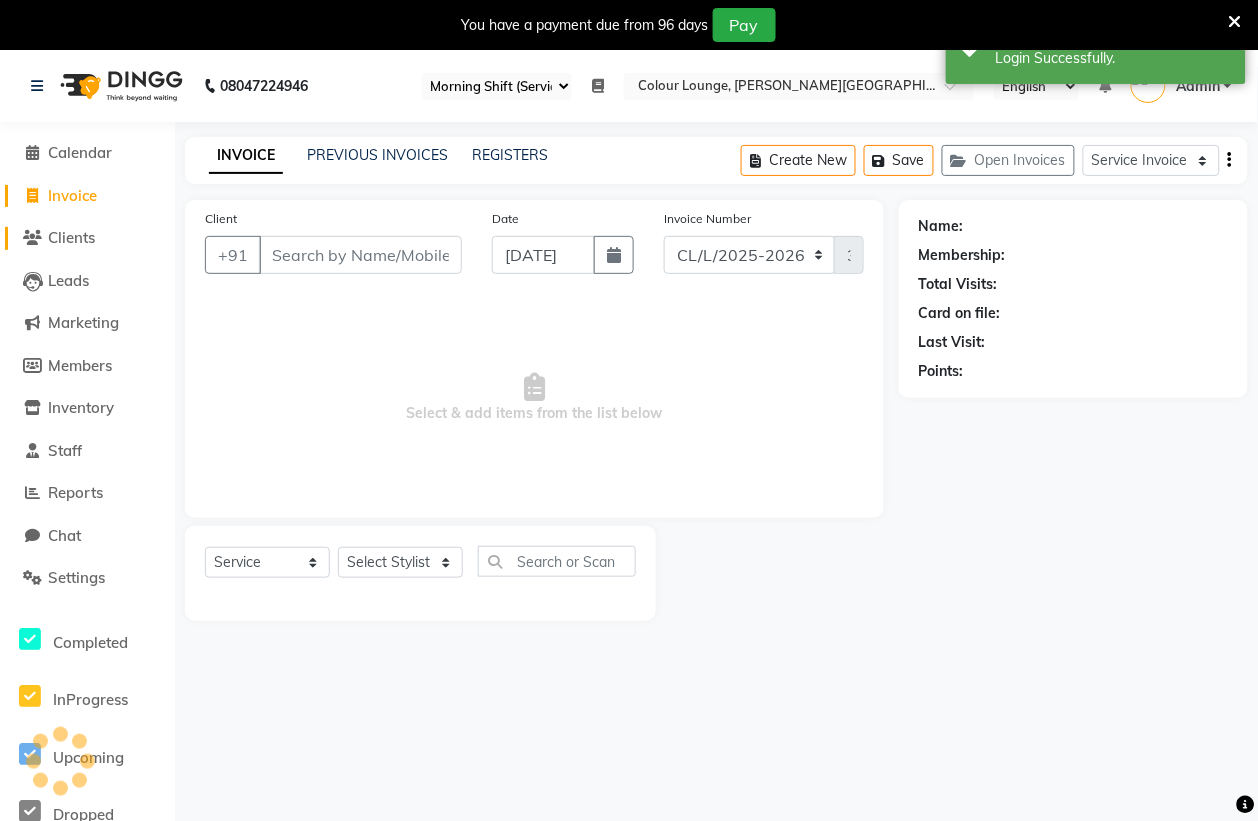 scroll, scrollTop: 50, scrollLeft: 0, axis: vertical 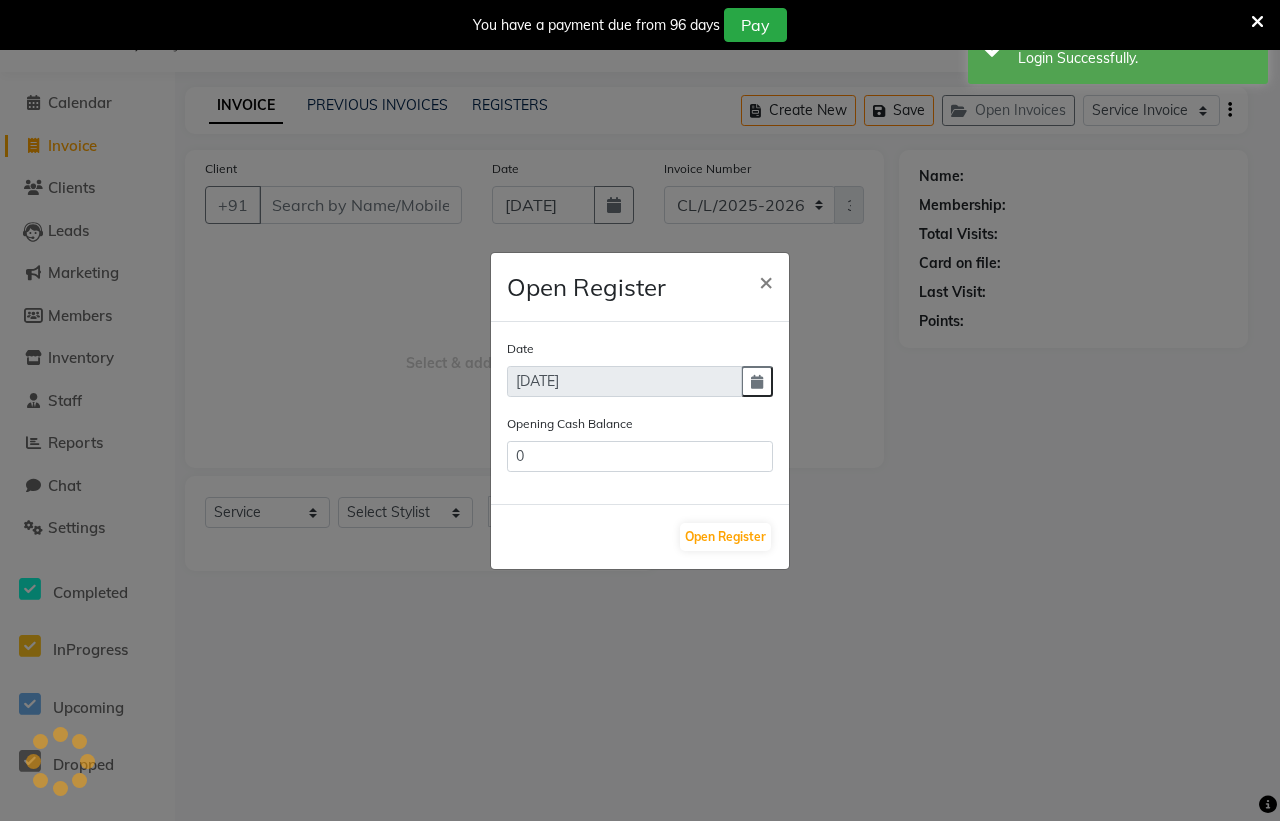 type on "169631" 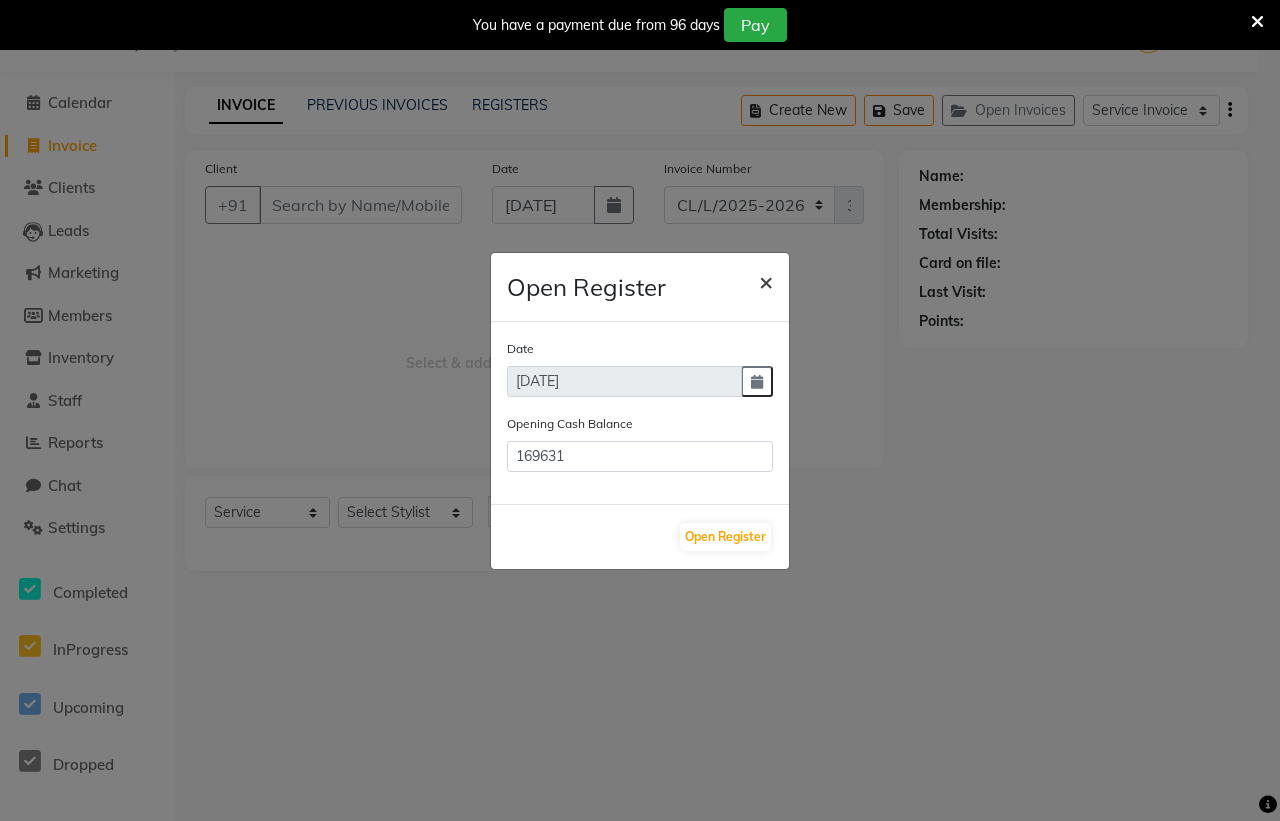 click on "×" 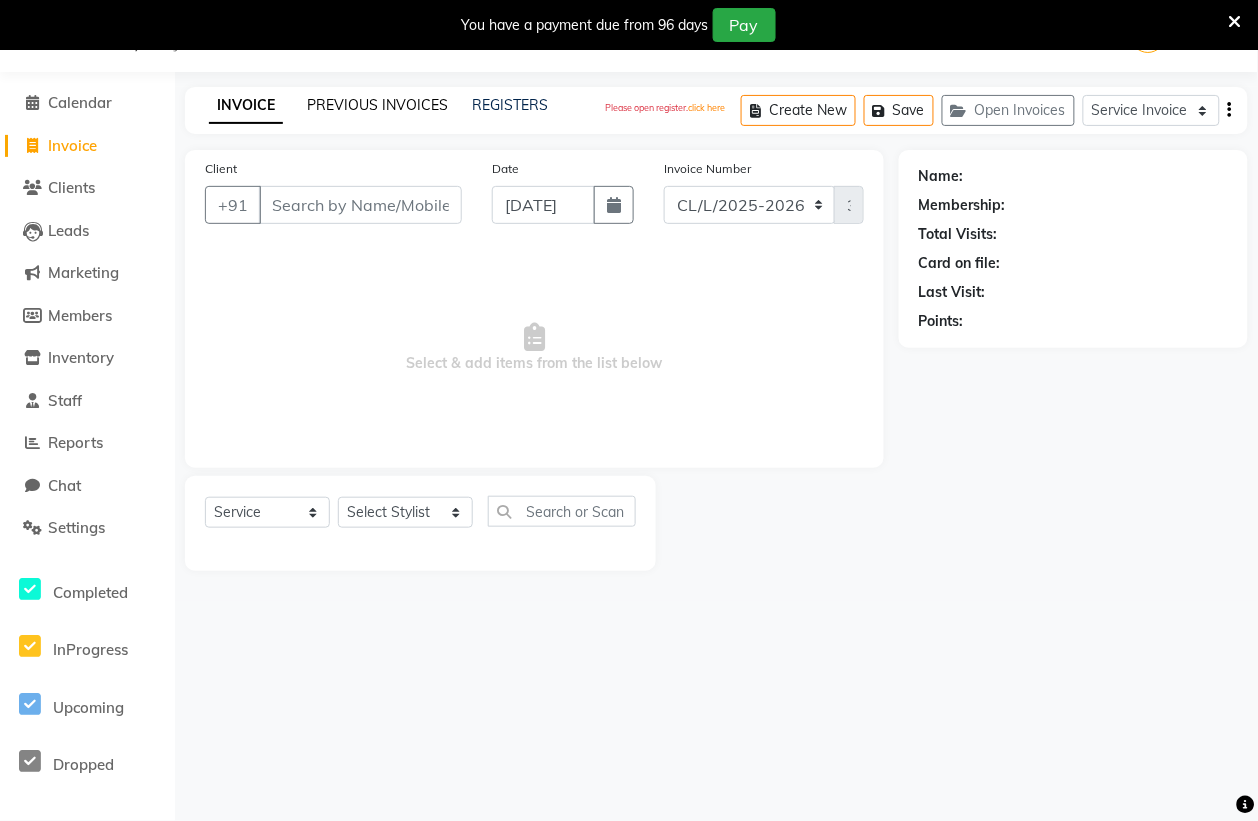 click on "PREVIOUS INVOICES" 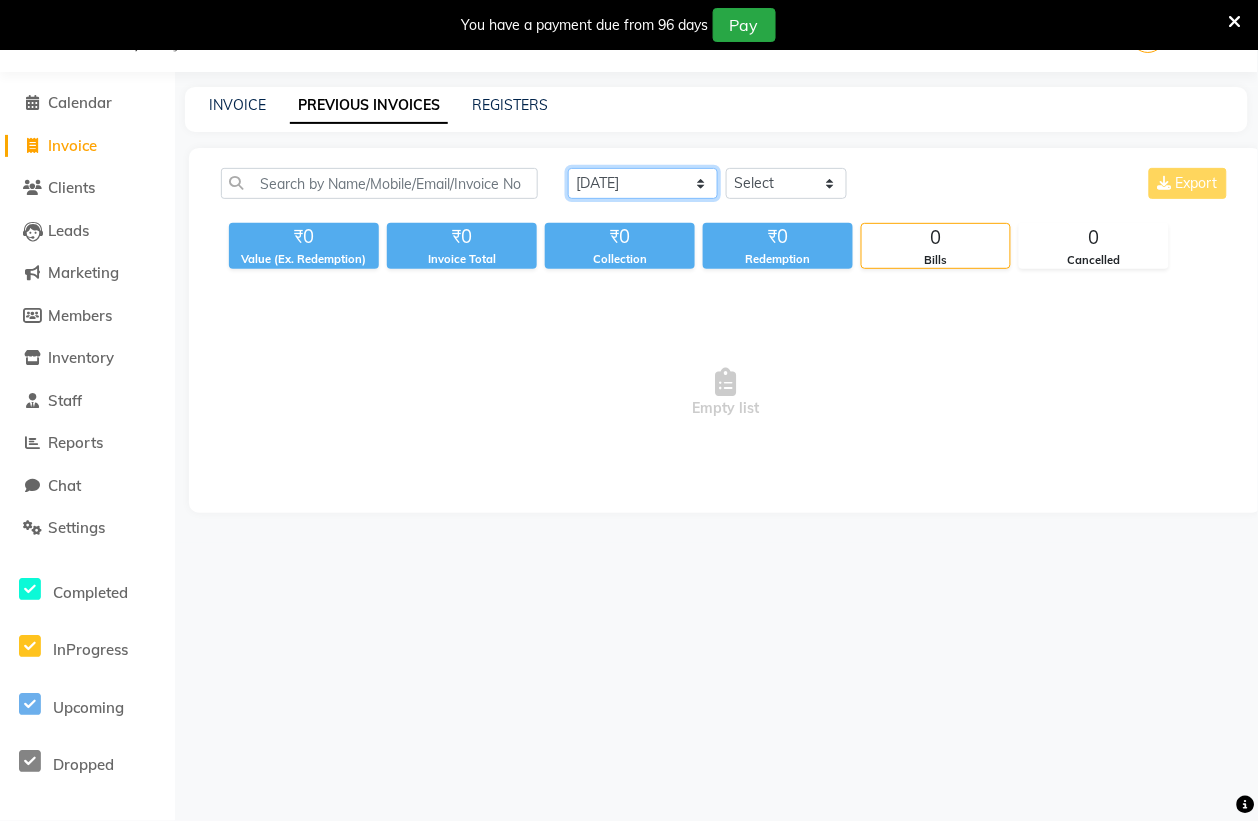 click on "[DATE] [DATE] Custom Range" 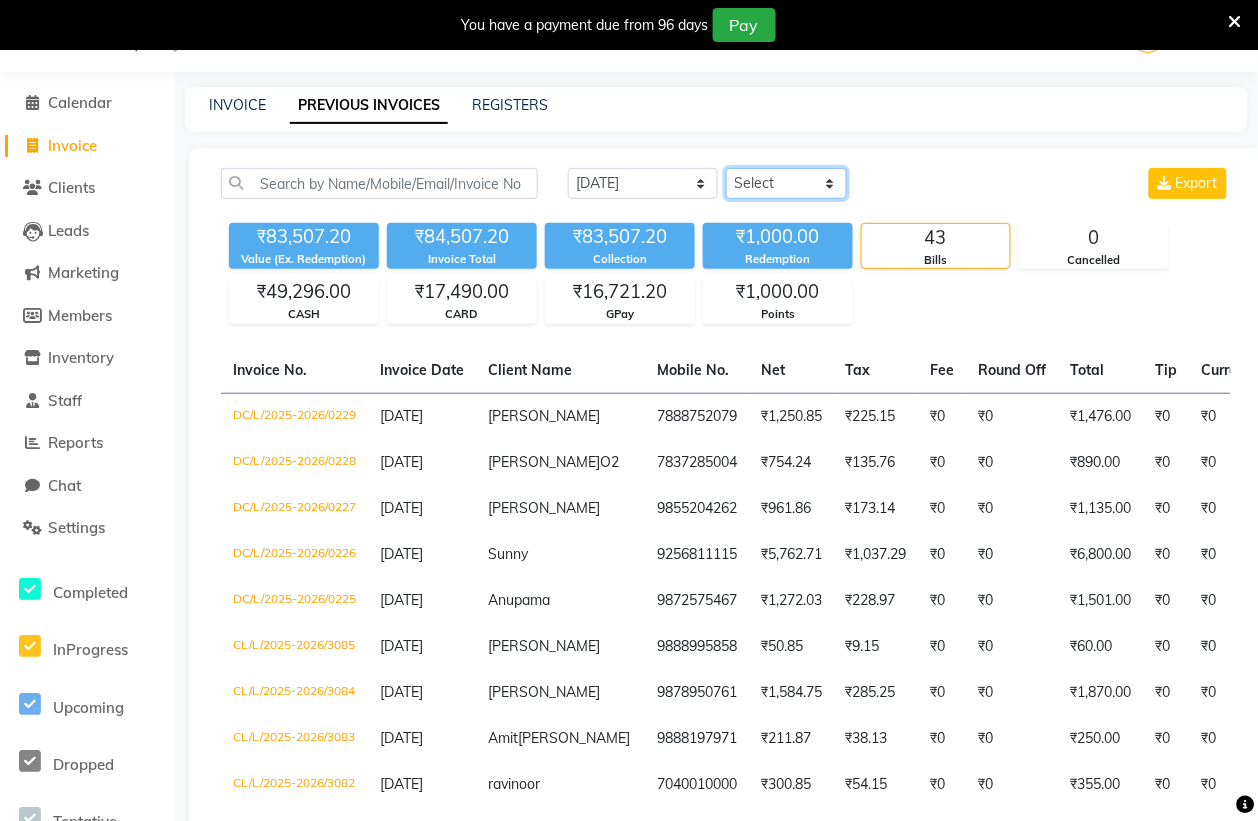 click on "Select Service Invoice Product Invoice" 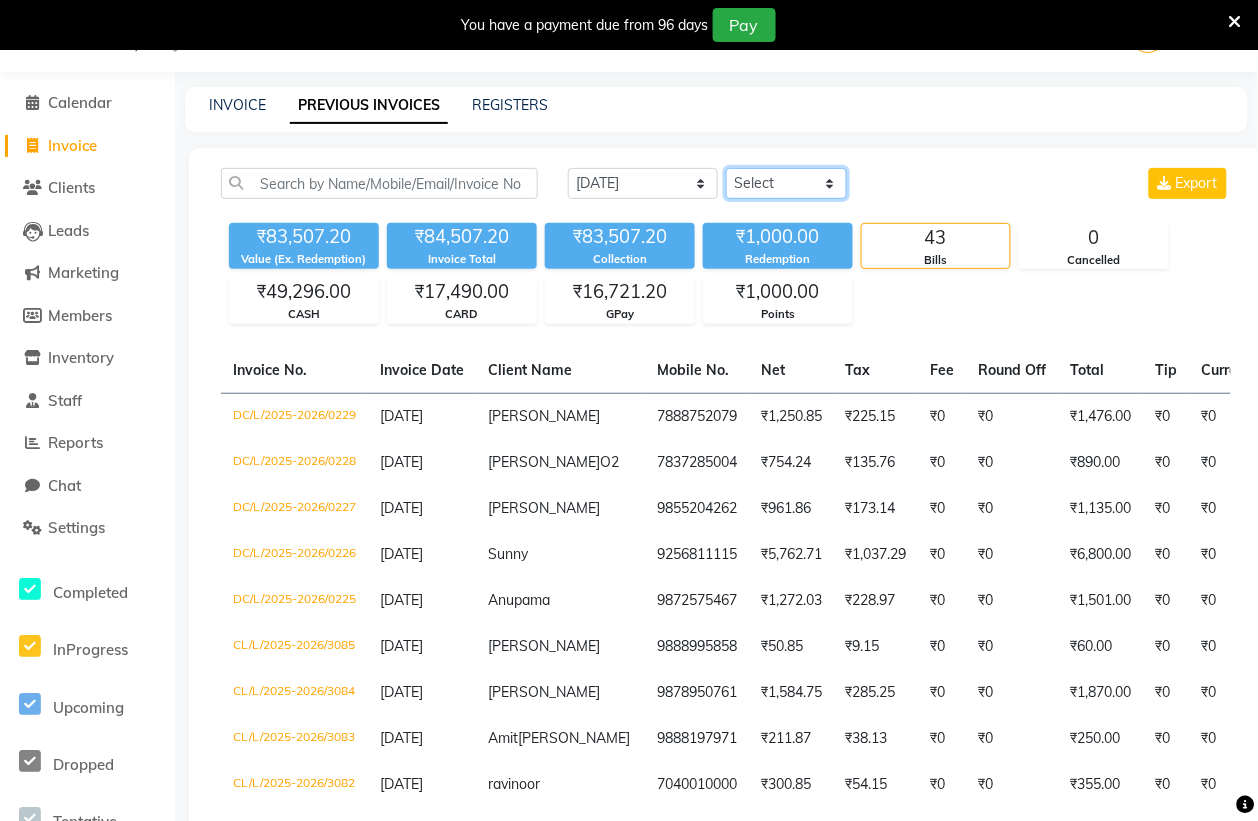 select on "service" 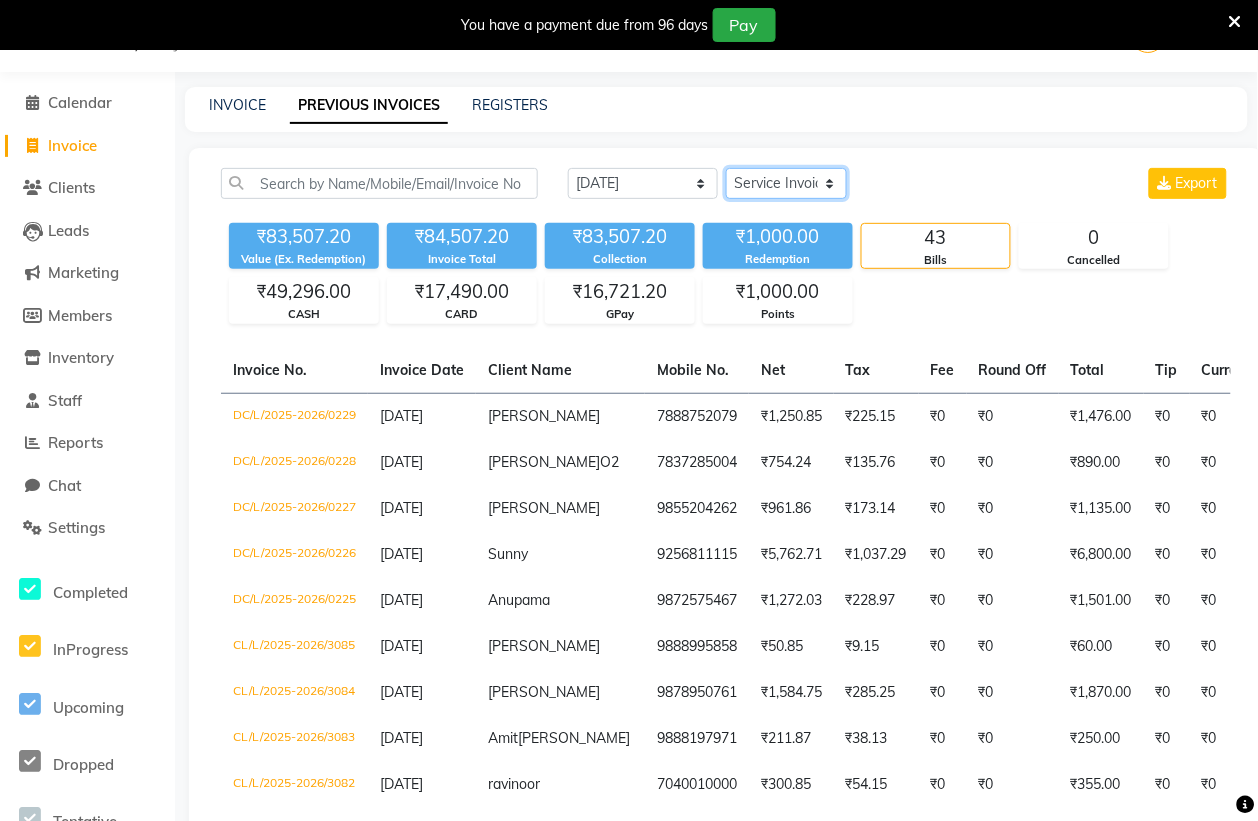 click on "Select Service Invoice Product Invoice" 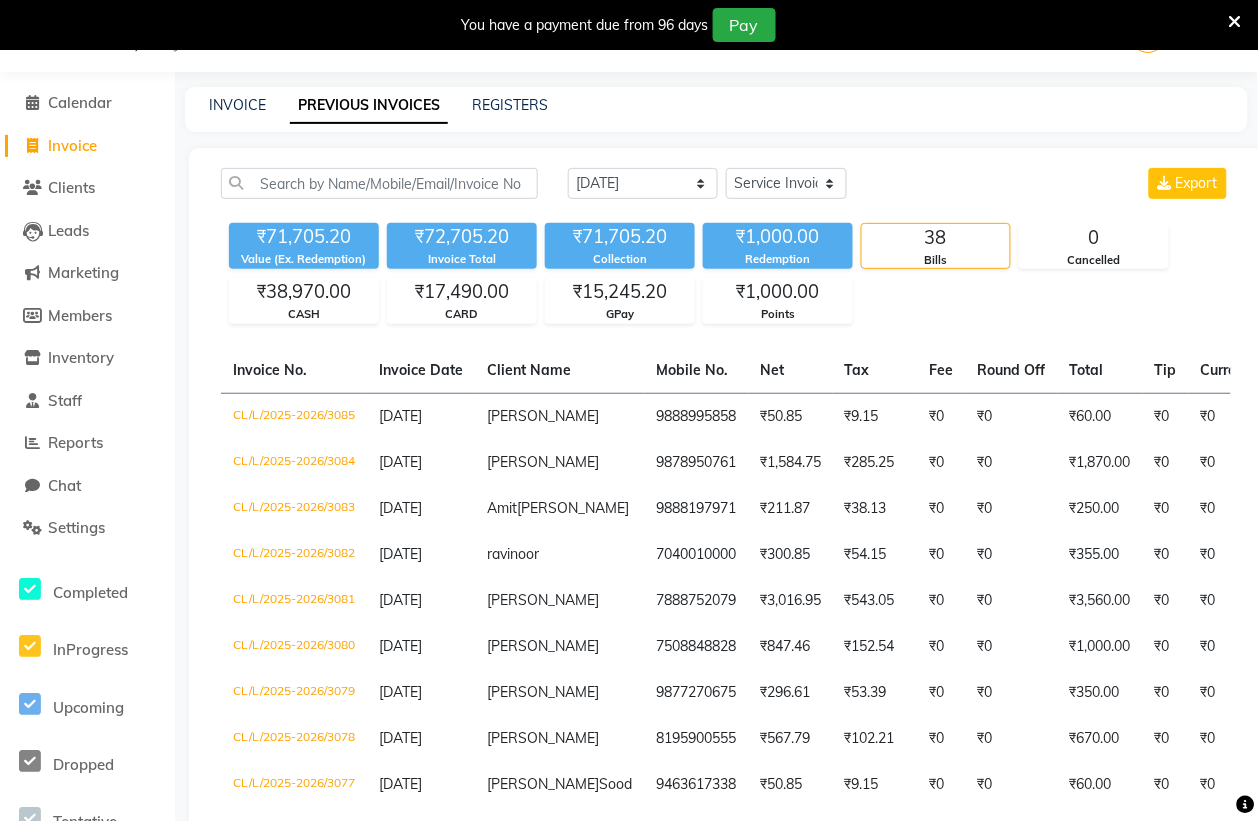 click on "[DATE] [DATE] Custom Range Select Service Invoice Product Invoice Export" 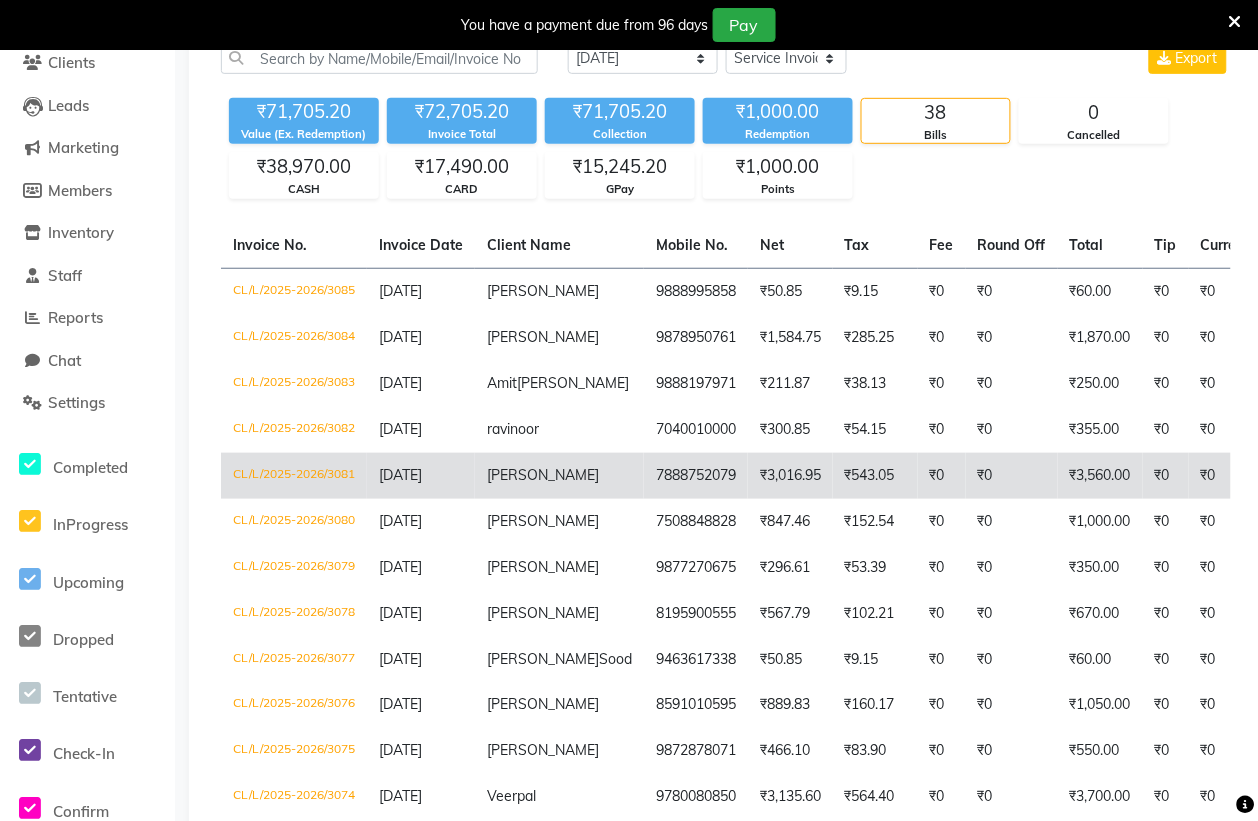 scroll, scrollTop: 0, scrollLeft: 0, axis: both 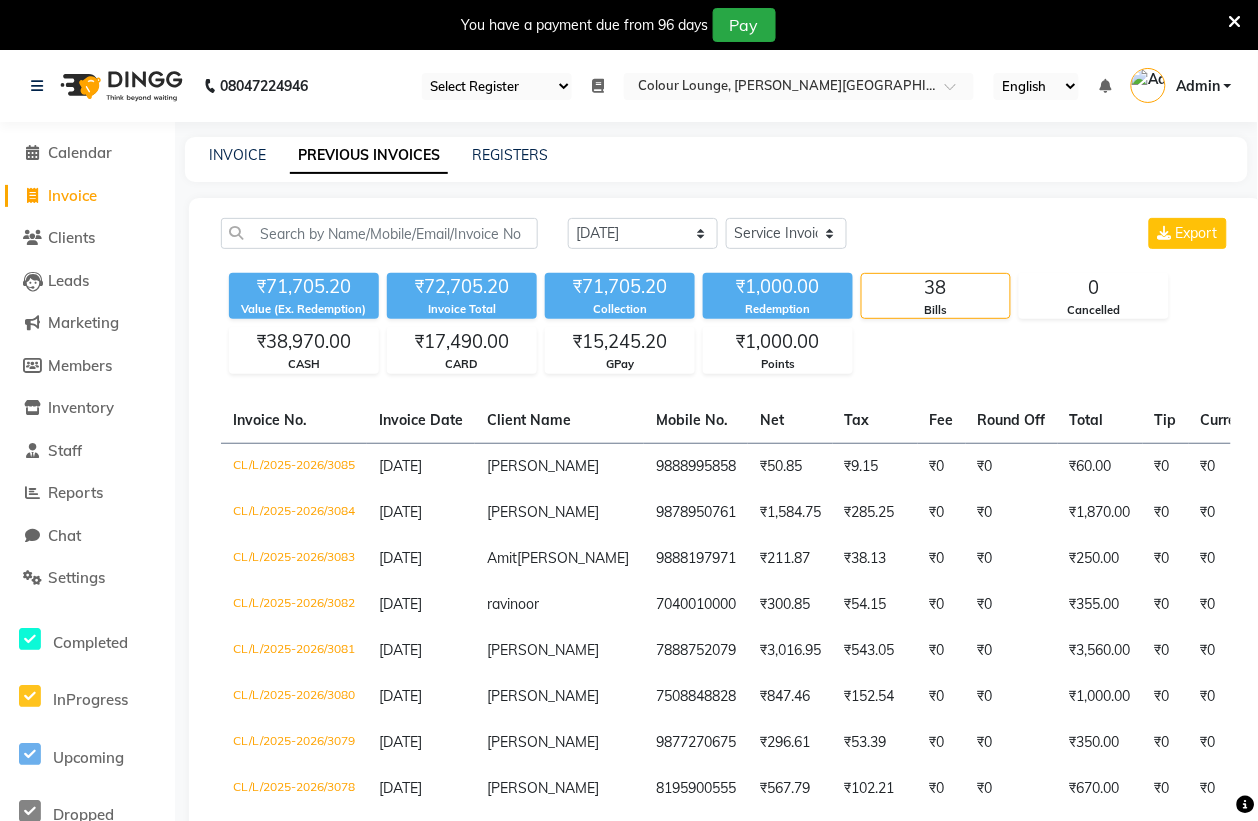 click on "Select Register Evening Shift (Service) Morning Shift (Service)" at bounding box center [497, 86] 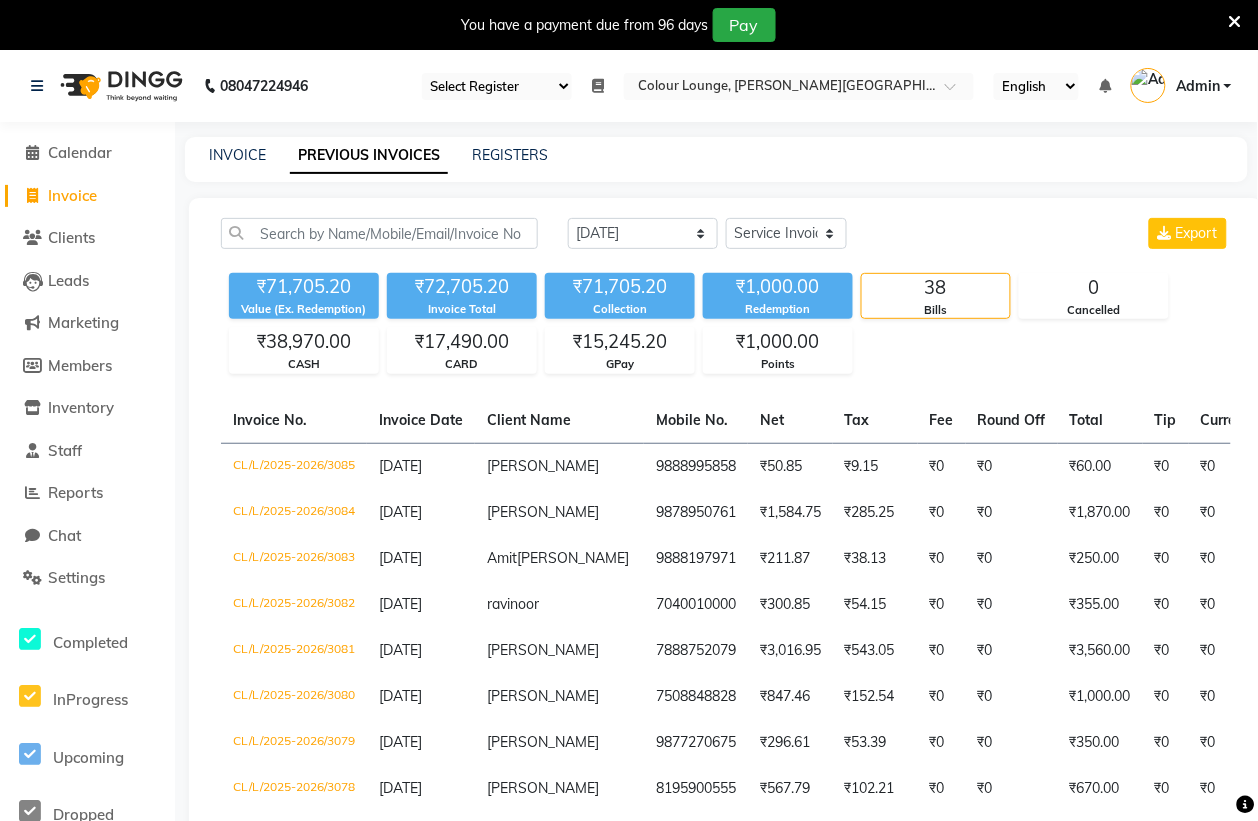 click on "Select Register Evening Shift (Service) Morning Shift (Service)" at bounding box center [497, 86] 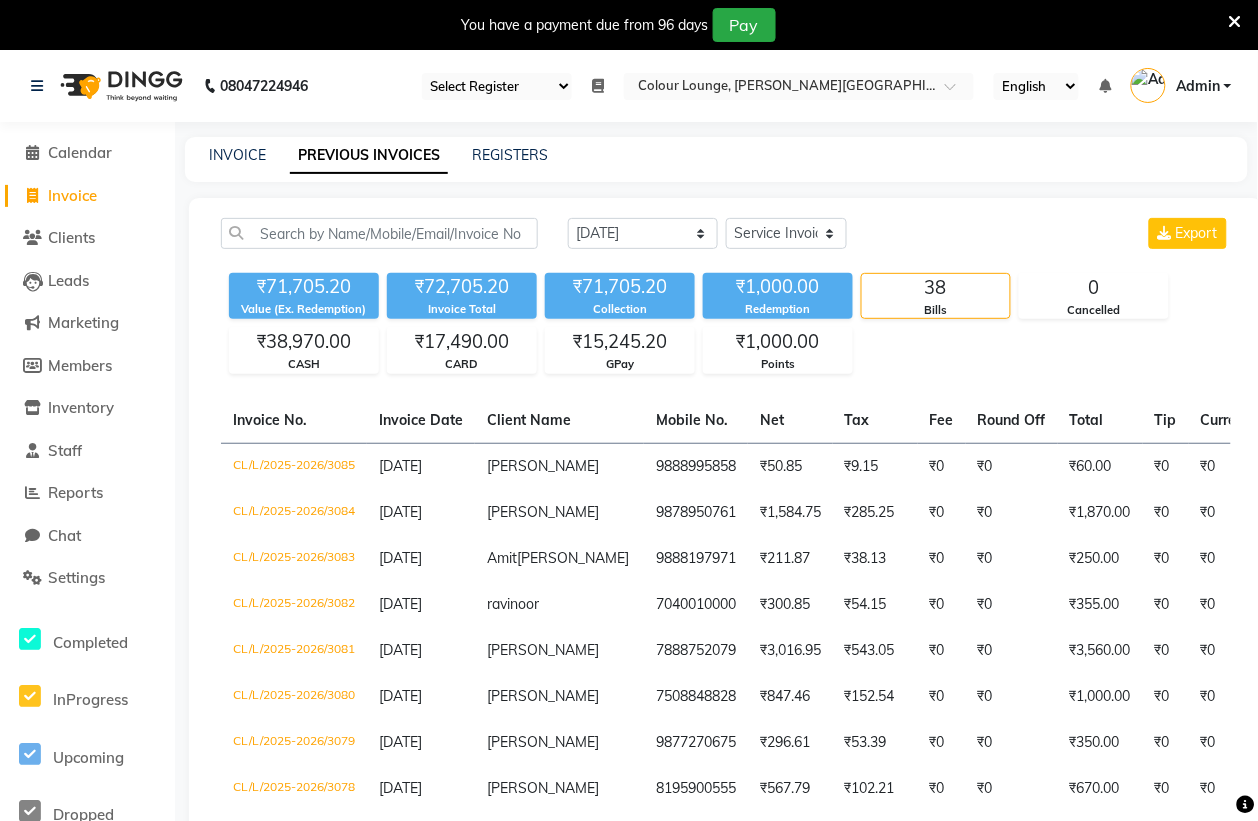 click at bounding box center [598, 86] 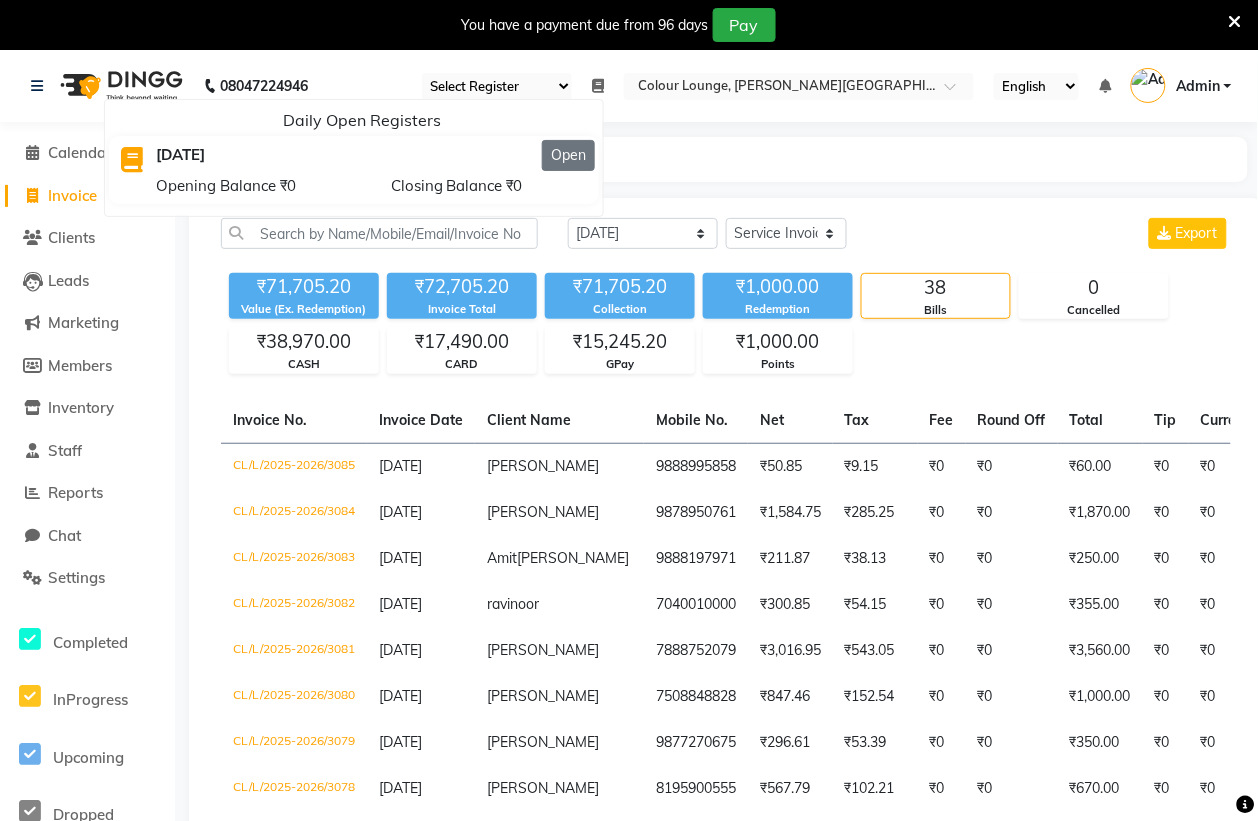 click on "Open" at bounding box center [568, 155] 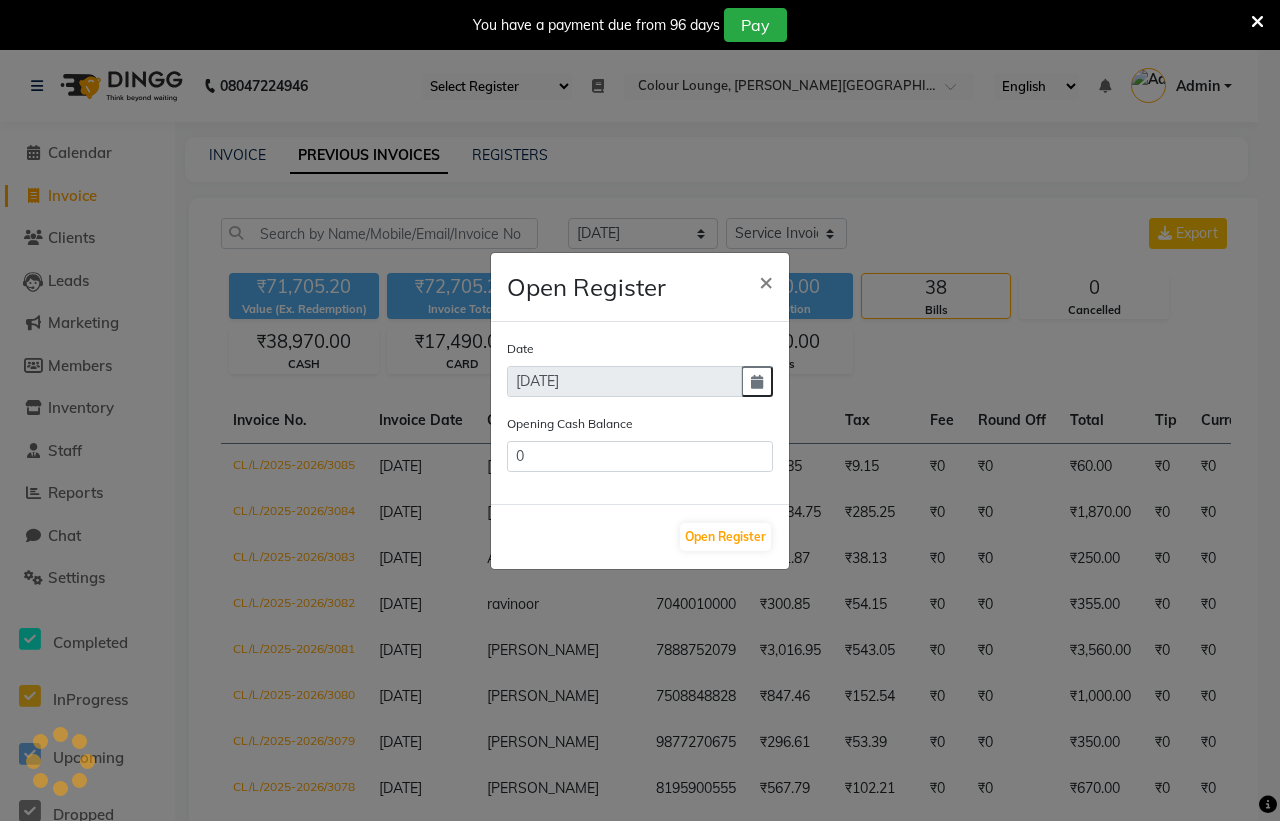 type on "169631" 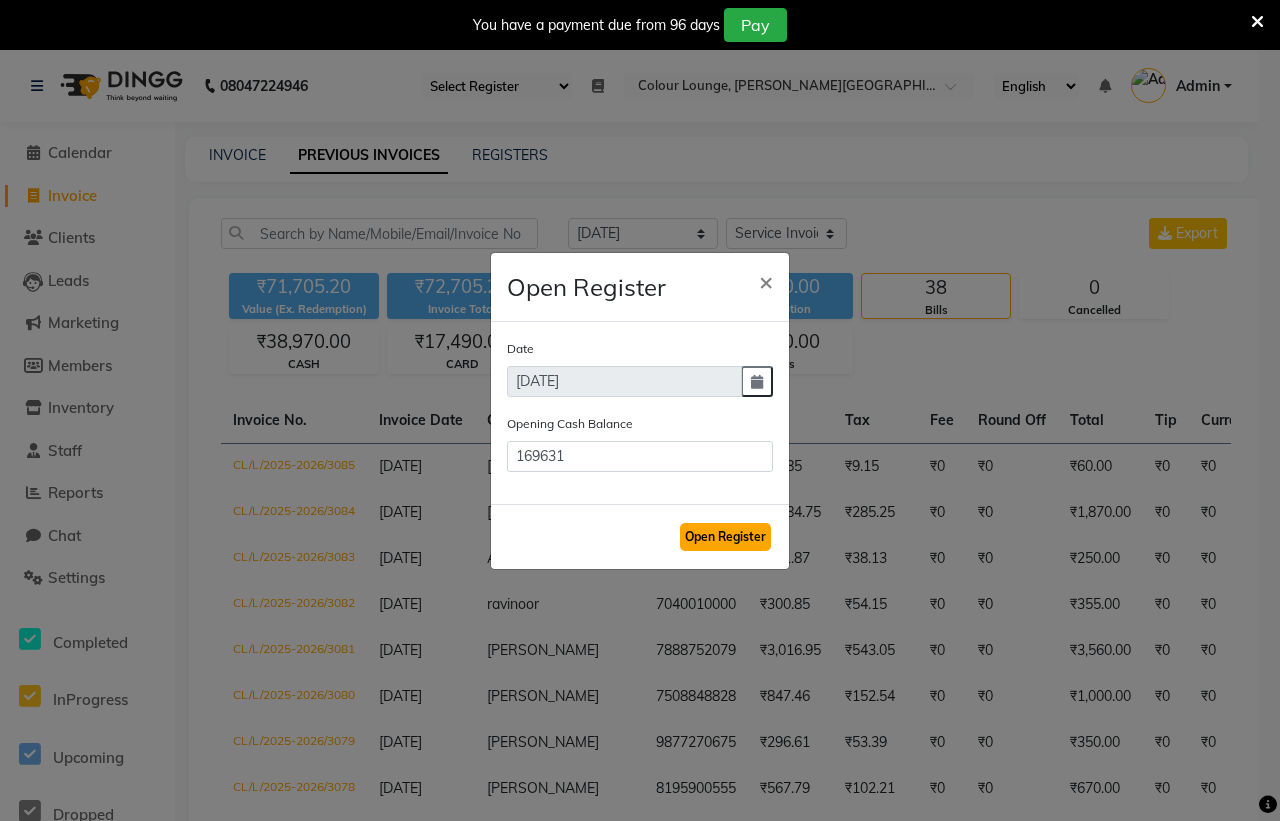 click on "Open Register" 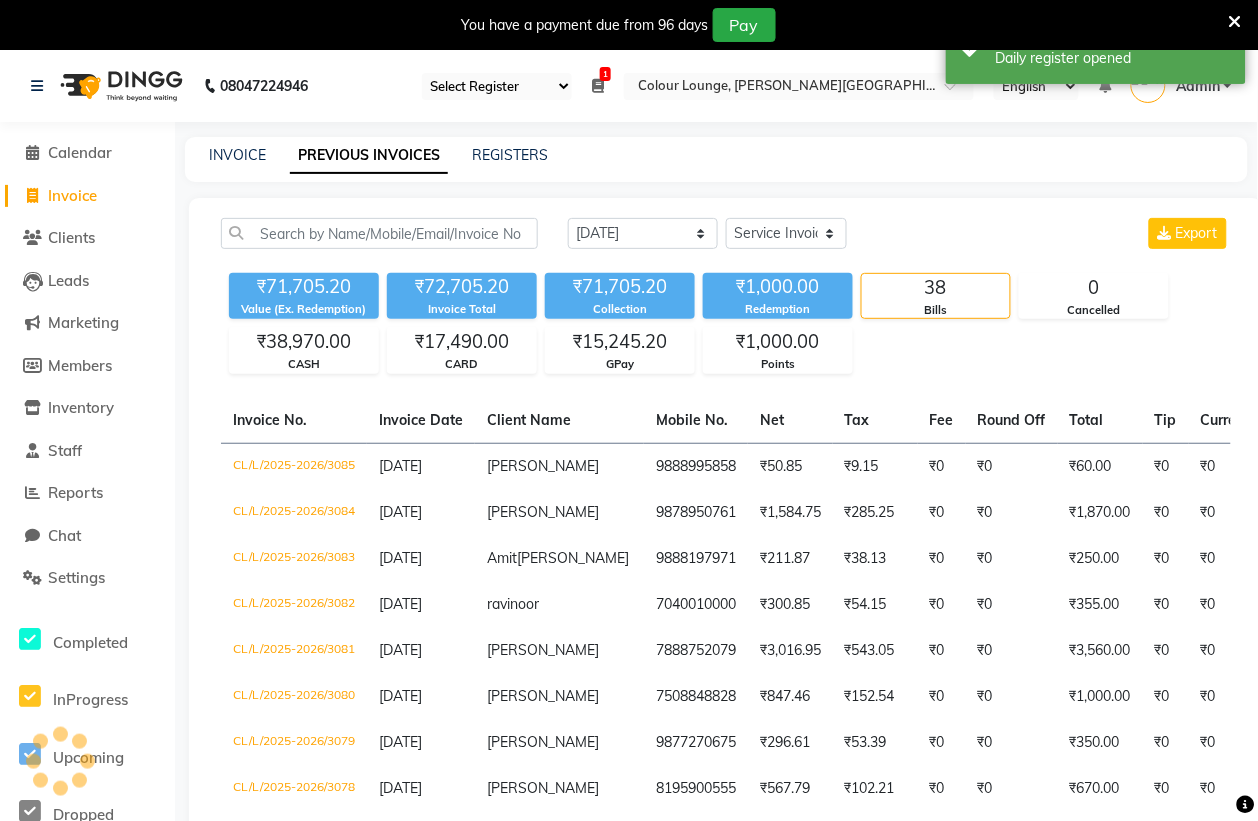 click at bounding box center [1235, 22] 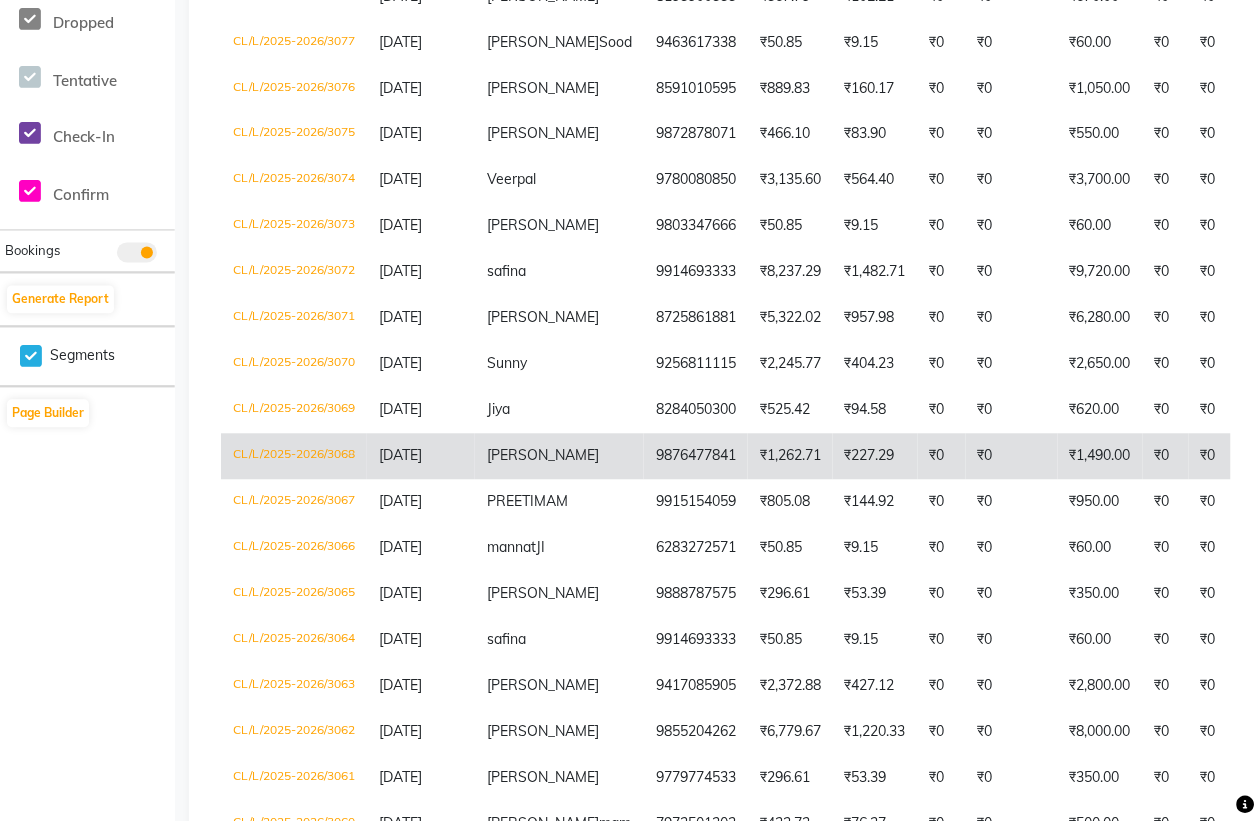 scroll, scrollTop: 0, scrollLeft: 0, axis: both 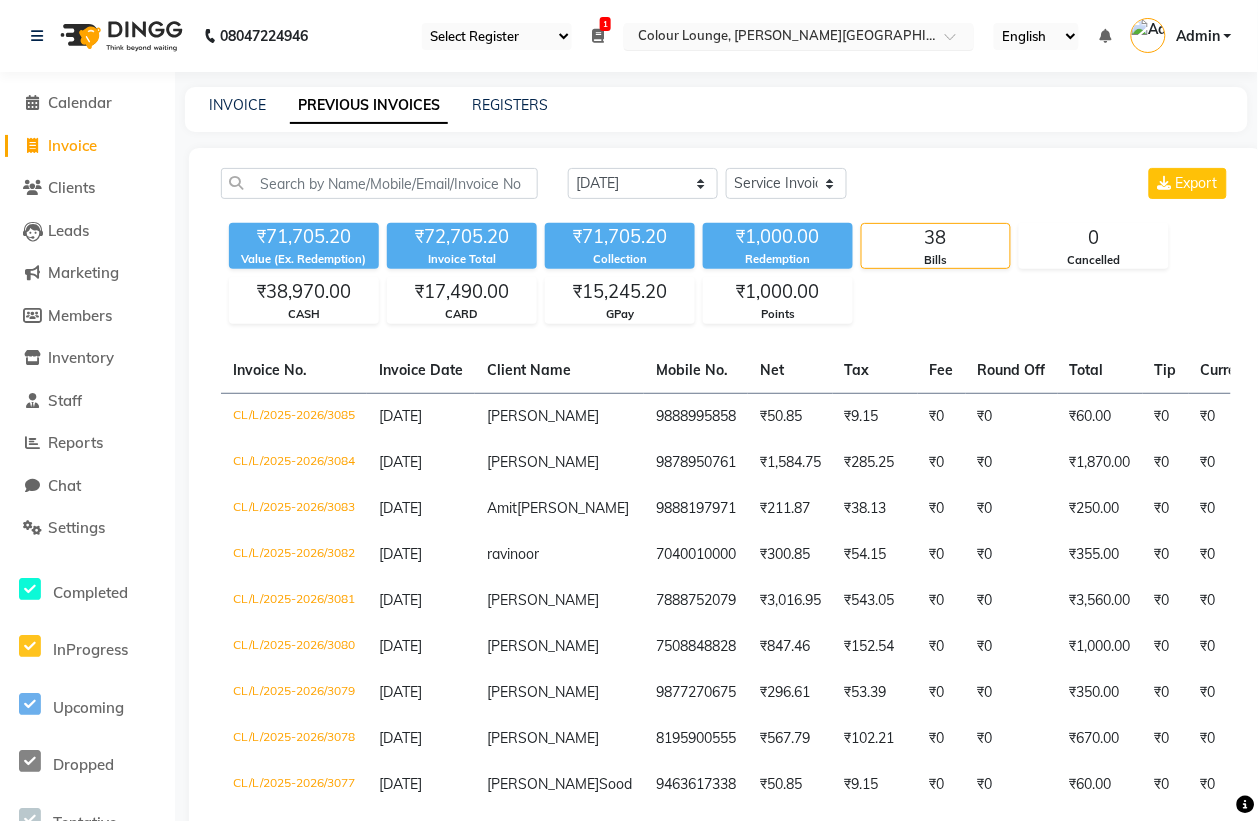click at bounding box center [779, 38] 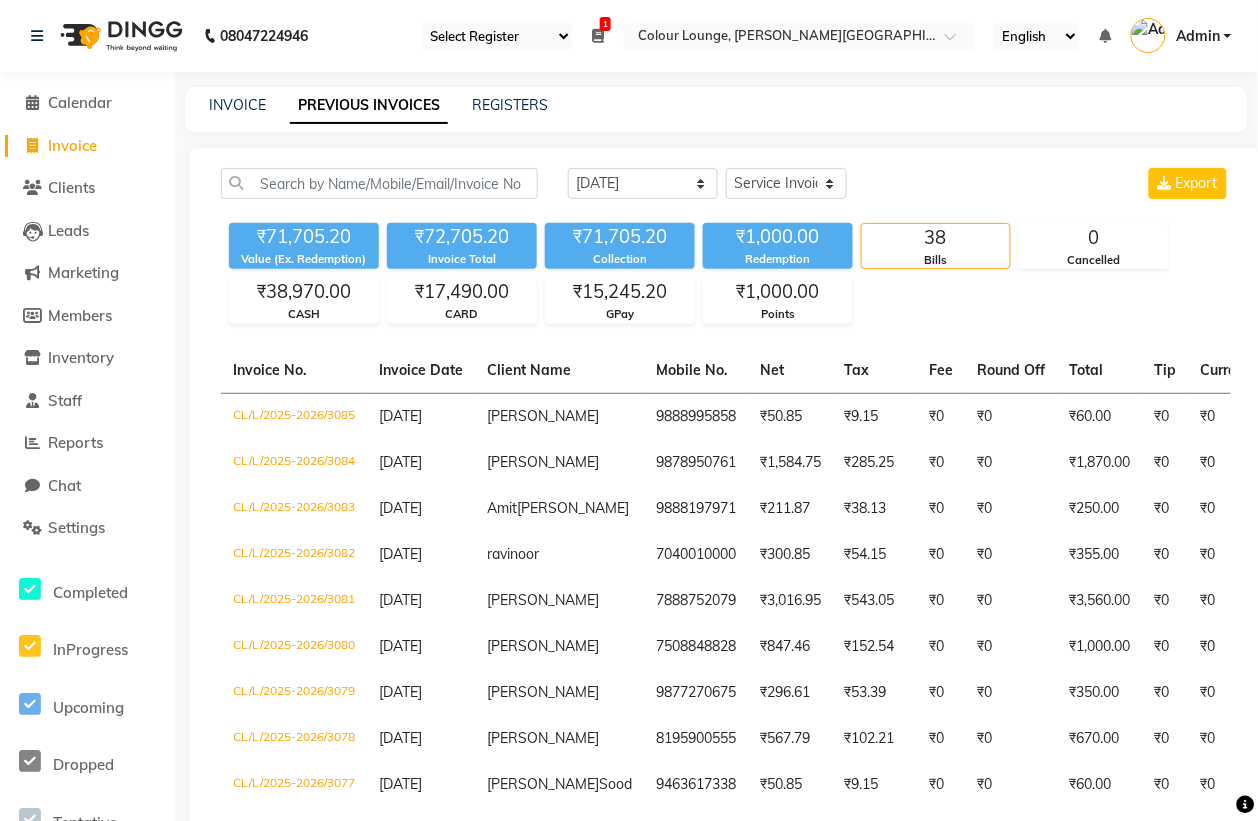 click at bounding box center (598, 36) 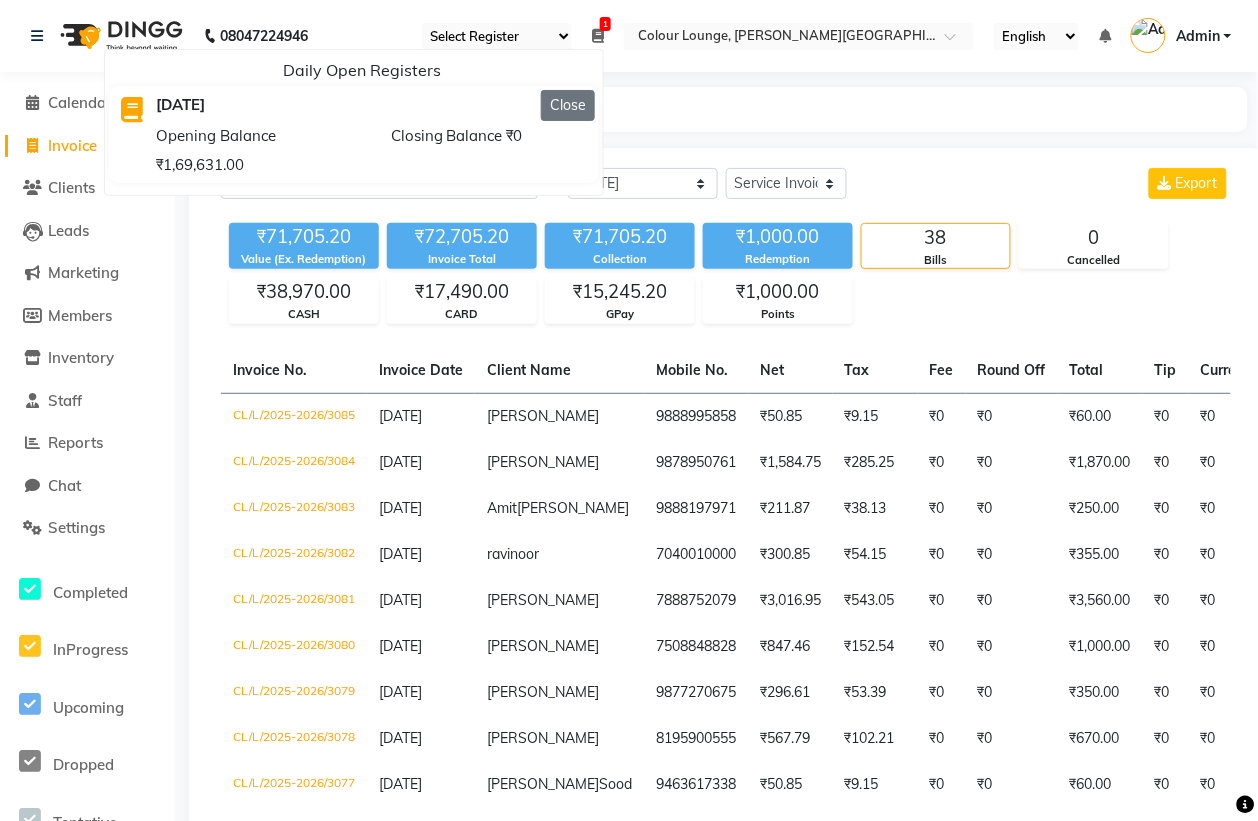 click on "Close" at bounding box center (568, 105) 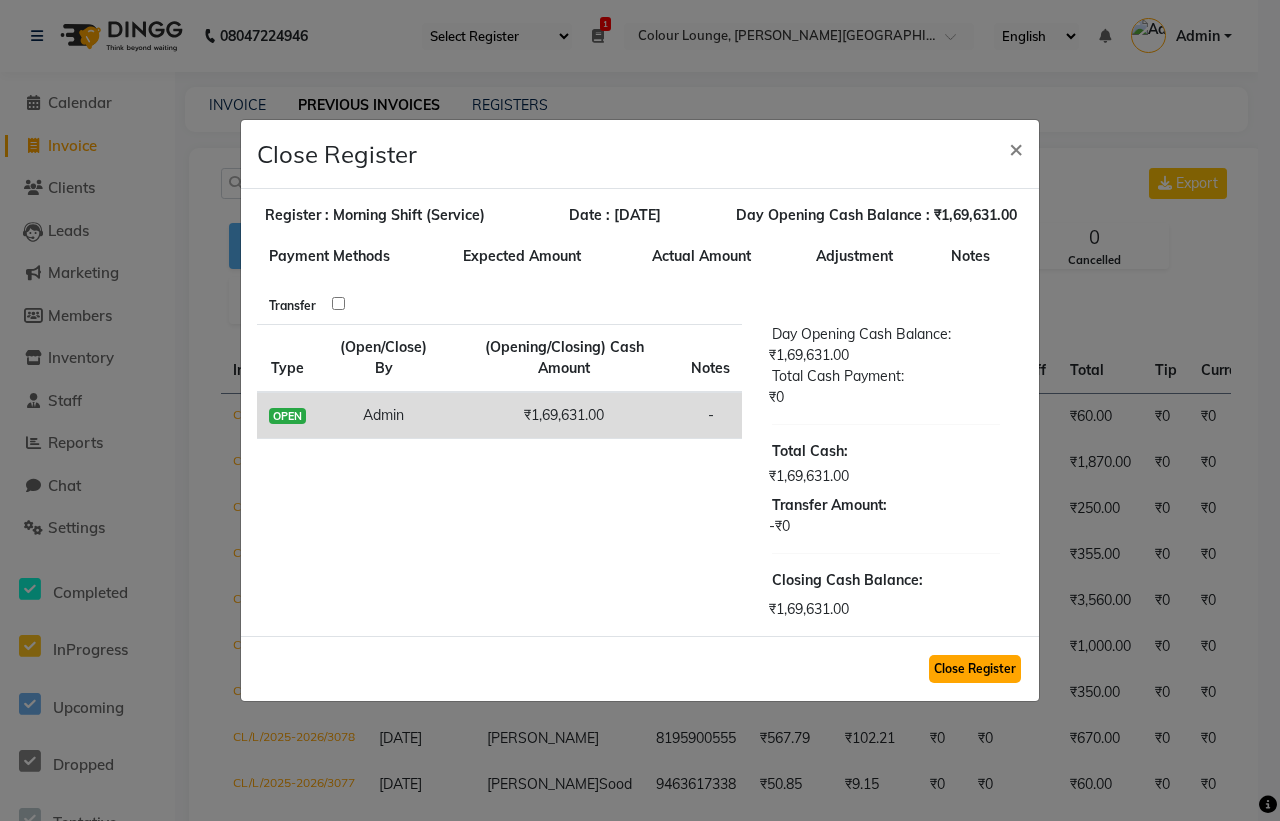click on "Close Register" 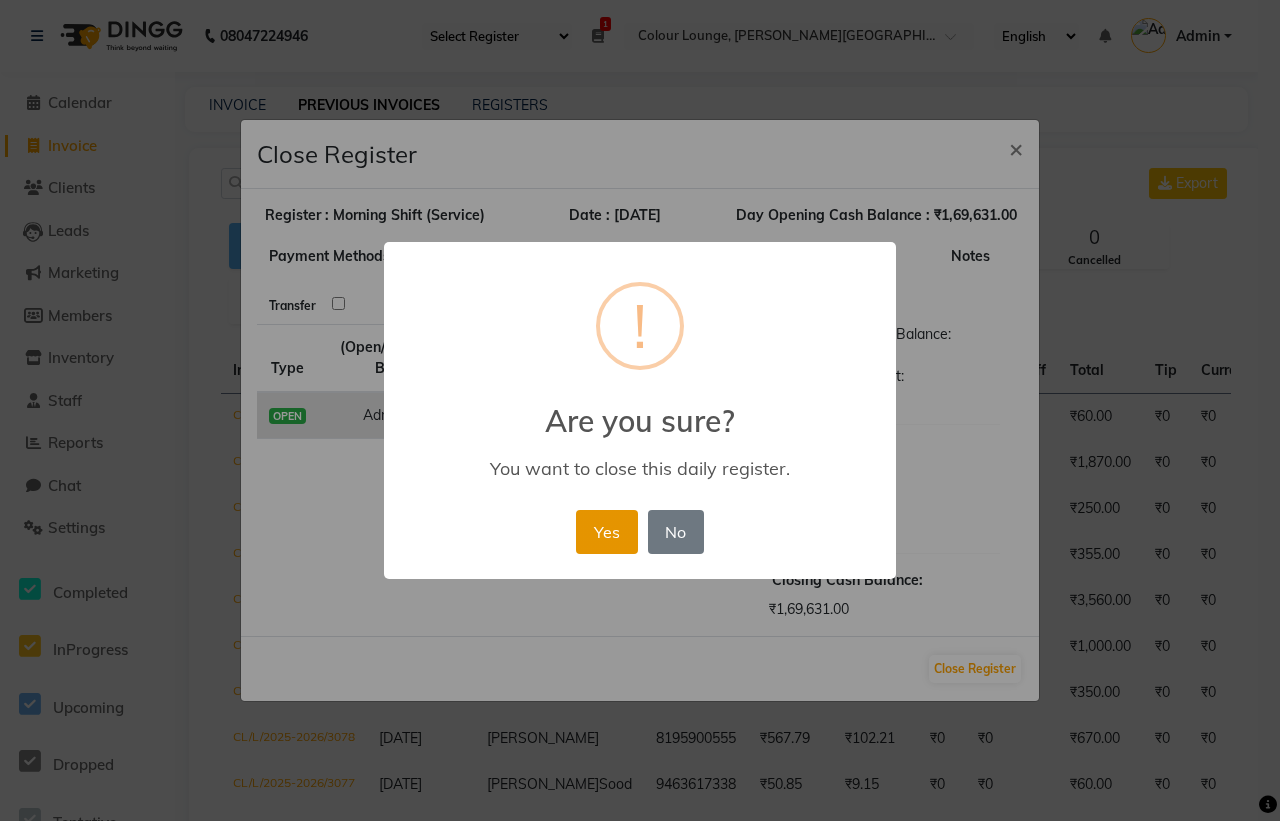 click on "Yes" at bounding box center (606, 532) 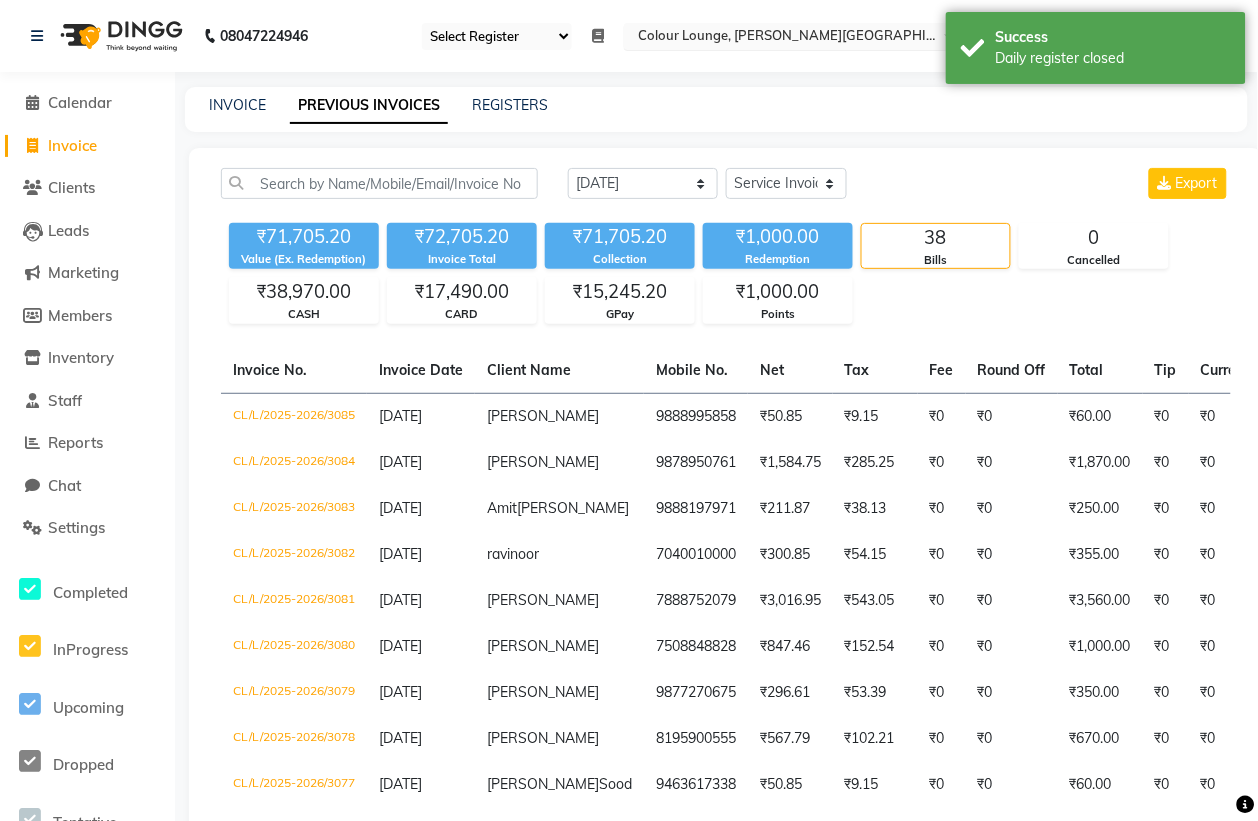 click at bounding box center [779, 38] 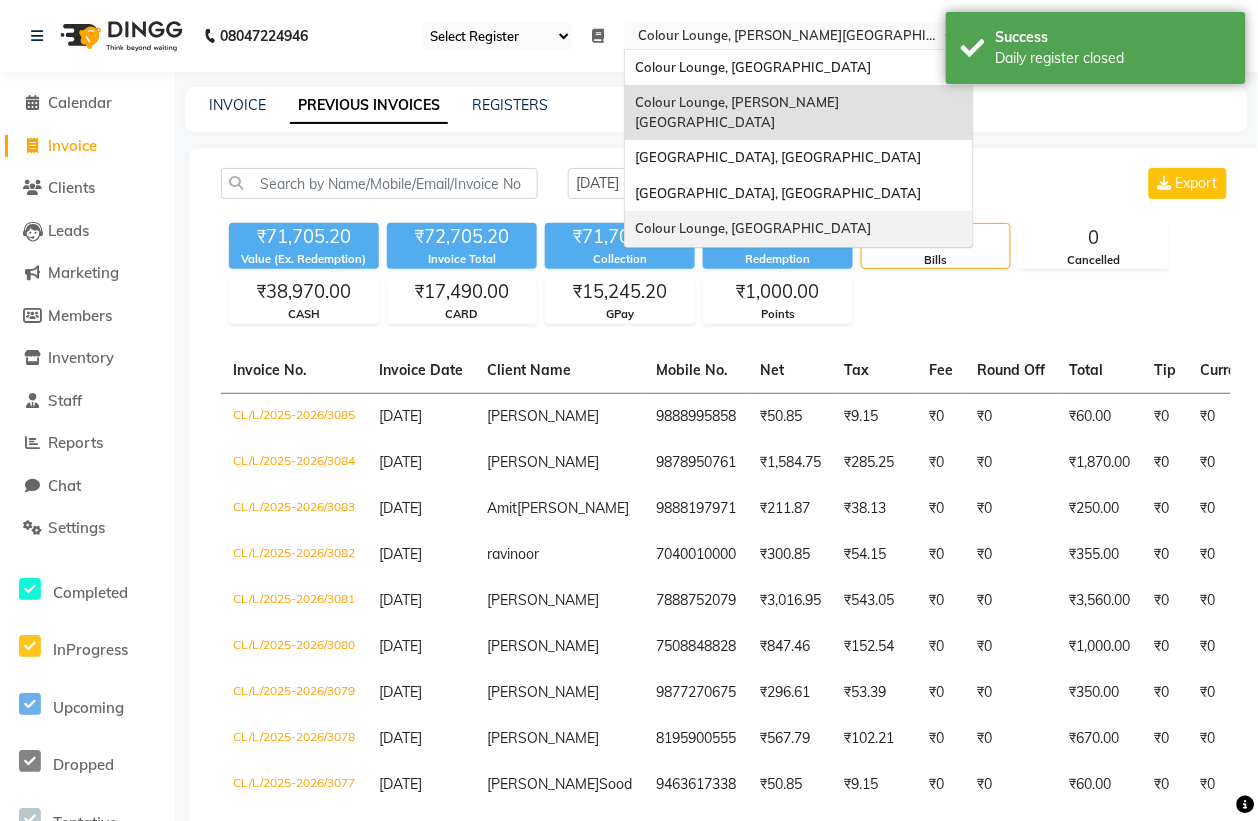 click on "Colour Lounge, [GEOGRAPHIC_DATA]" at bounding box center (753, 228) 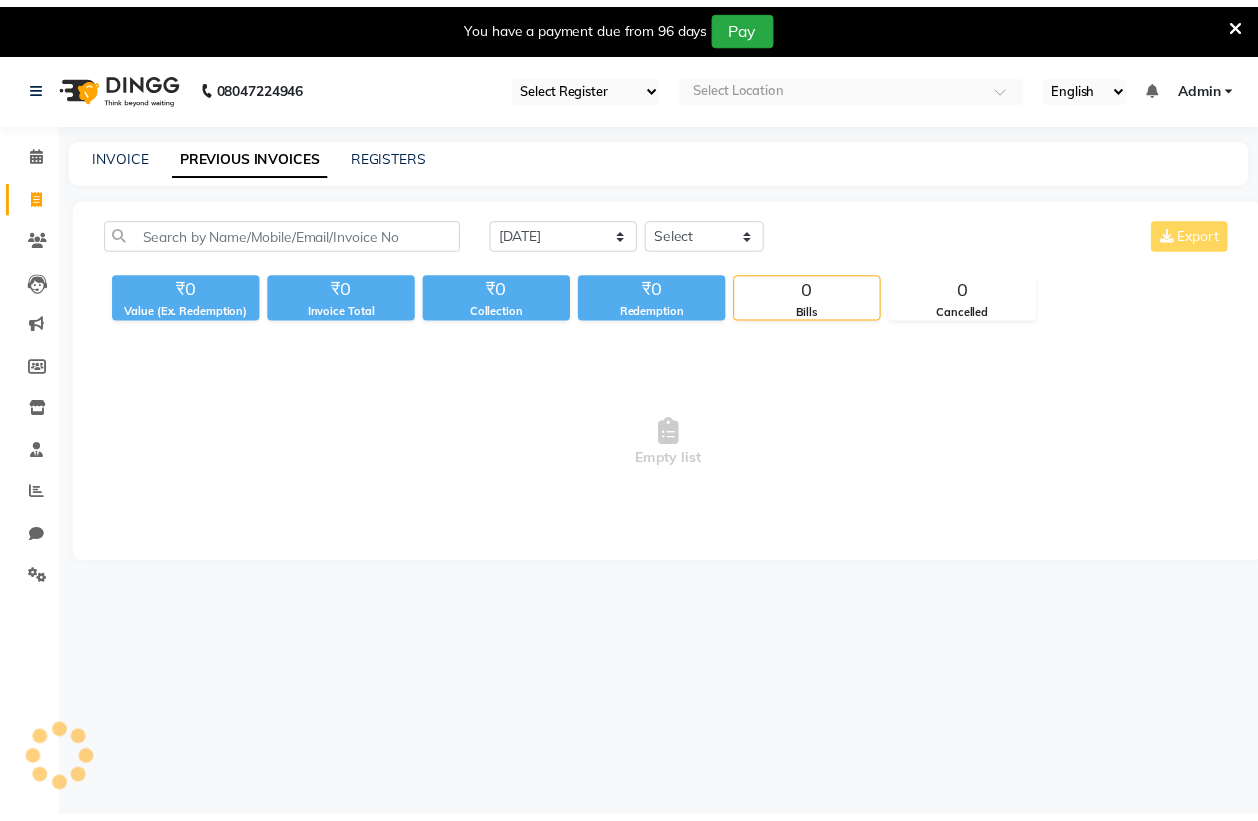 scroll, scrollTop: 0, scrollLeft: 0, axis: both 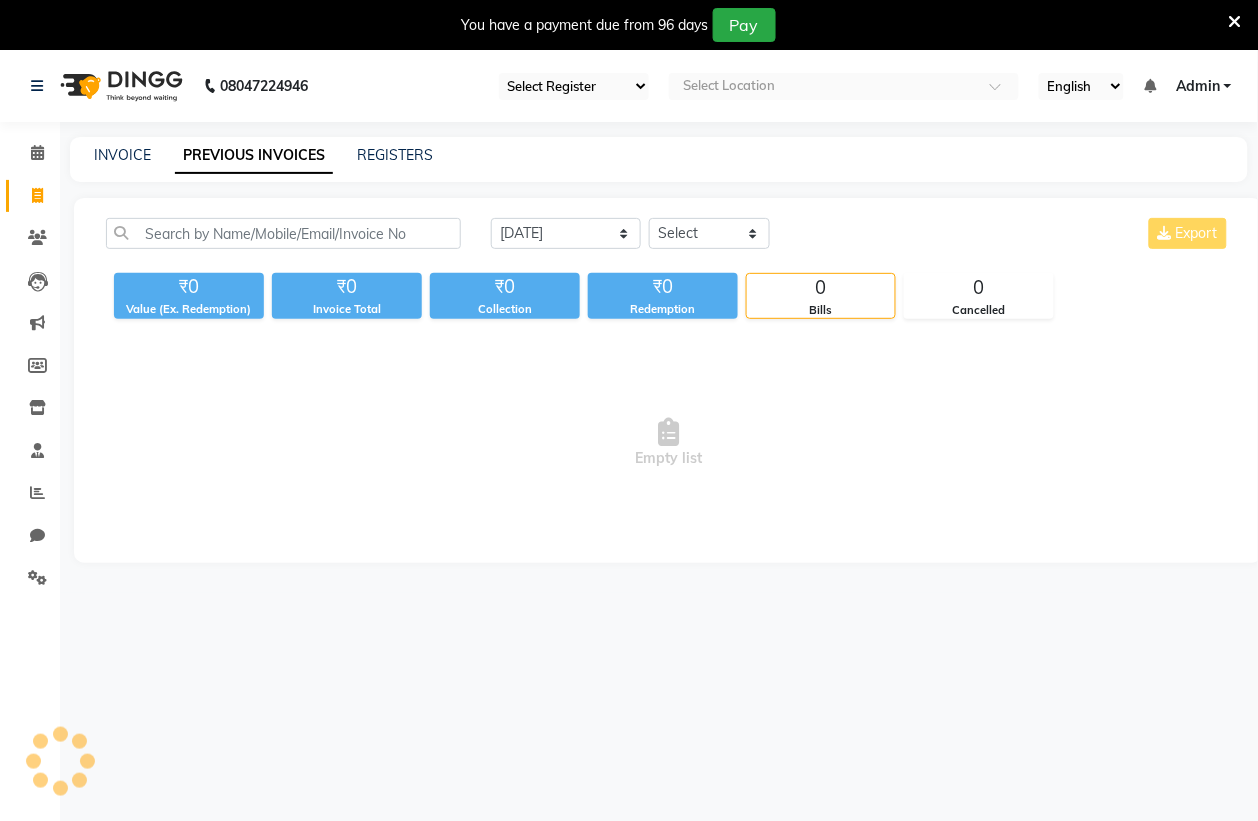 select on "67" 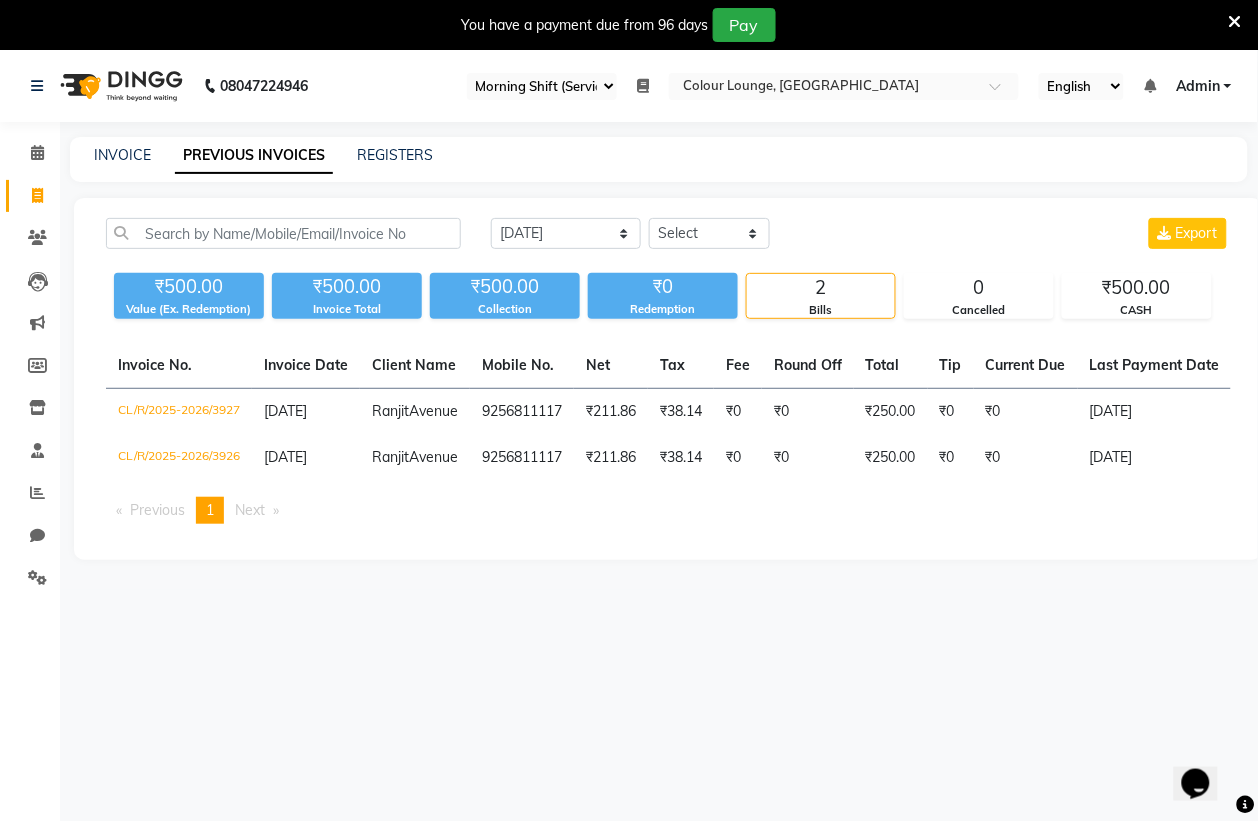 scroll, scrollTop: 0, scrollLeft: 0, axis: both 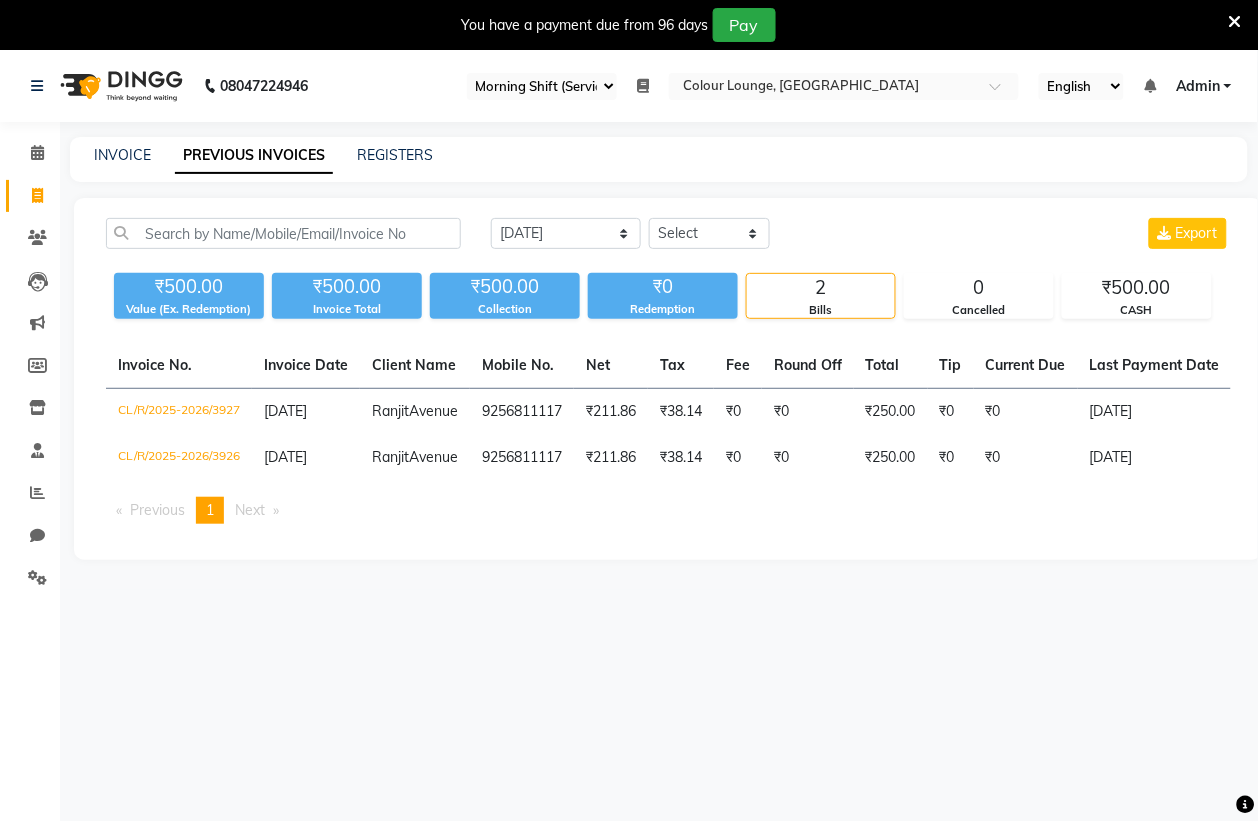 click on "Select Register Evening Shift (Service) Morning Shift (Service)" at bounding box center [542, 86] 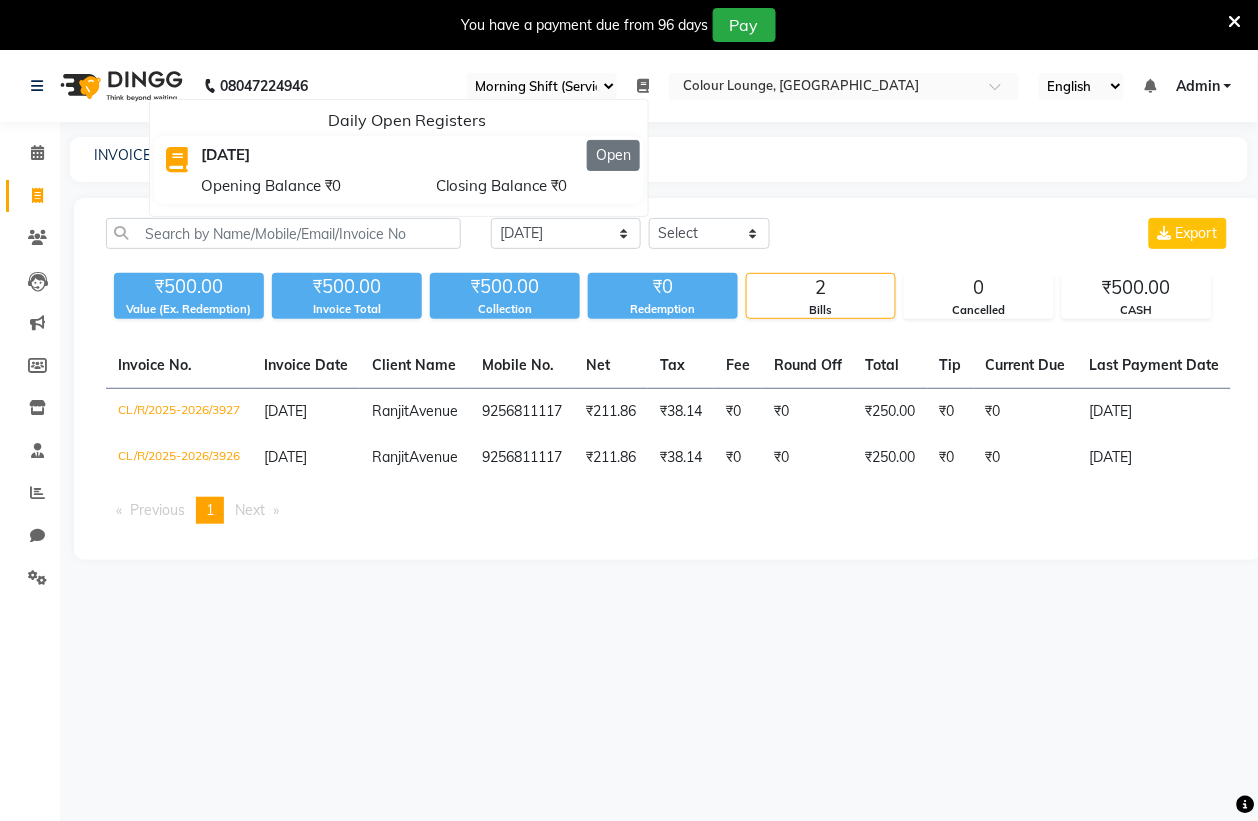 click on "Open" at bounding box center (613, 155) 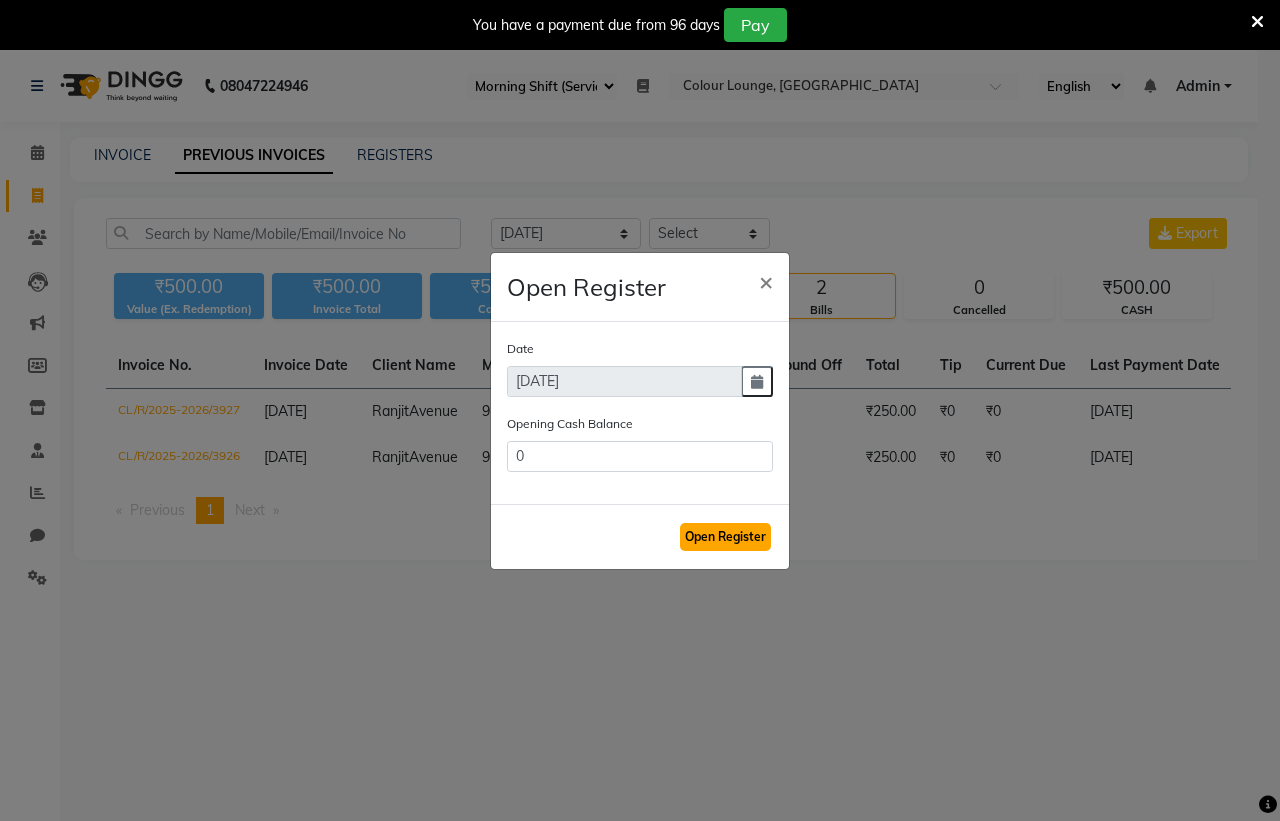 click on "Open Register" 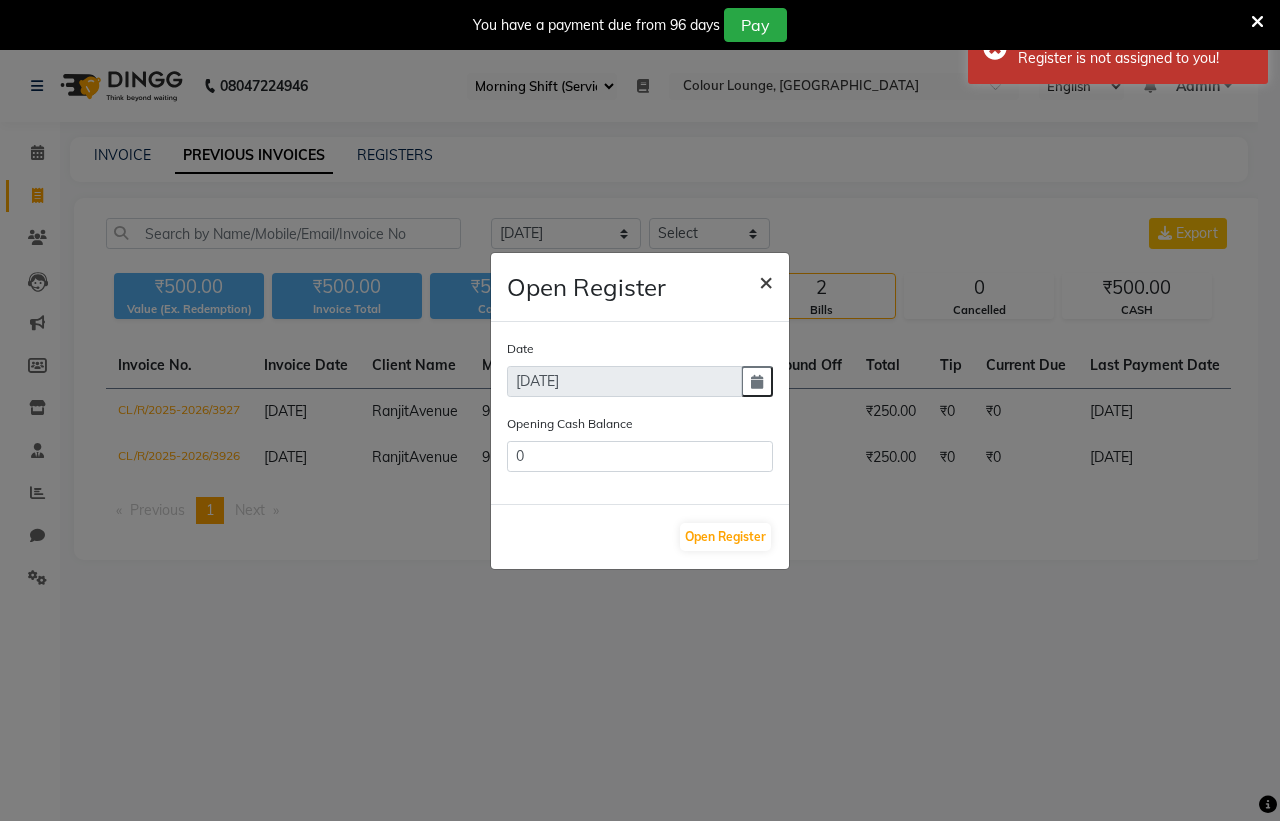 click on "×" 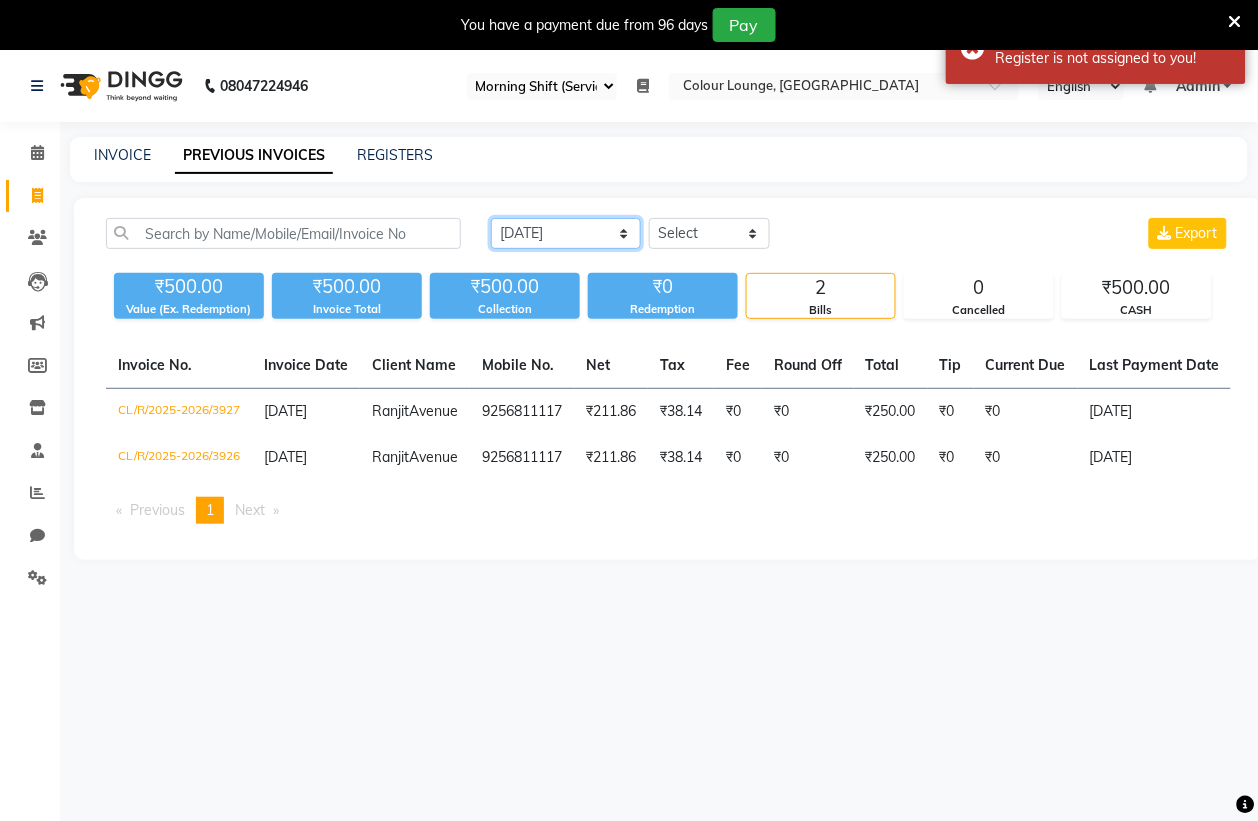click on "Today Yesterday Custom Range" 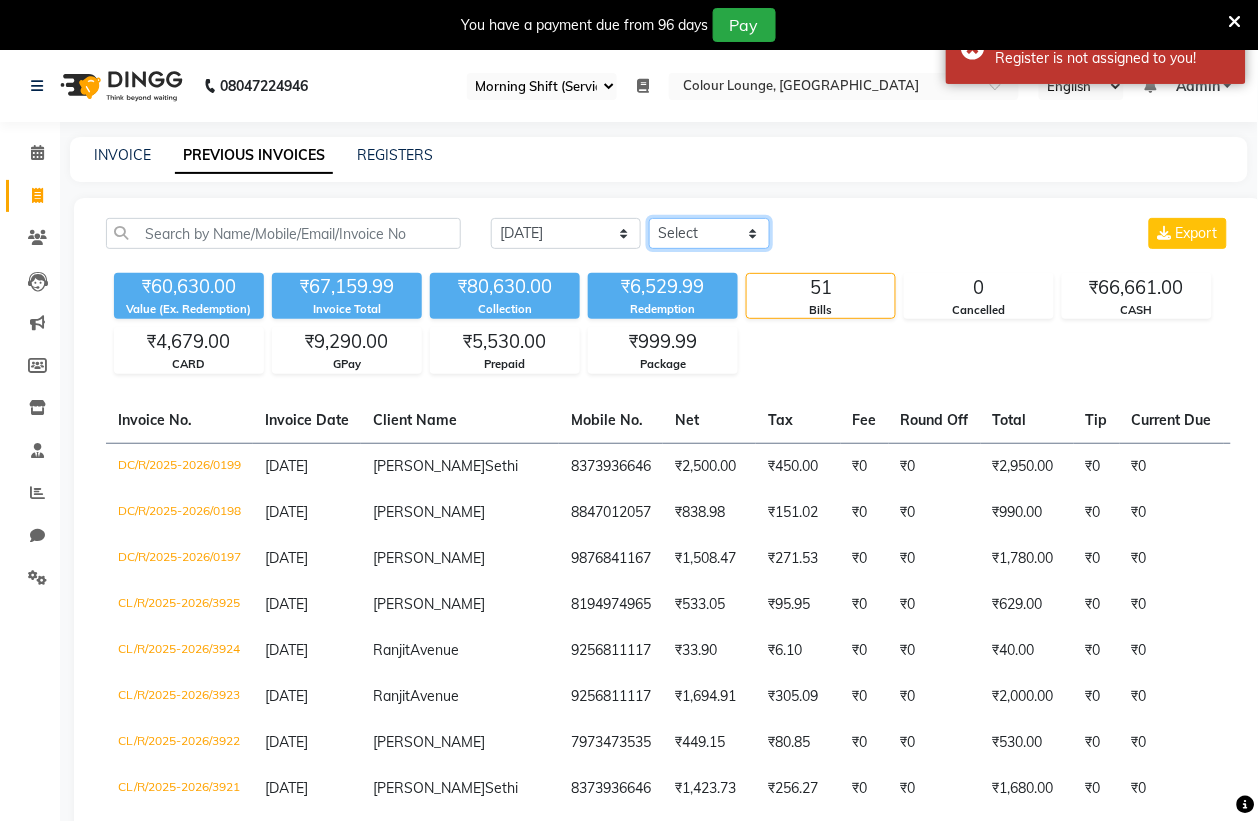 click on "Select Service Invoice Product Invoice" 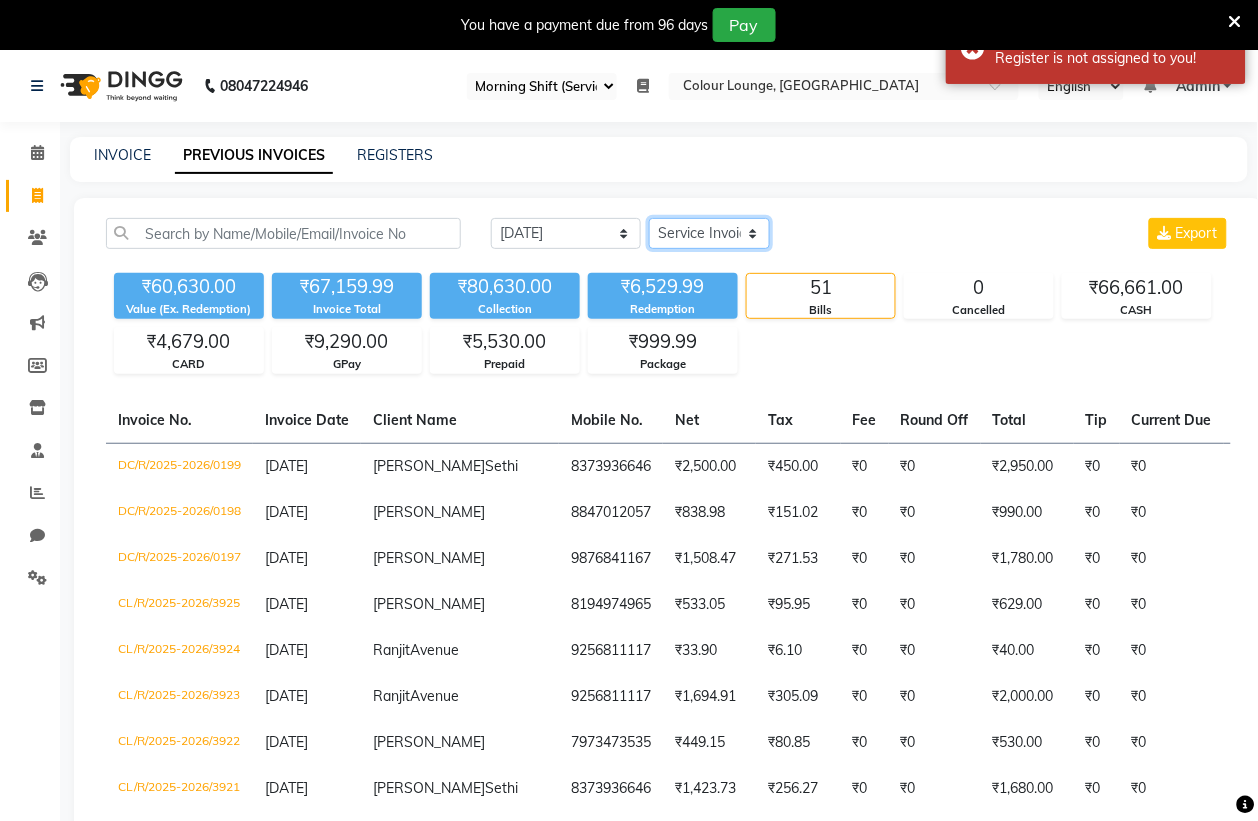 click on "Select Service Invoice Product Invoice" 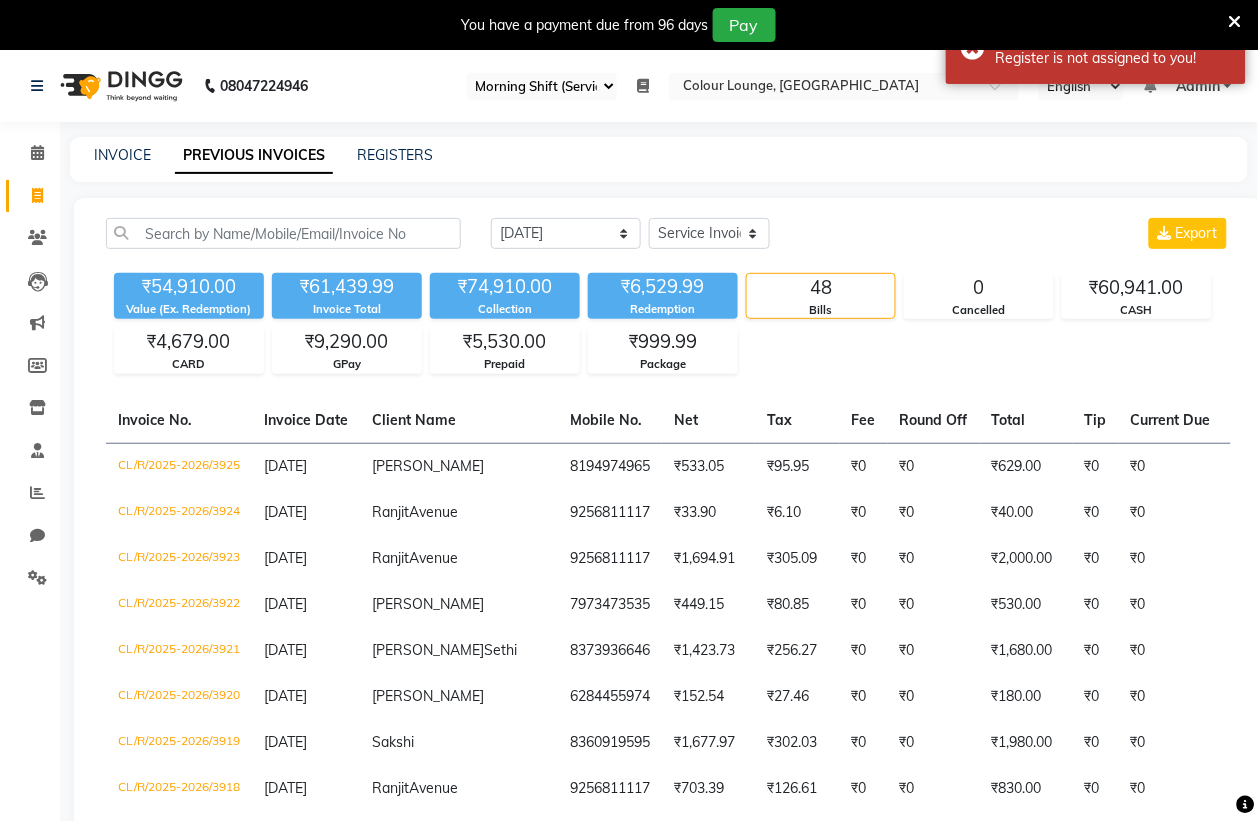 click on "Today Yesterday Custom Range Select Service Invoice Product Invoice Export" 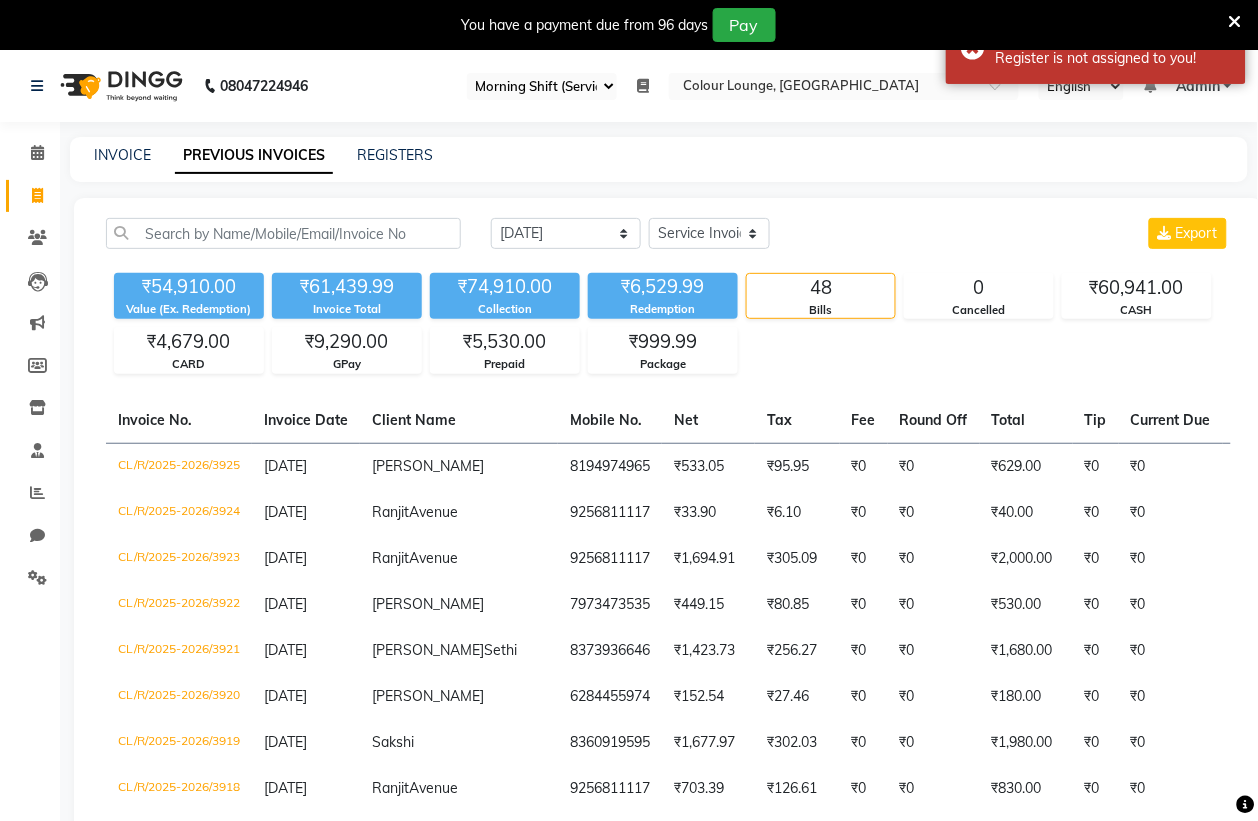click on "Select Register Evening Shift (Service) Morning Shift (Service)" at bounding box center [542, 86] 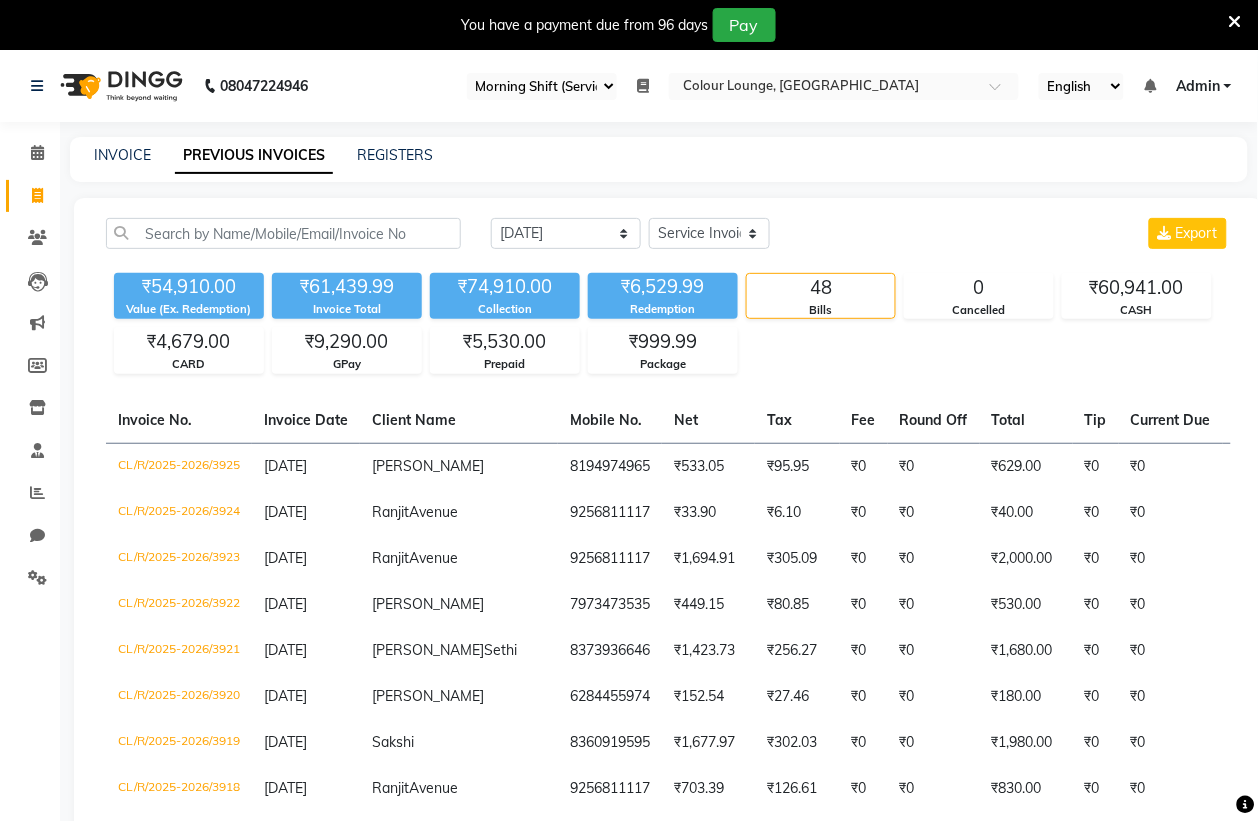 click on "Select Register Evening Shift (Service) Morning Shift (Service)" at bounding box center [542, 86] 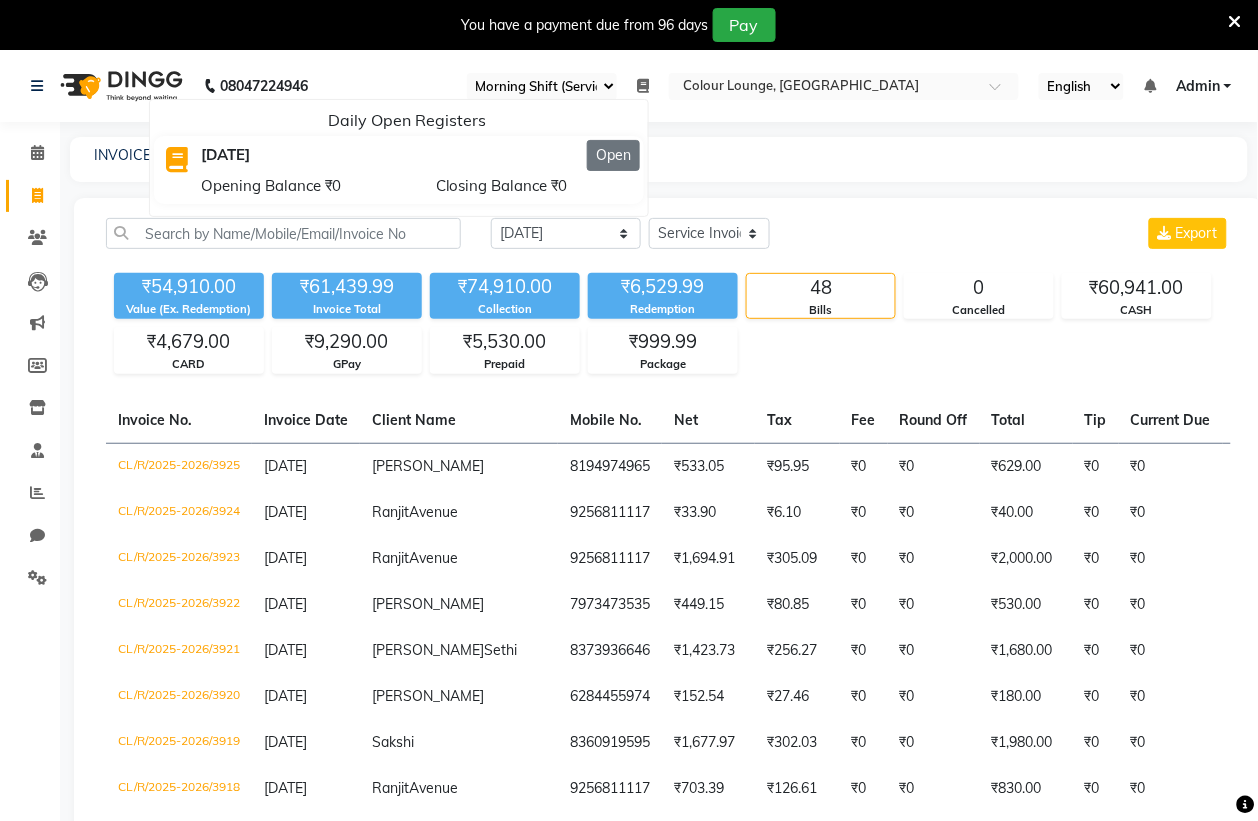 click on "Open" at bounding box center (613, 155) 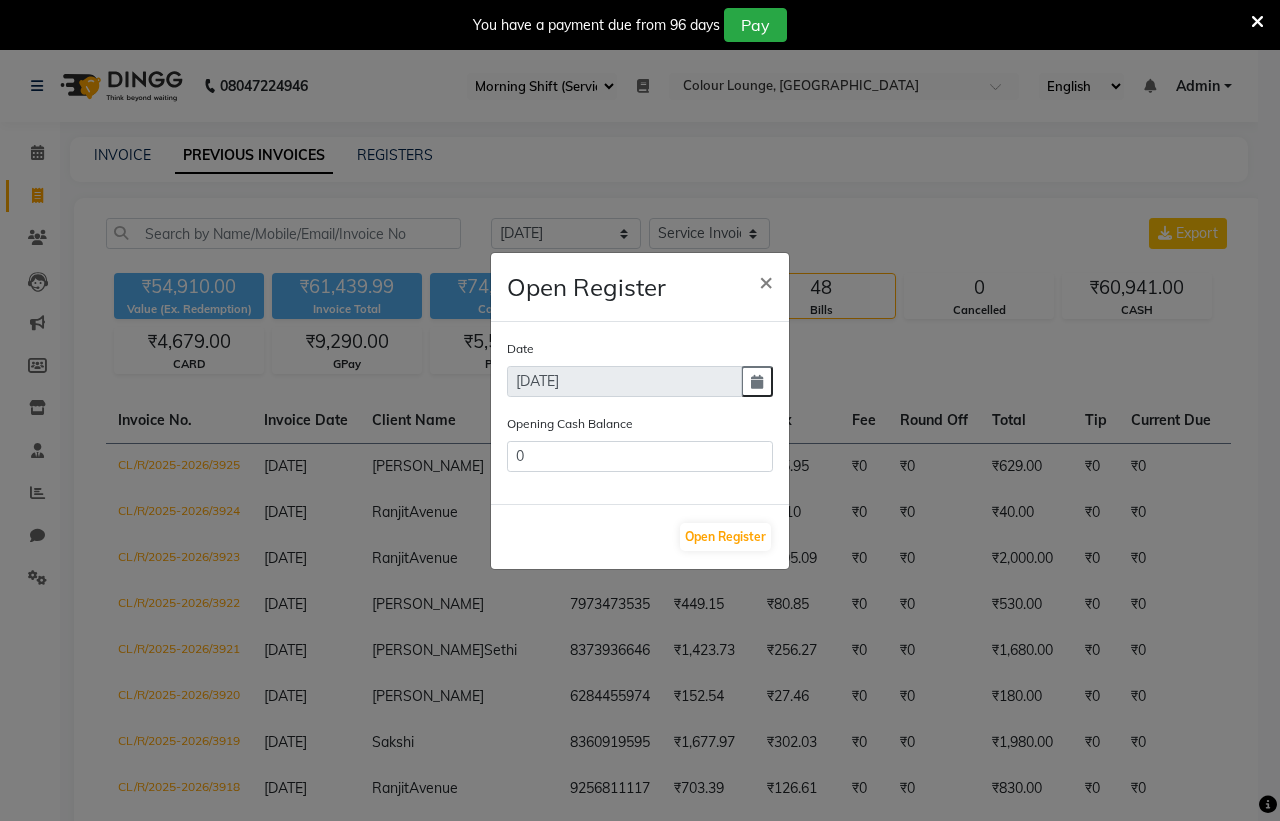 click 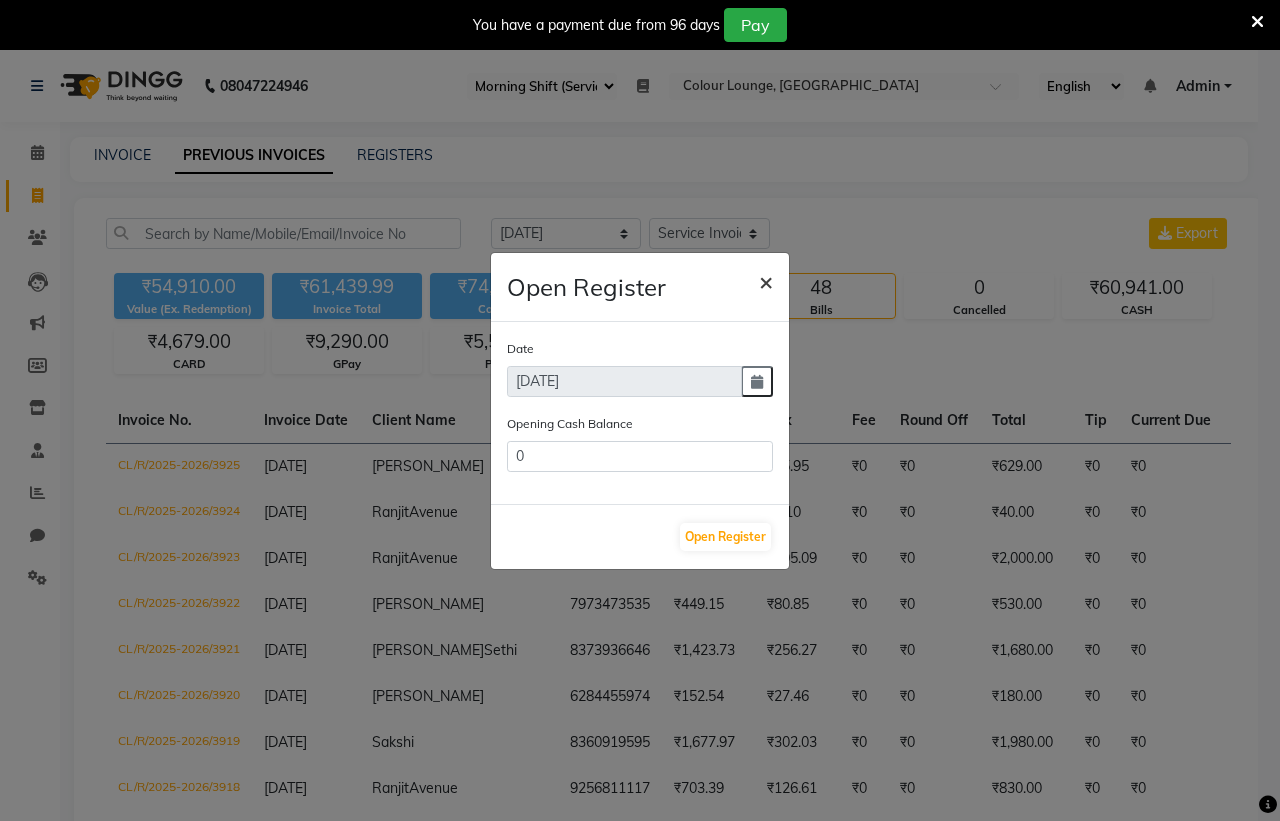 click on "×" 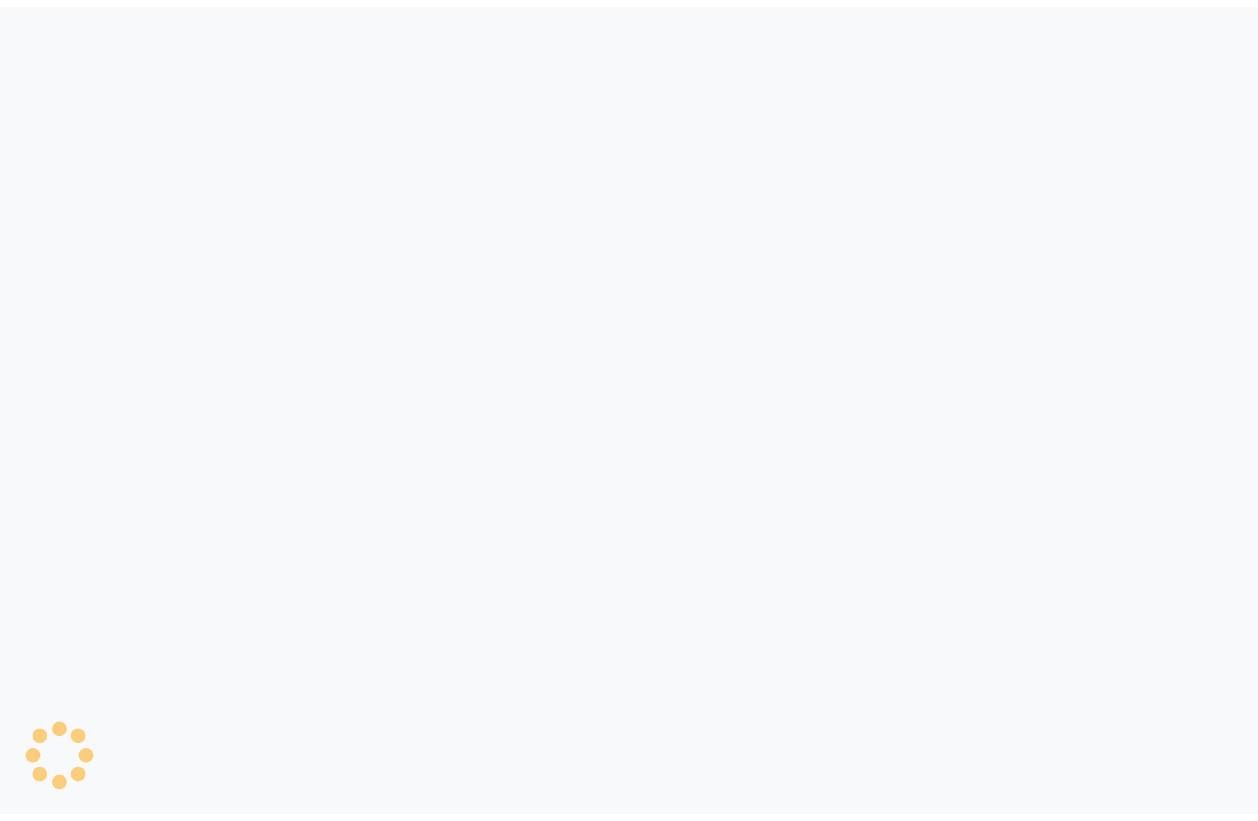 scroll, scrollTop: 0, scrollLeft: 0, axis: both 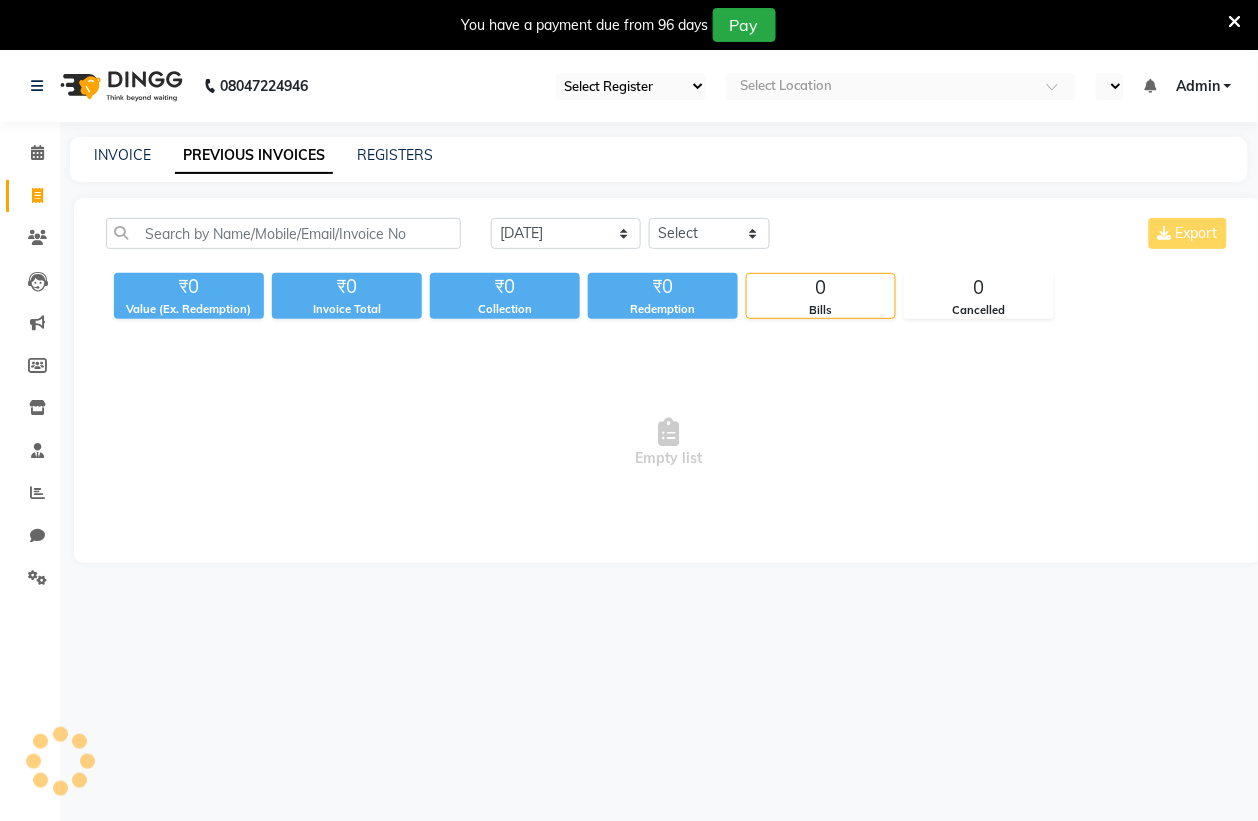select on "67" 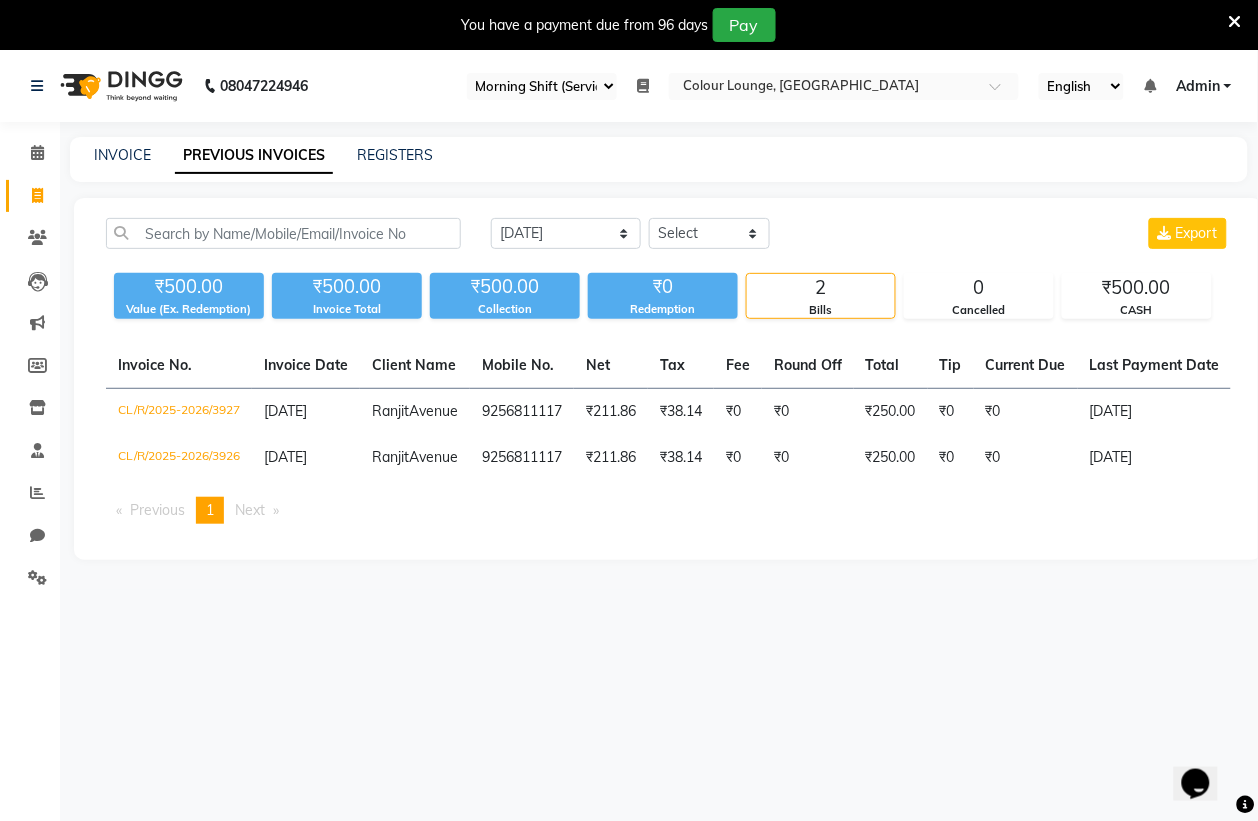 scroll, scrollTop: 0, scrollLeft: 0, axis: both 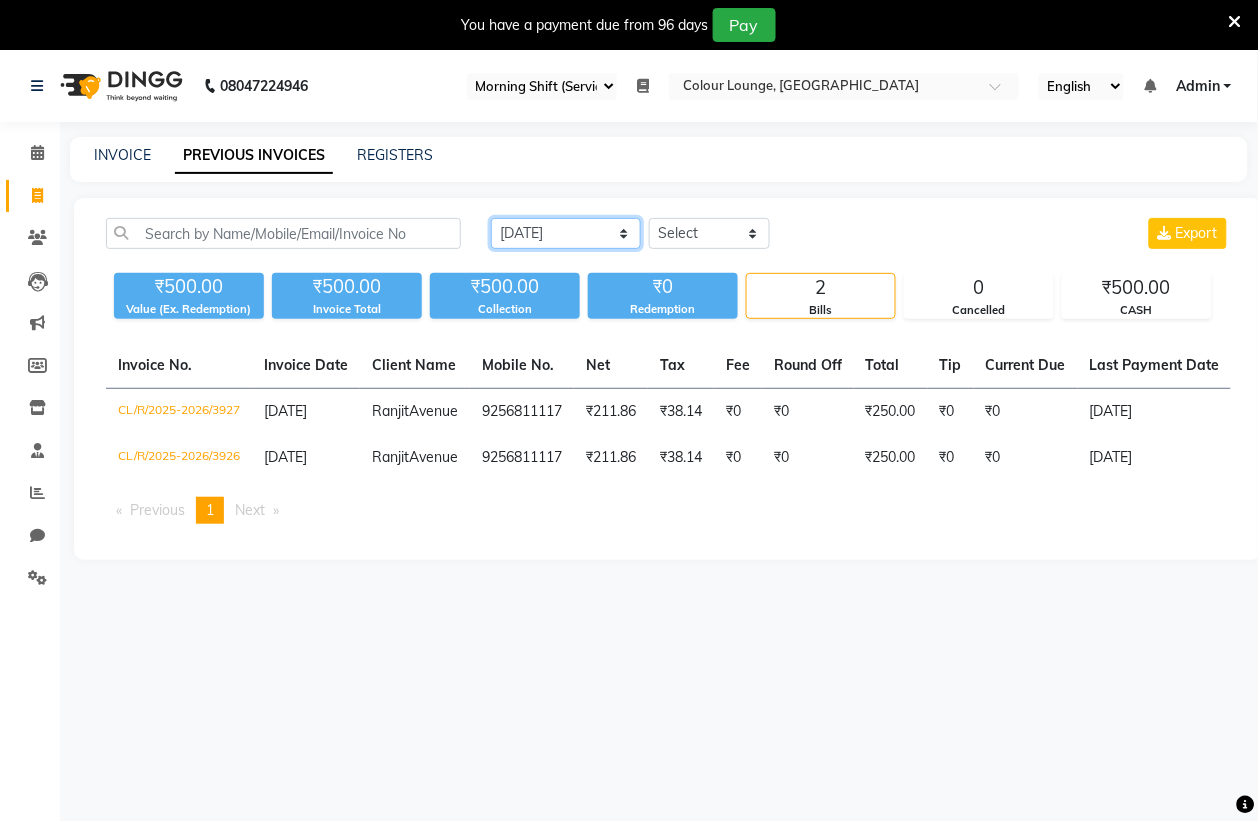click on "[DATE] [DATE] Custom Range" 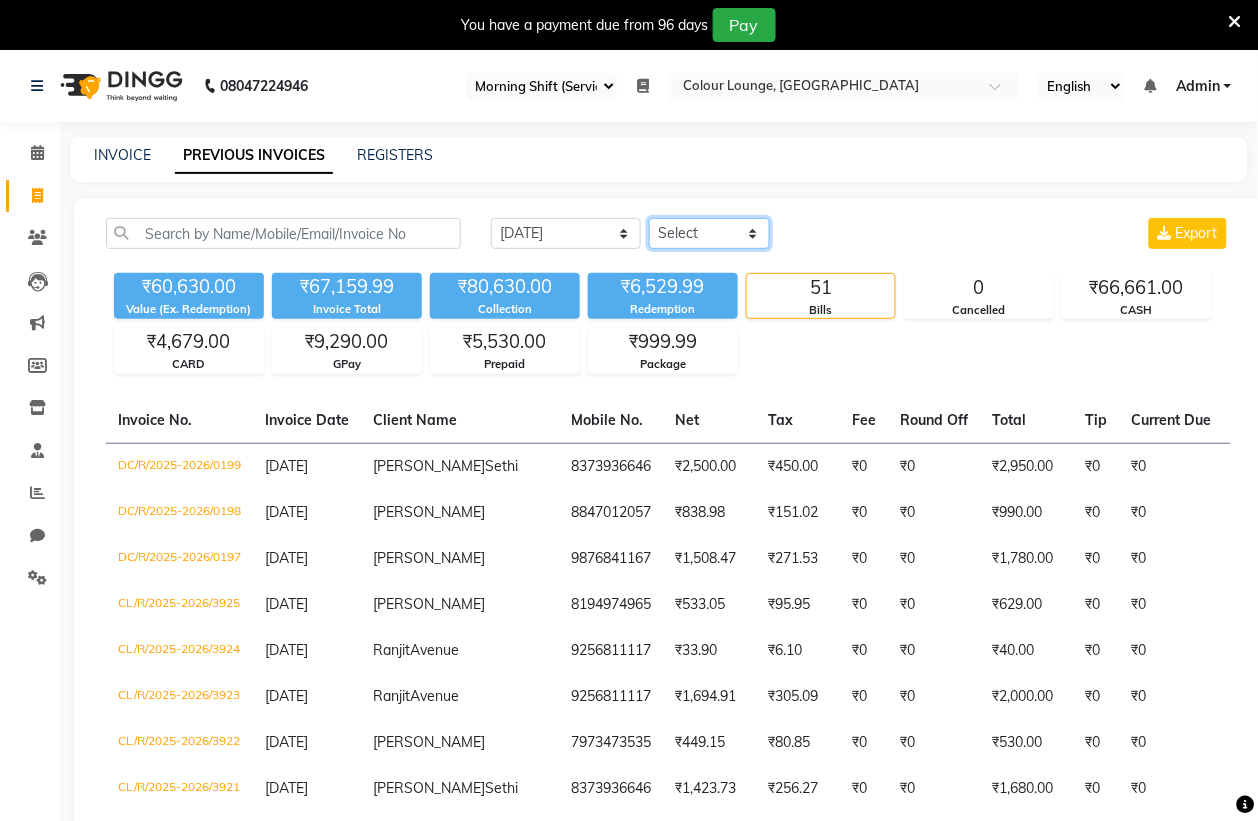 click on "Select Service Invoice Product Invoice" 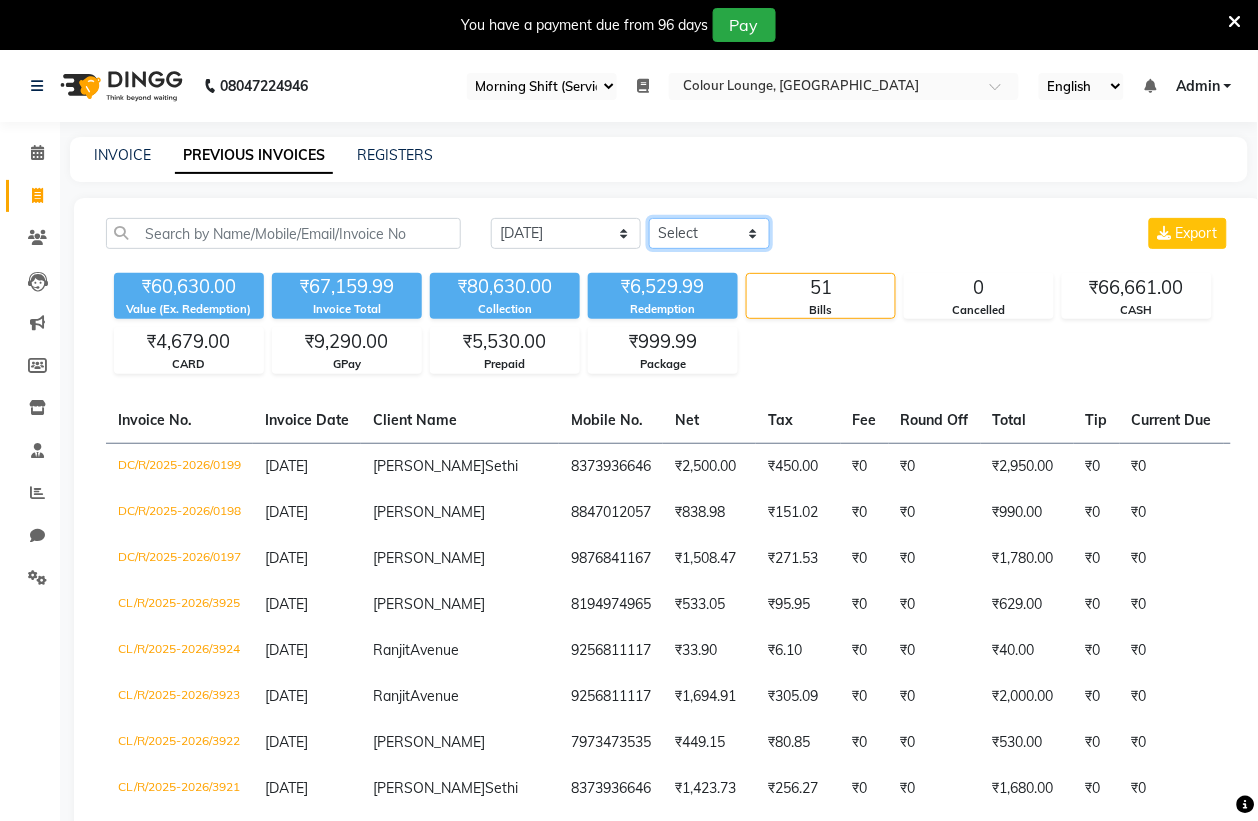 select on "service" 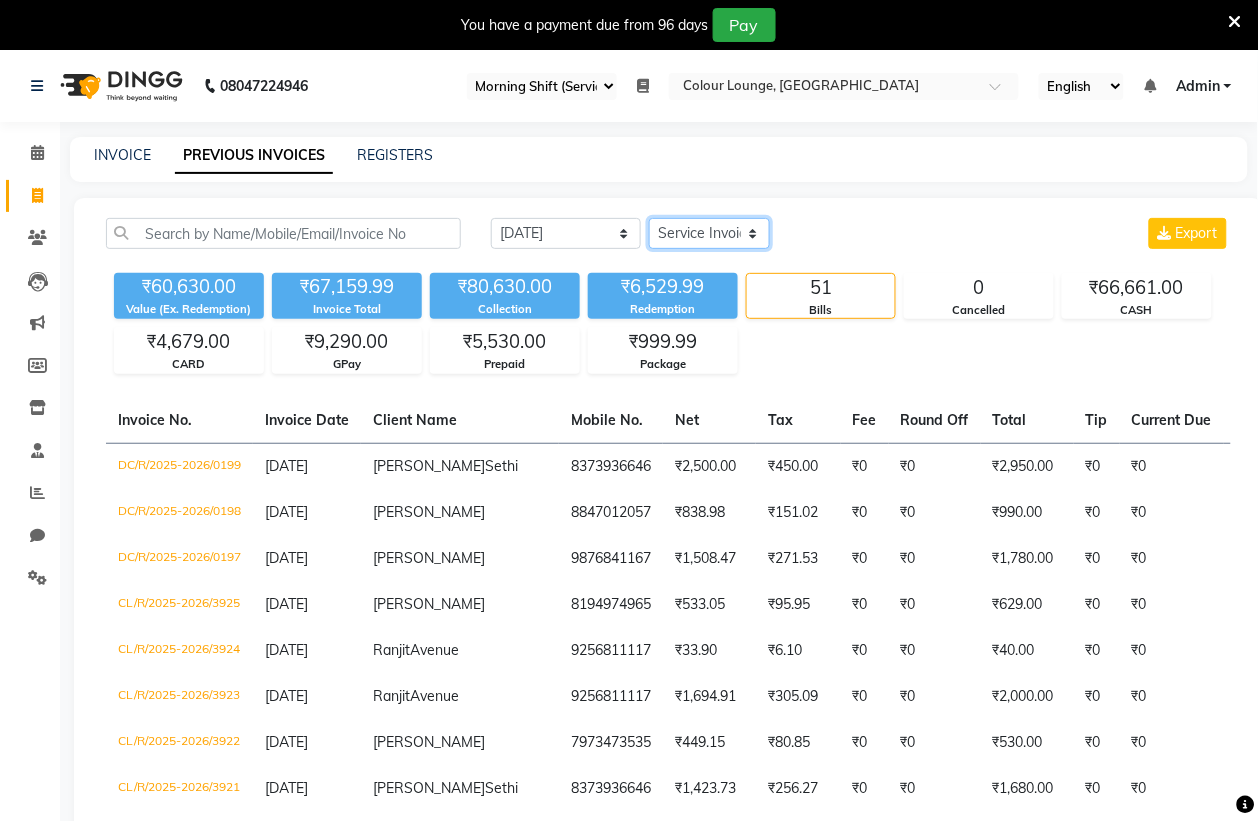 click on "Select Service Invoice Product Invoice" 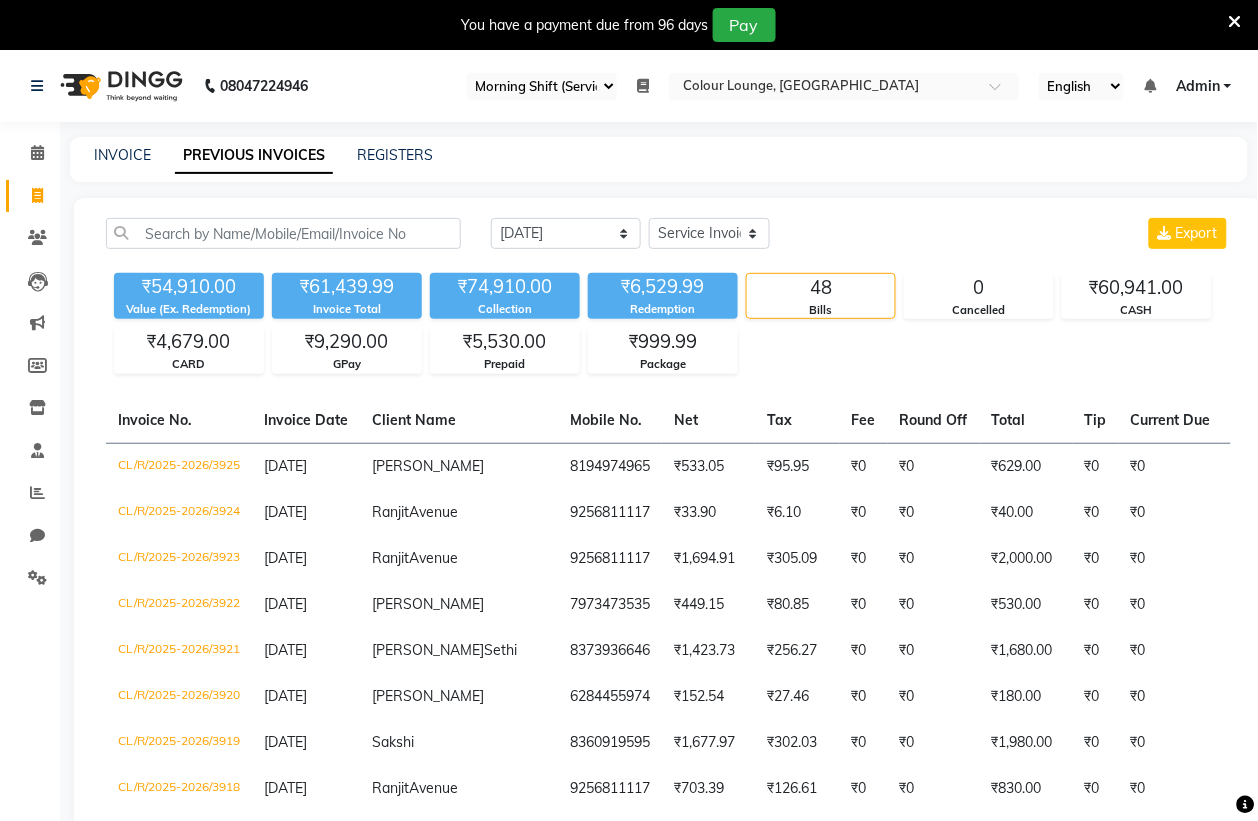 click on "Select Register Evening Shift (Service) Morning Shift (Service)" at bounding box center (542, 86) 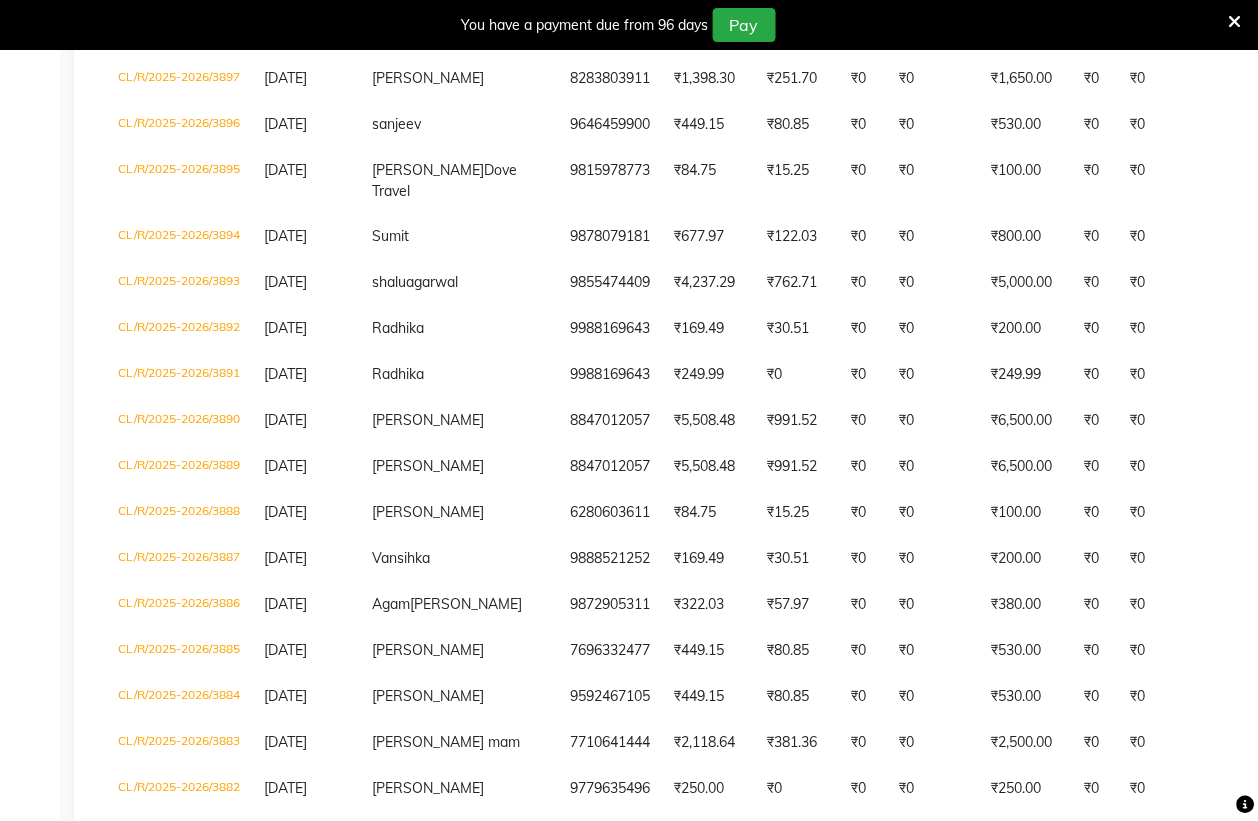 scroll, scrollTop: 1750, scrollLeft: 0, axis: vertical 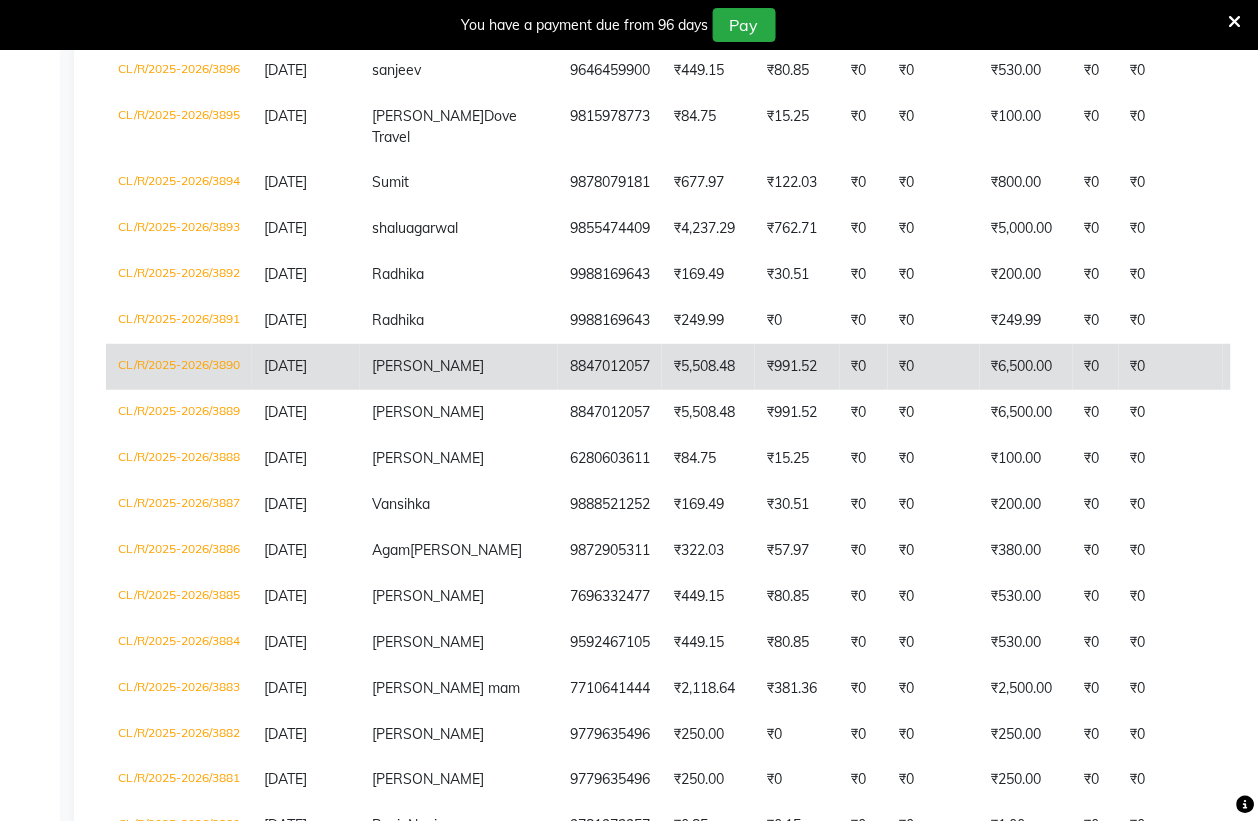 click on "CL/R/2025-2026/3890" 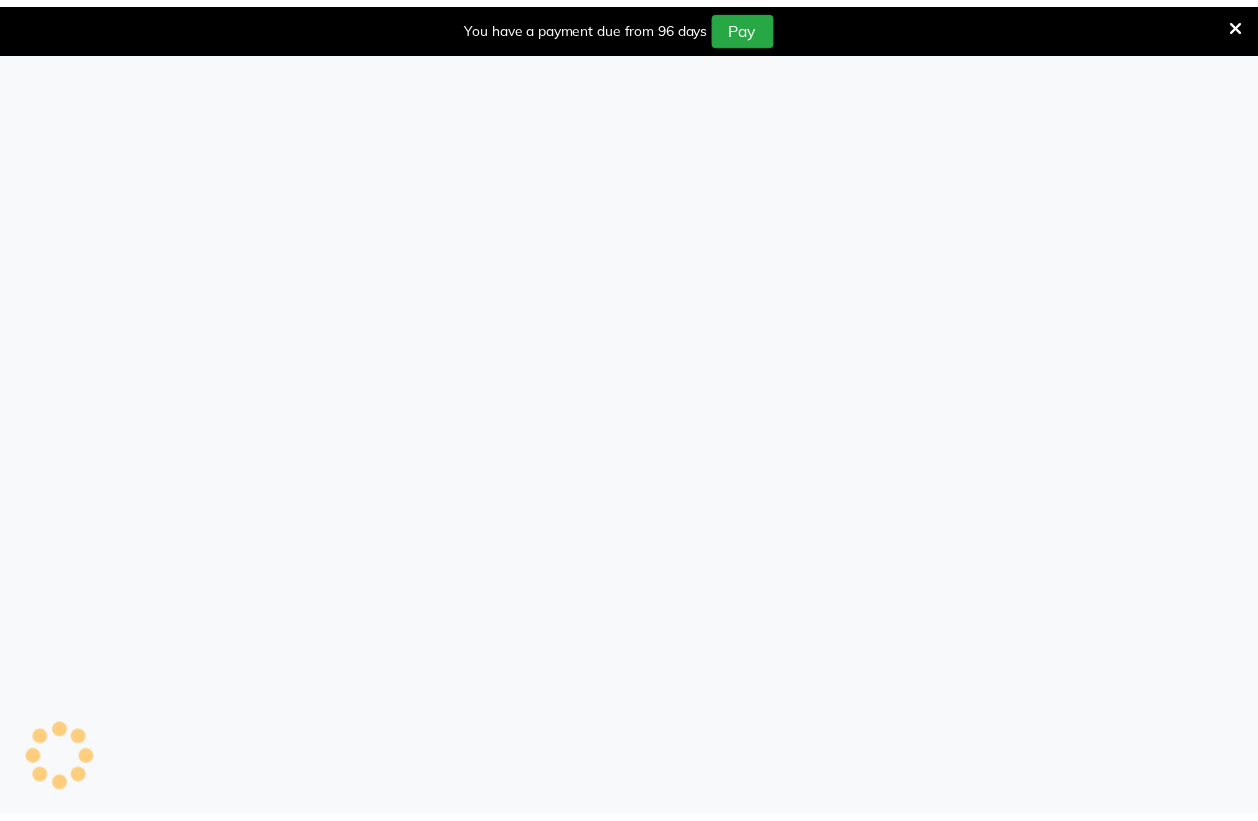 scroll, scrollTop: 0, scrollLeft: 0, axis: both 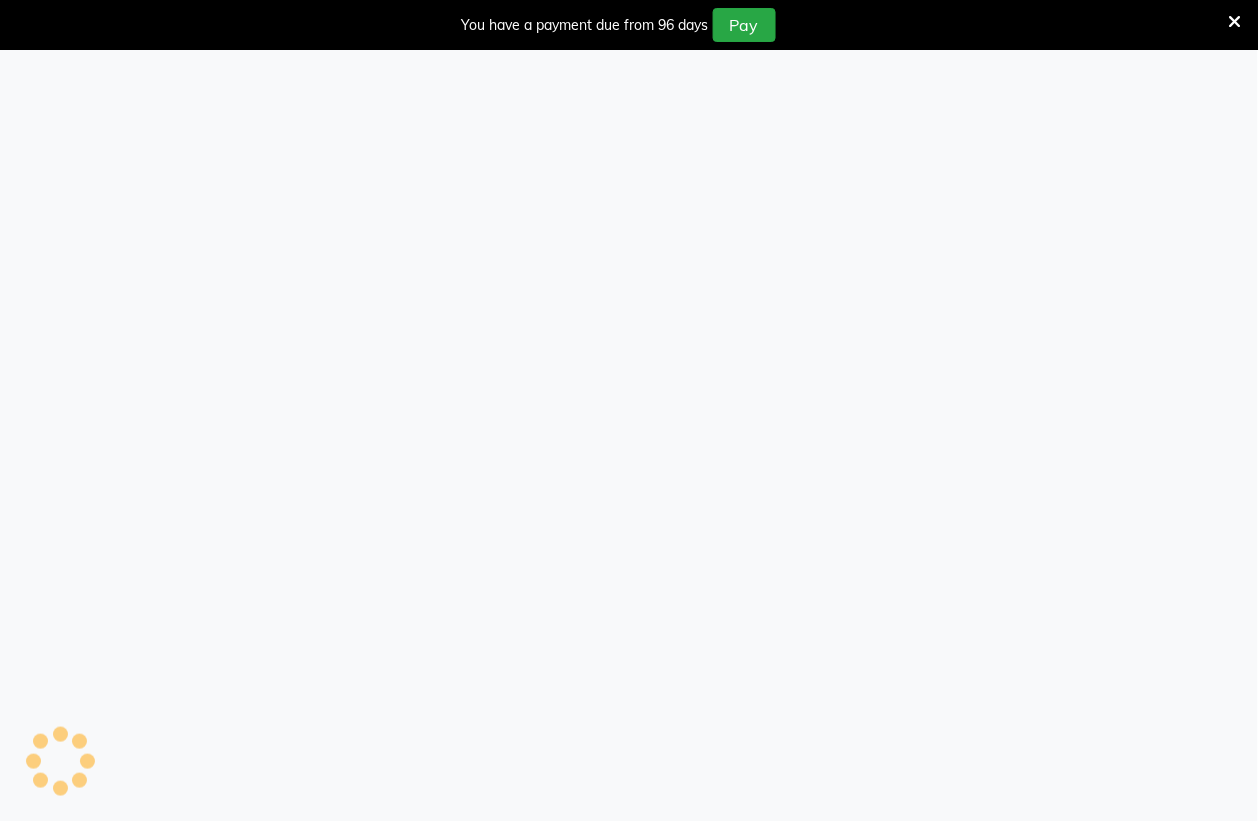 select on "67" 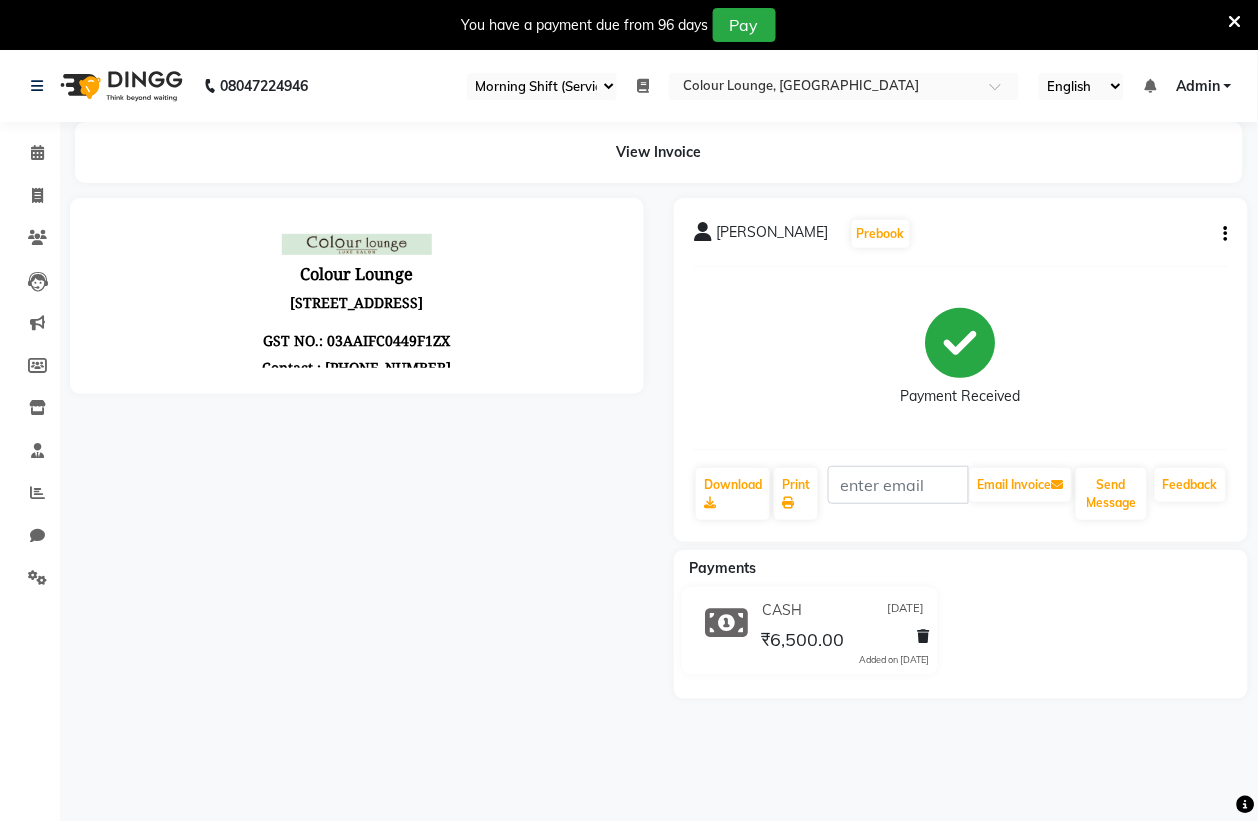 scroll, scrollTop: 0, scrollLeft: 0, axis: both 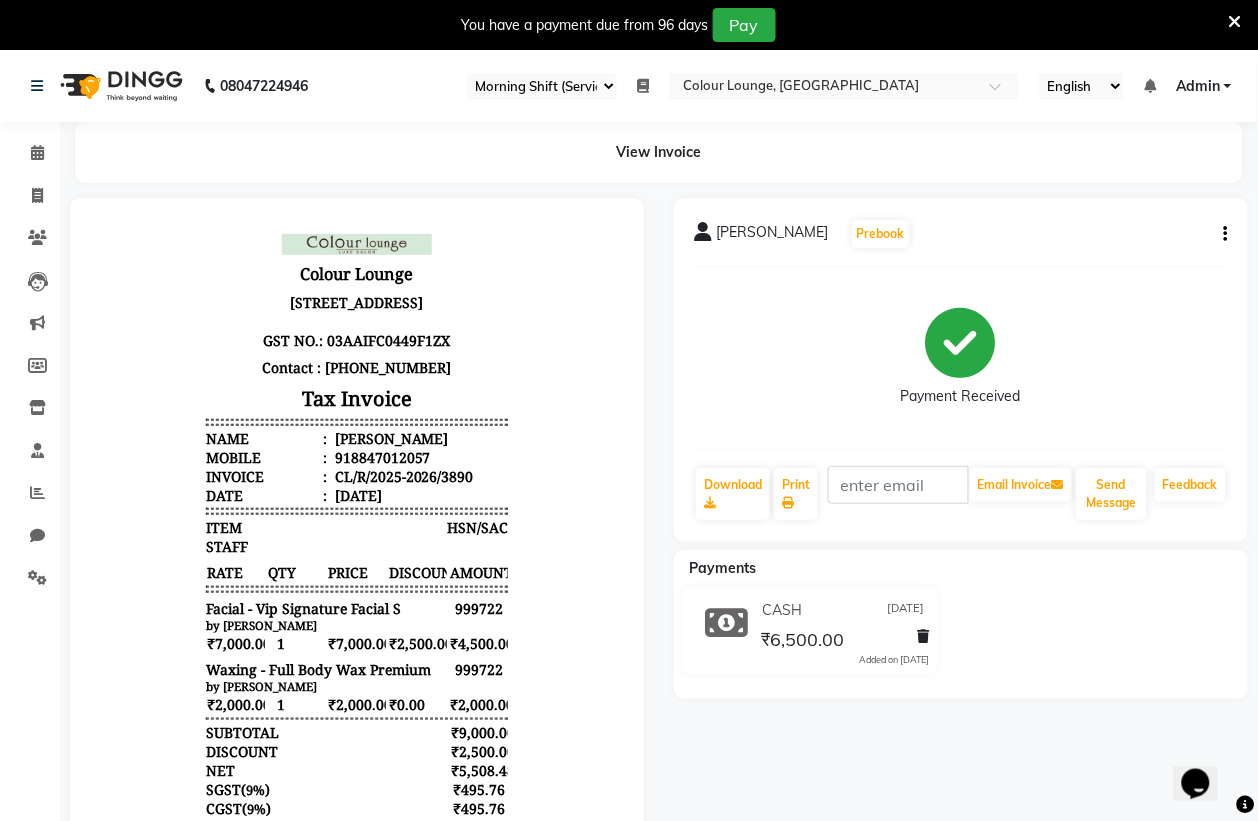 click 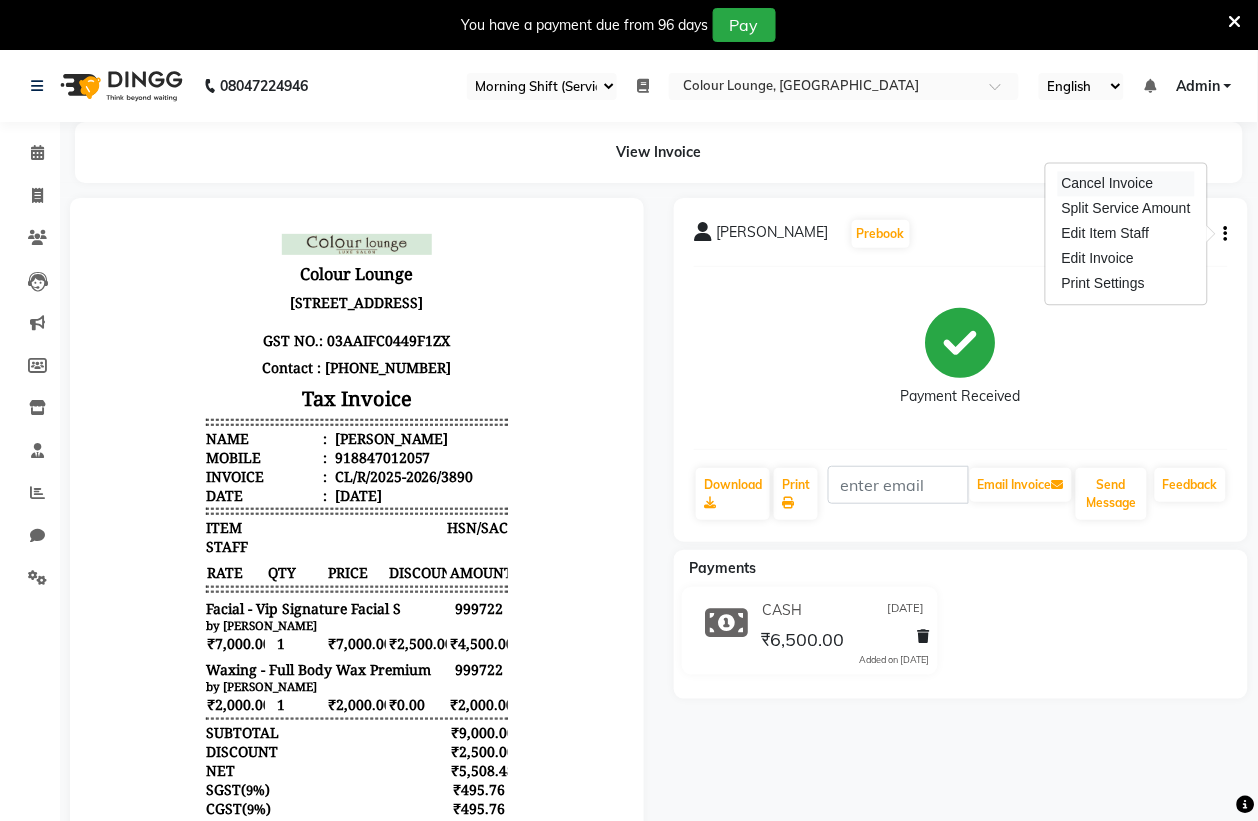 click on "Cancel Invoice" at bounding box center [1126, 184] 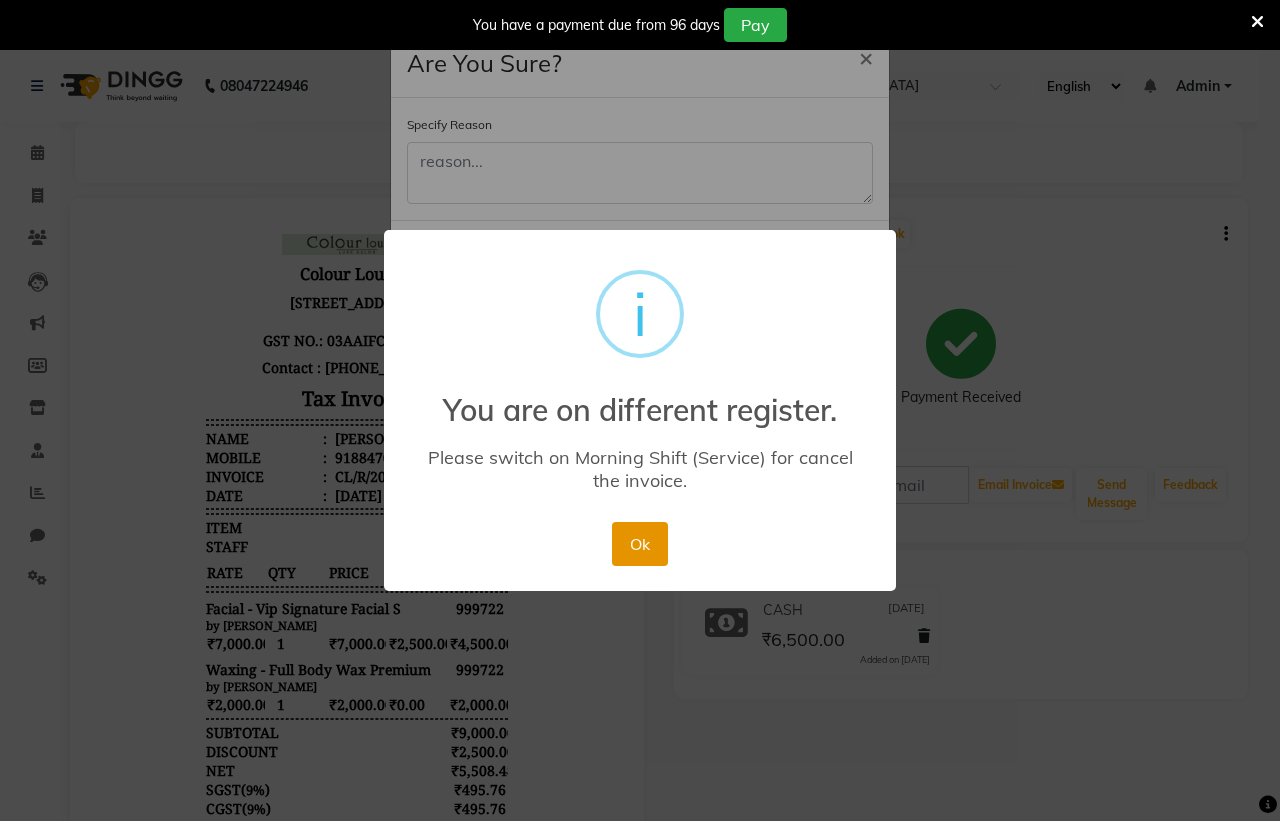 click on "Ok" at bounding box center [639, 544] 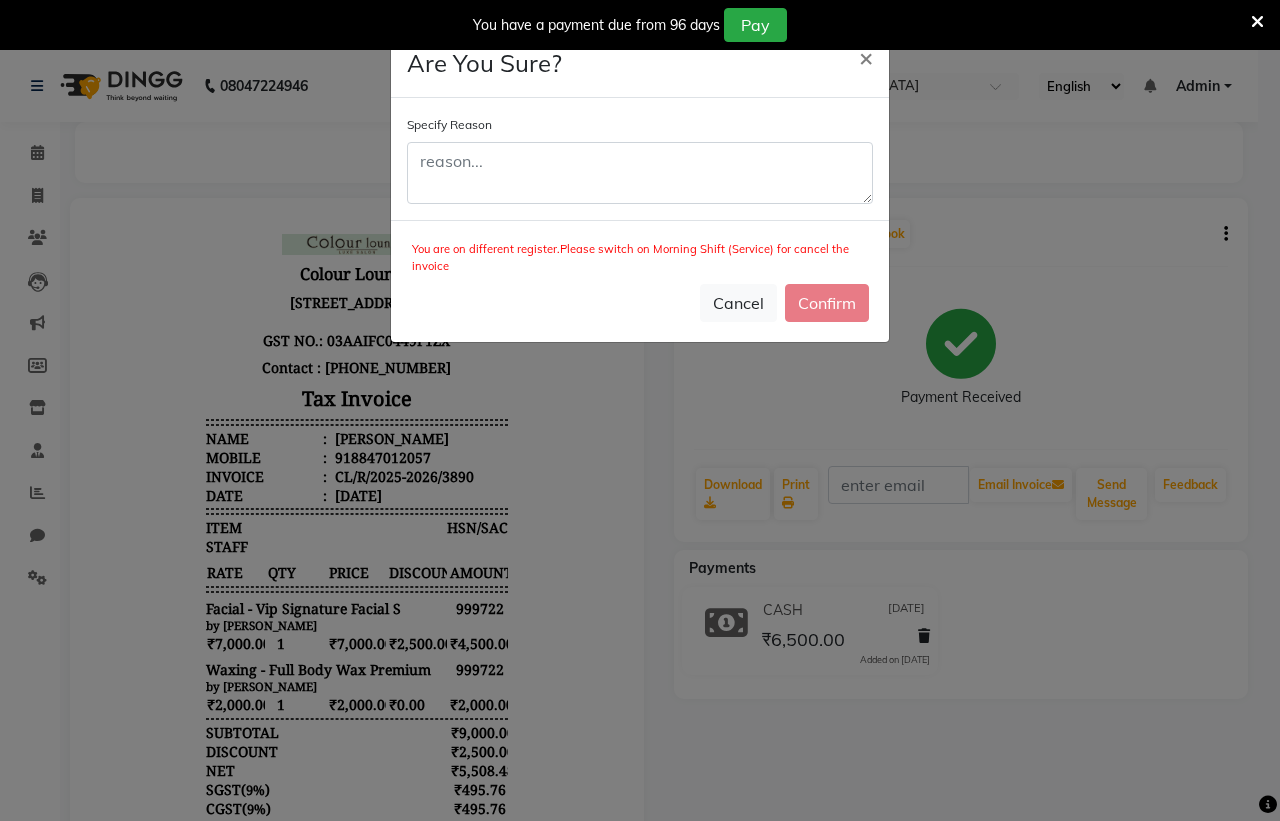 click on "You are on different register.Please switch on Morning Shift (Service)	 for cancel the invoice   Cancel   Confirm" 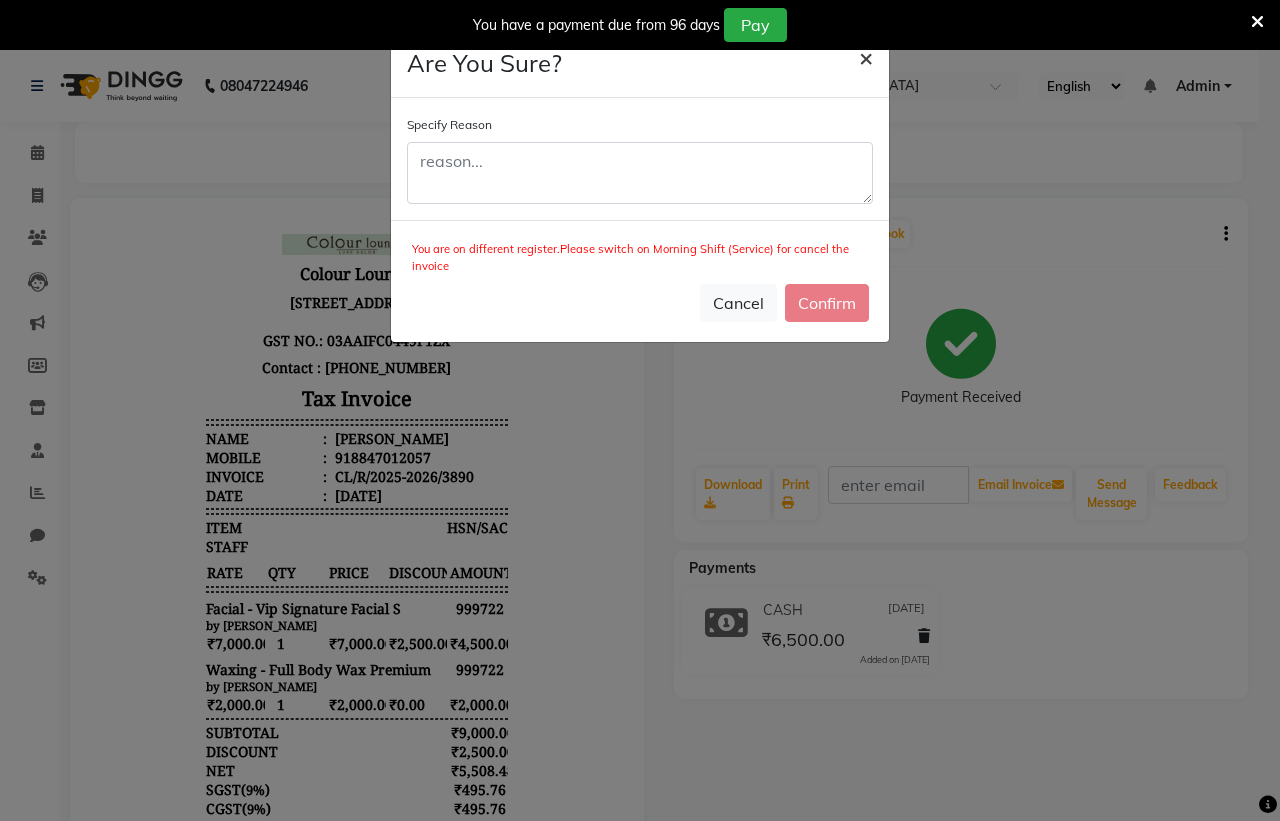 click on "×" 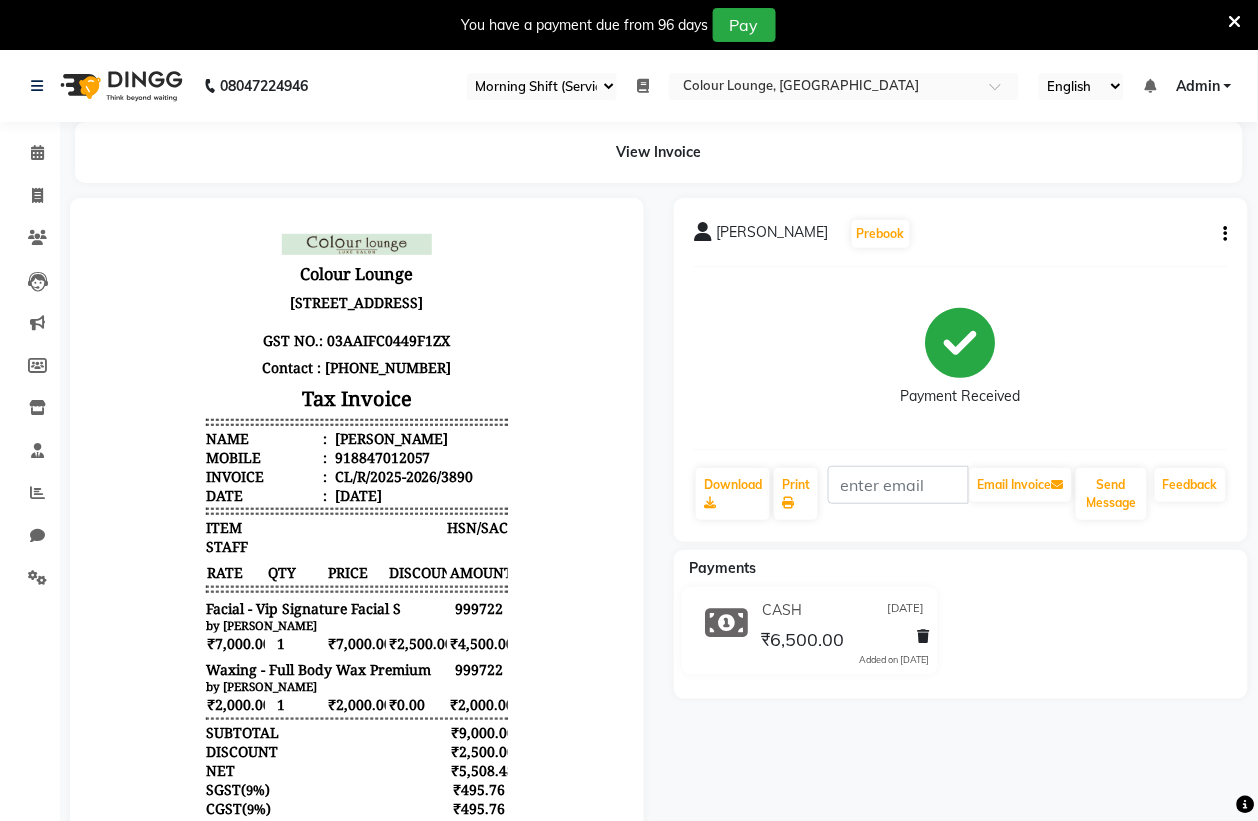 click on "Select Register Evening Shift (Service) Morning Shift (Service)" at bounding box center (542, 86) 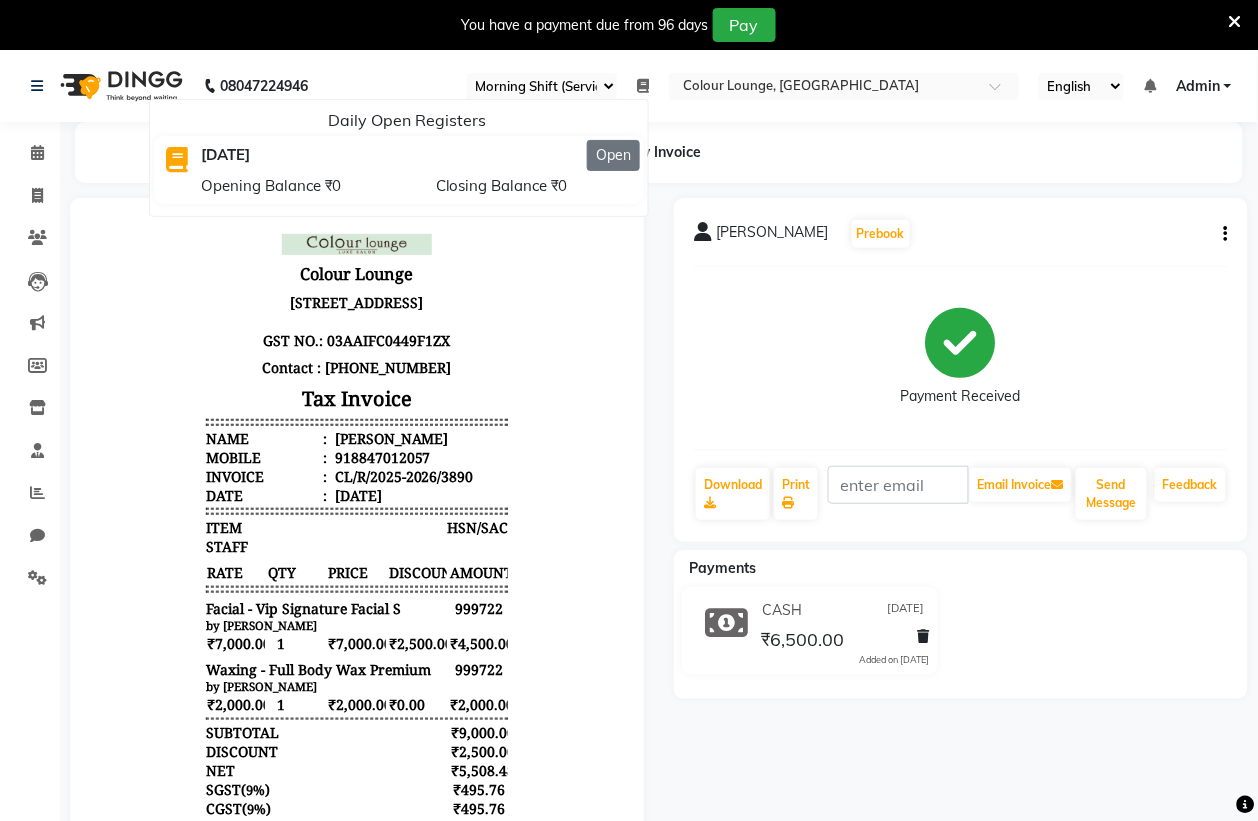 click on "Open" at bounding box center (613, 155) 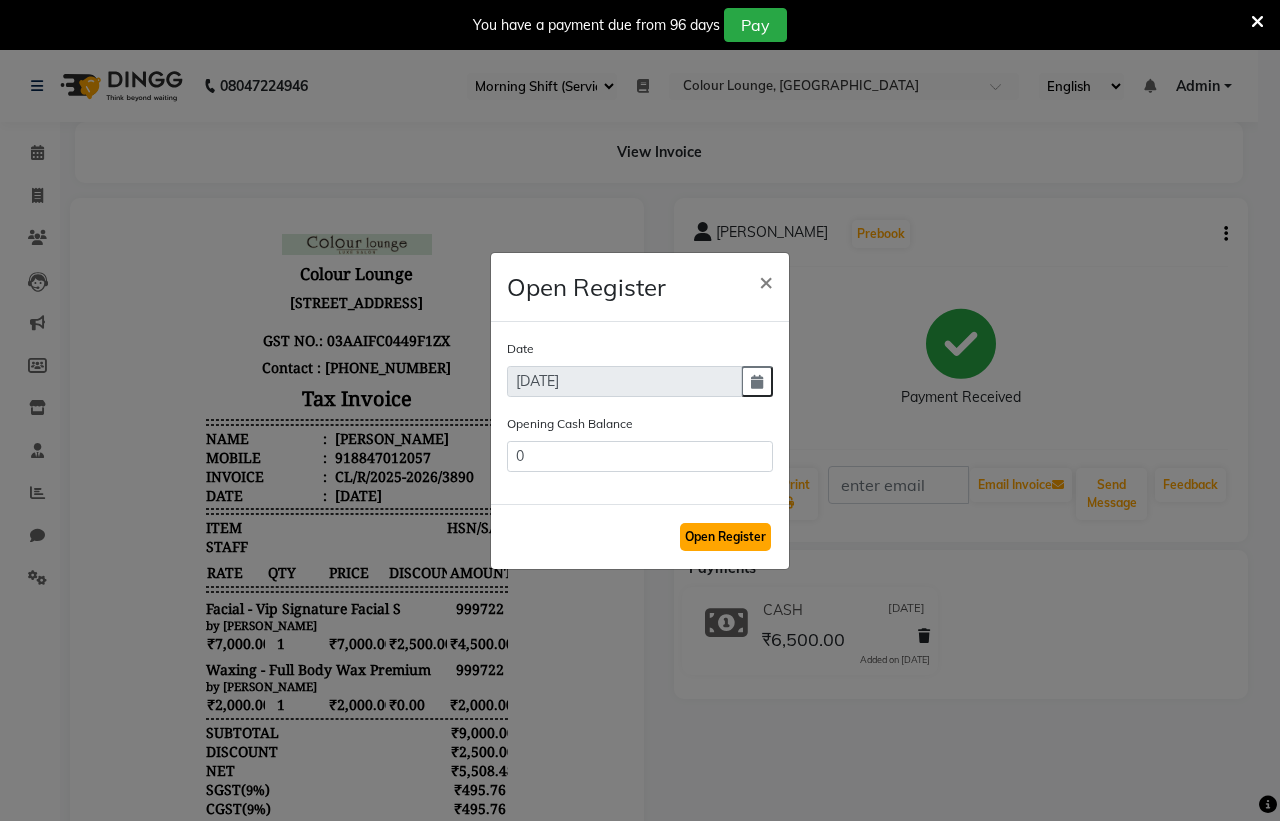 click on "Open Register" 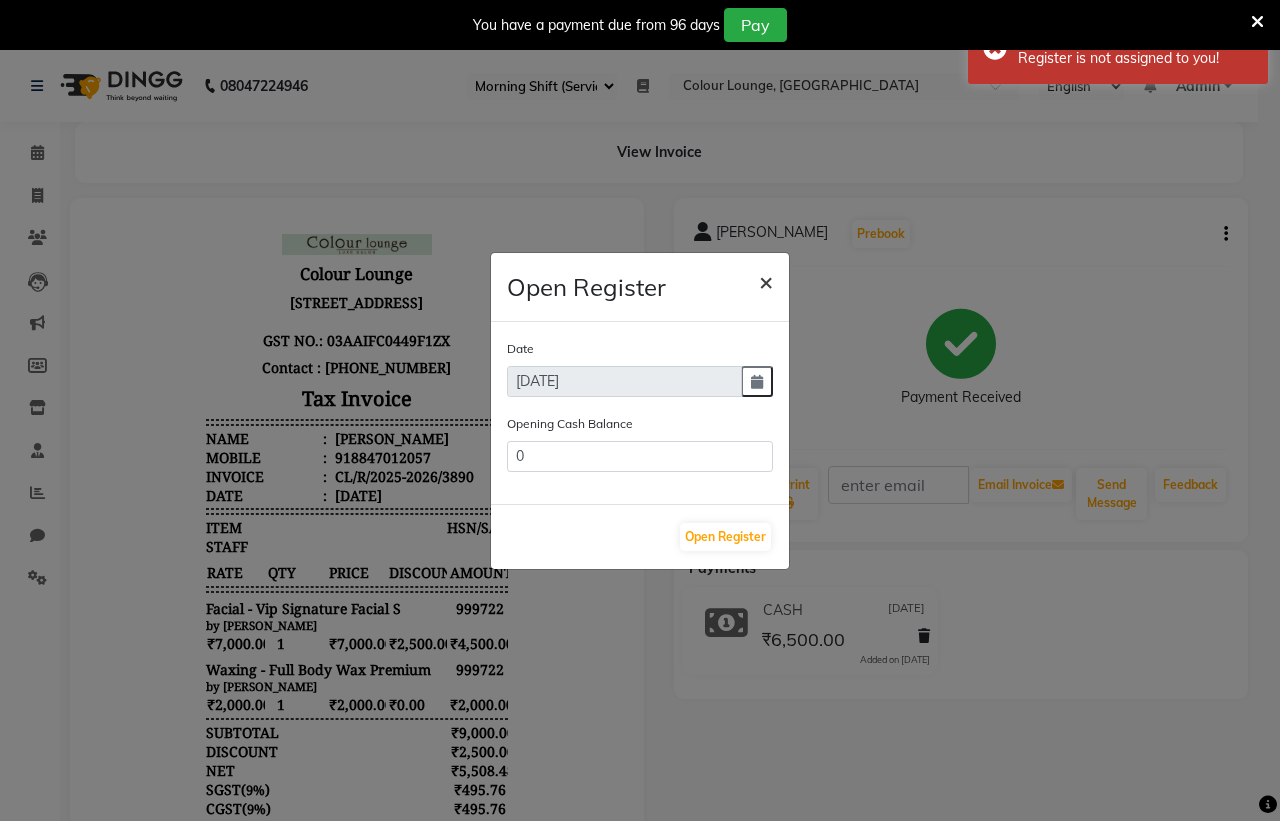 click on "×" 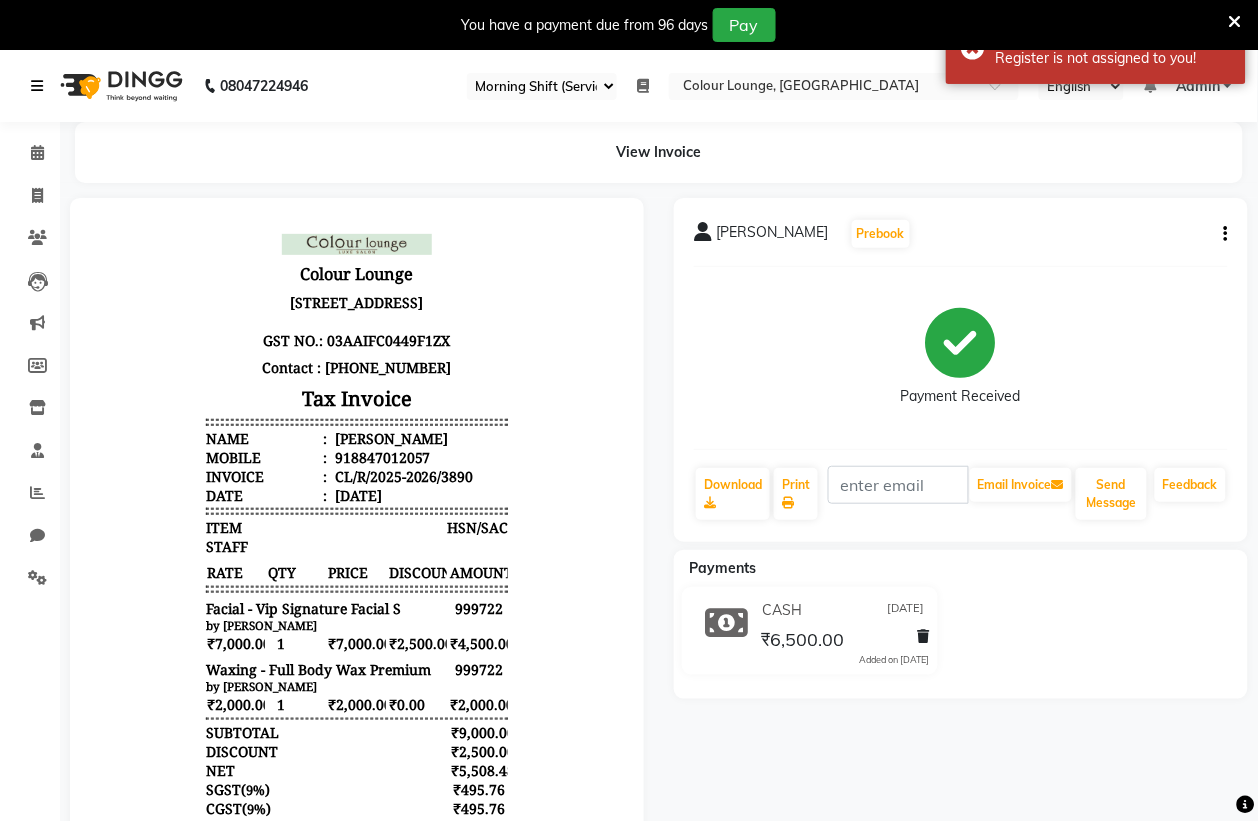 click at bounding box center (37, 86) 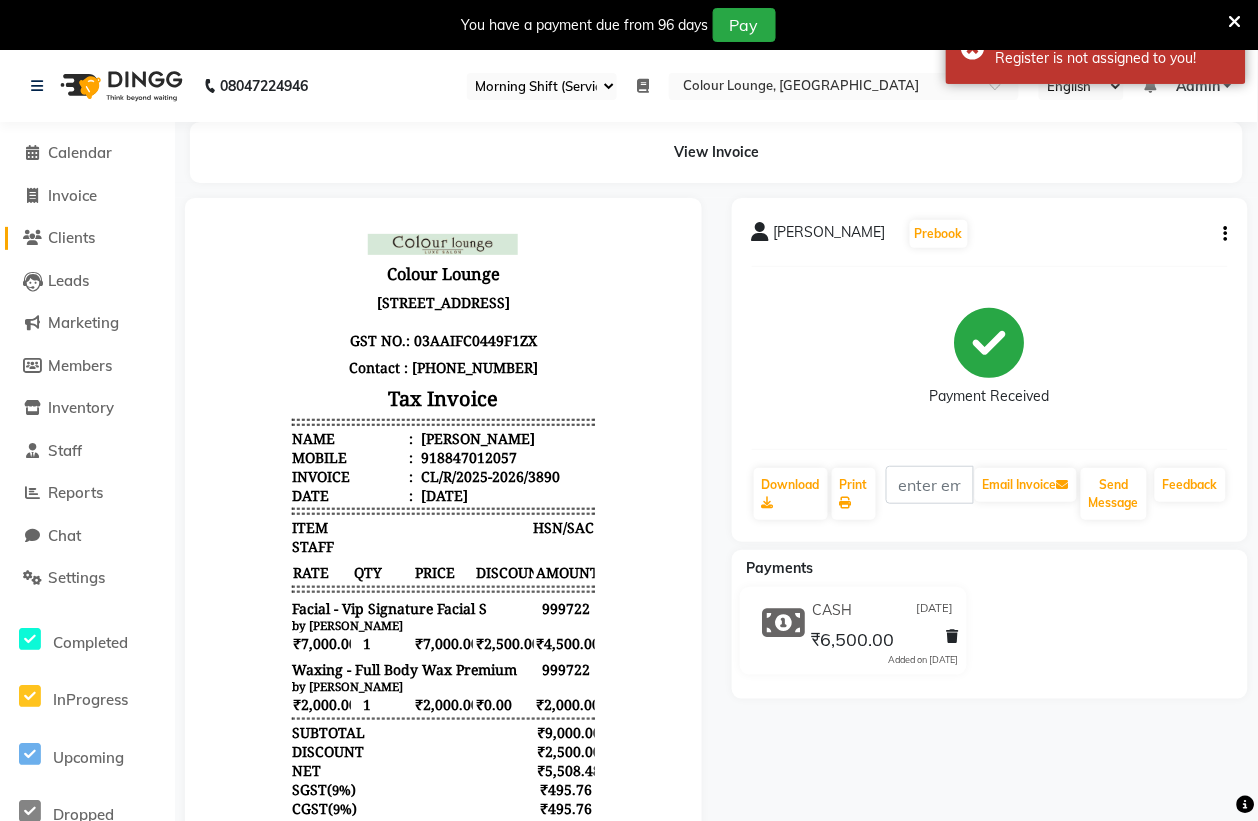 click on "Clients" 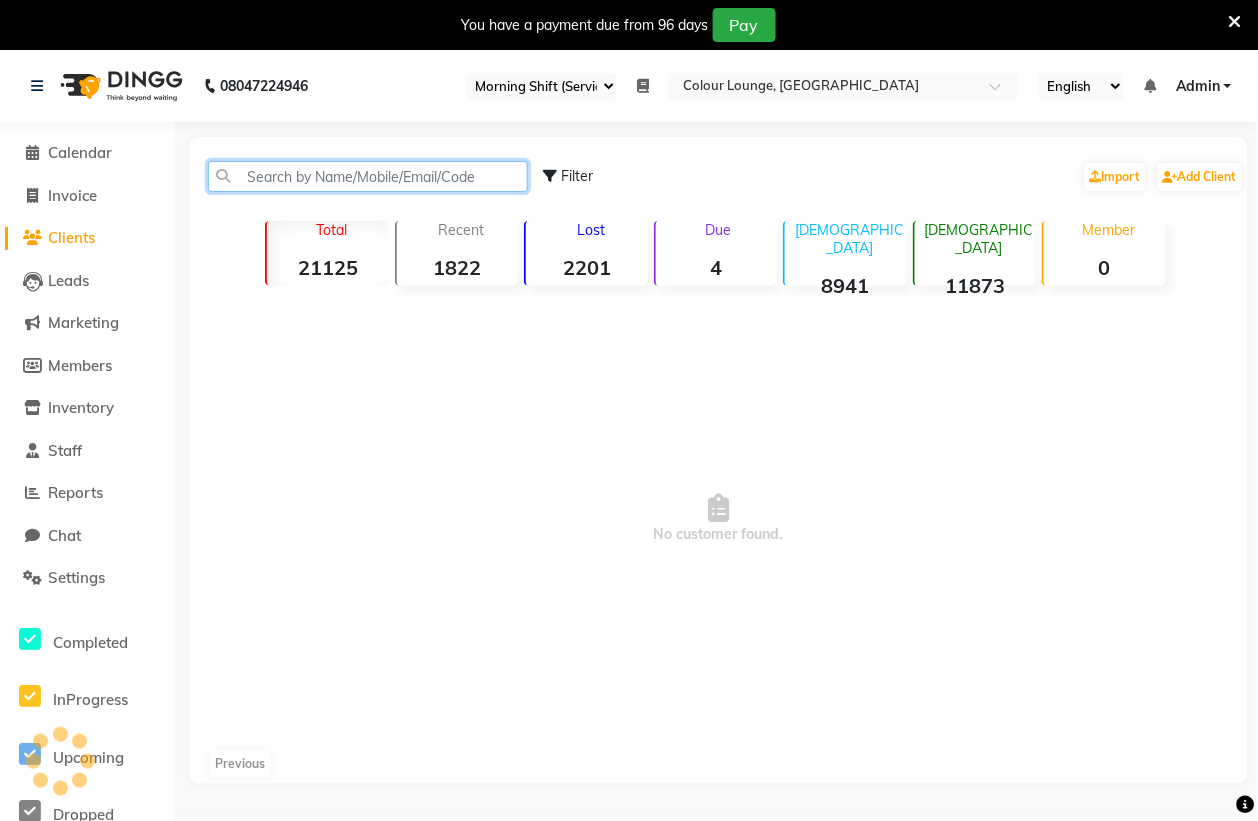 click 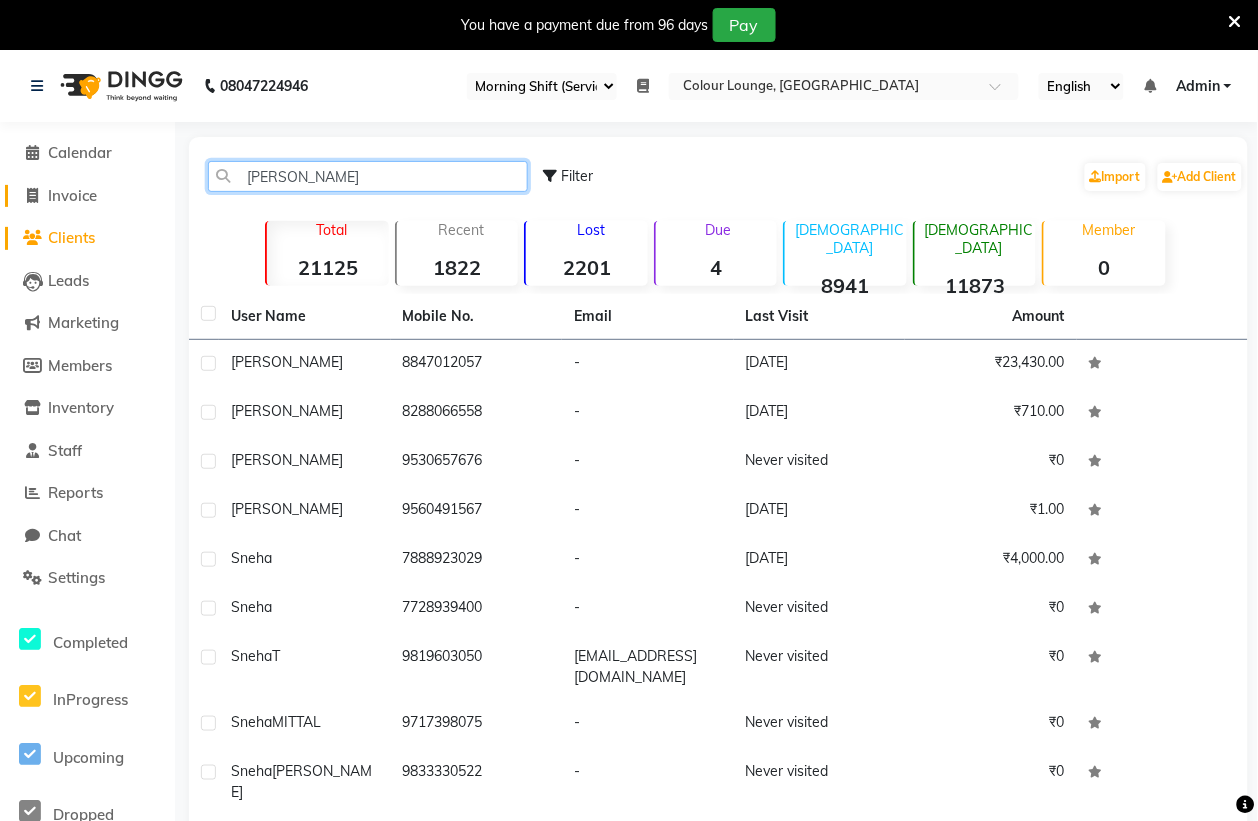 type on "sneh" 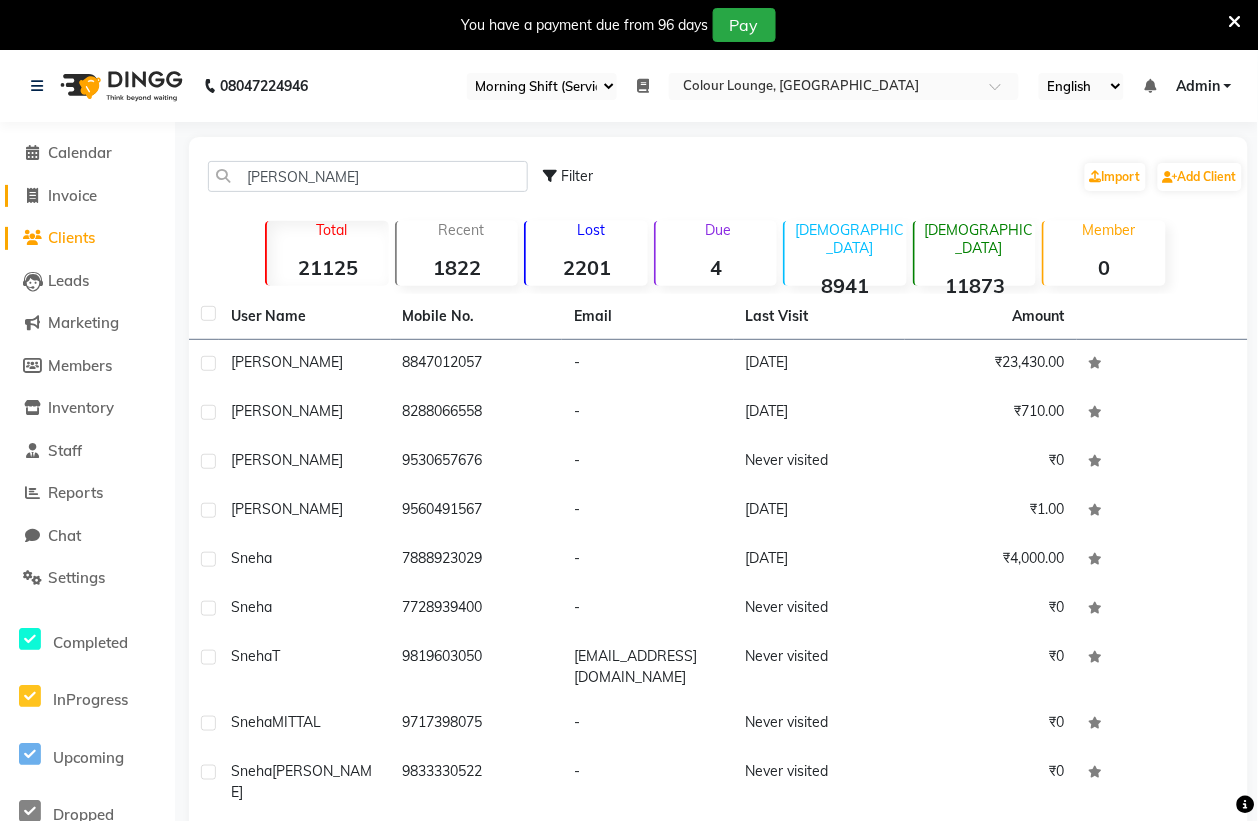 click on "Invoice" 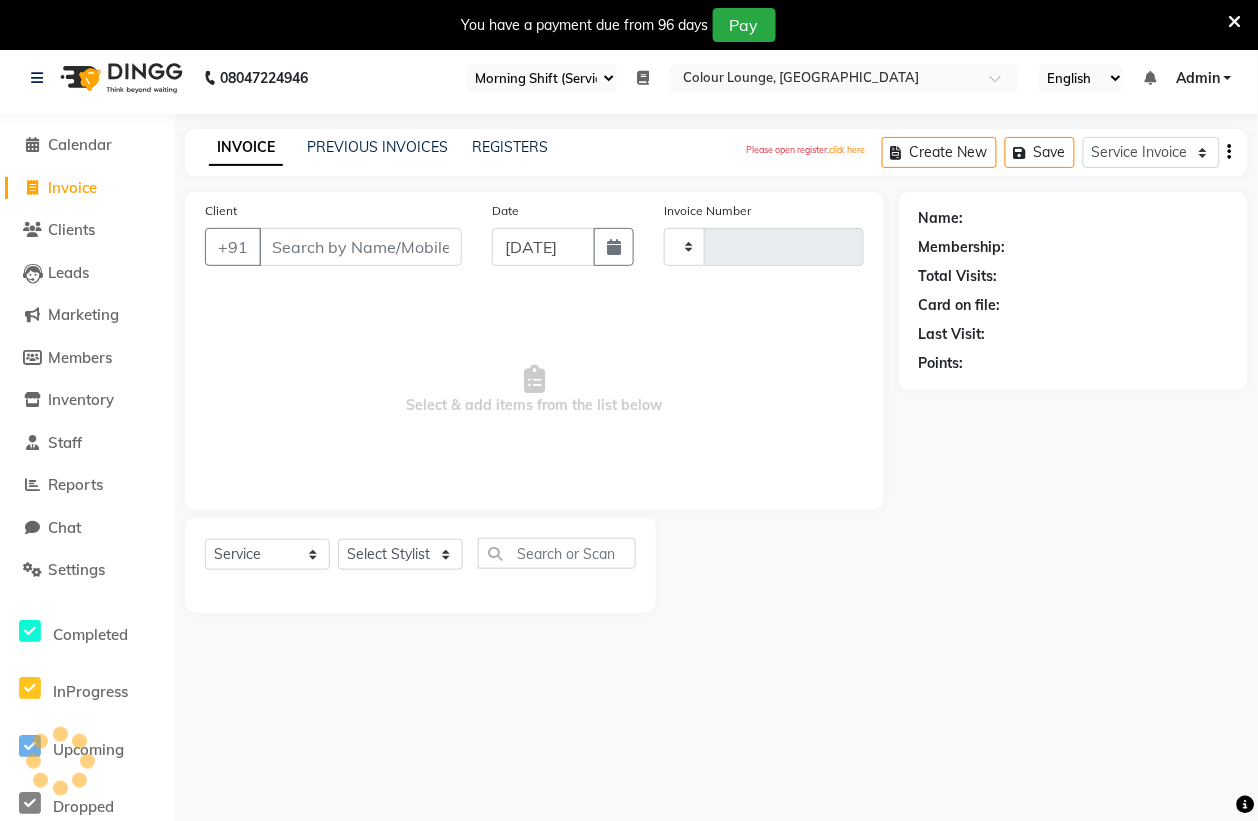type on "3928" 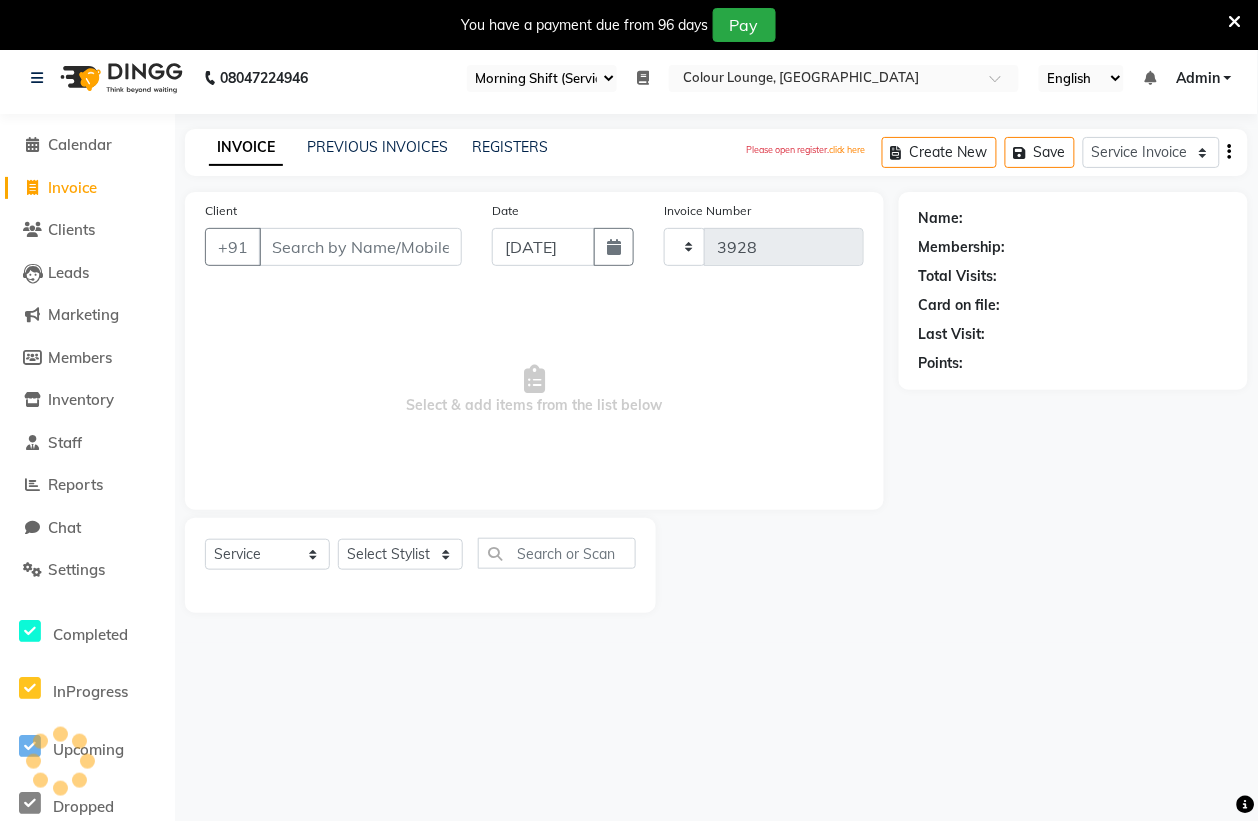 select on "8013" 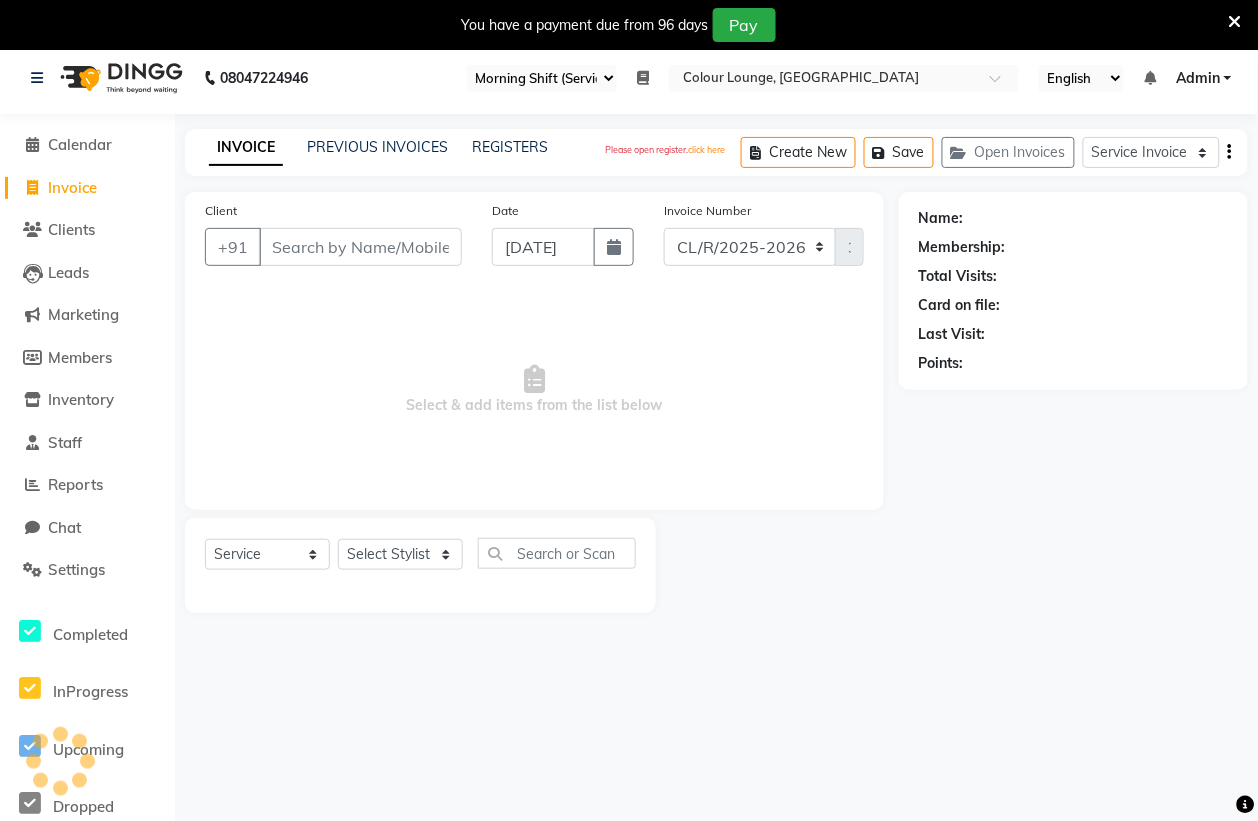 scroll, scrollTop: 50, scrollLeft: 0, axis: vertical 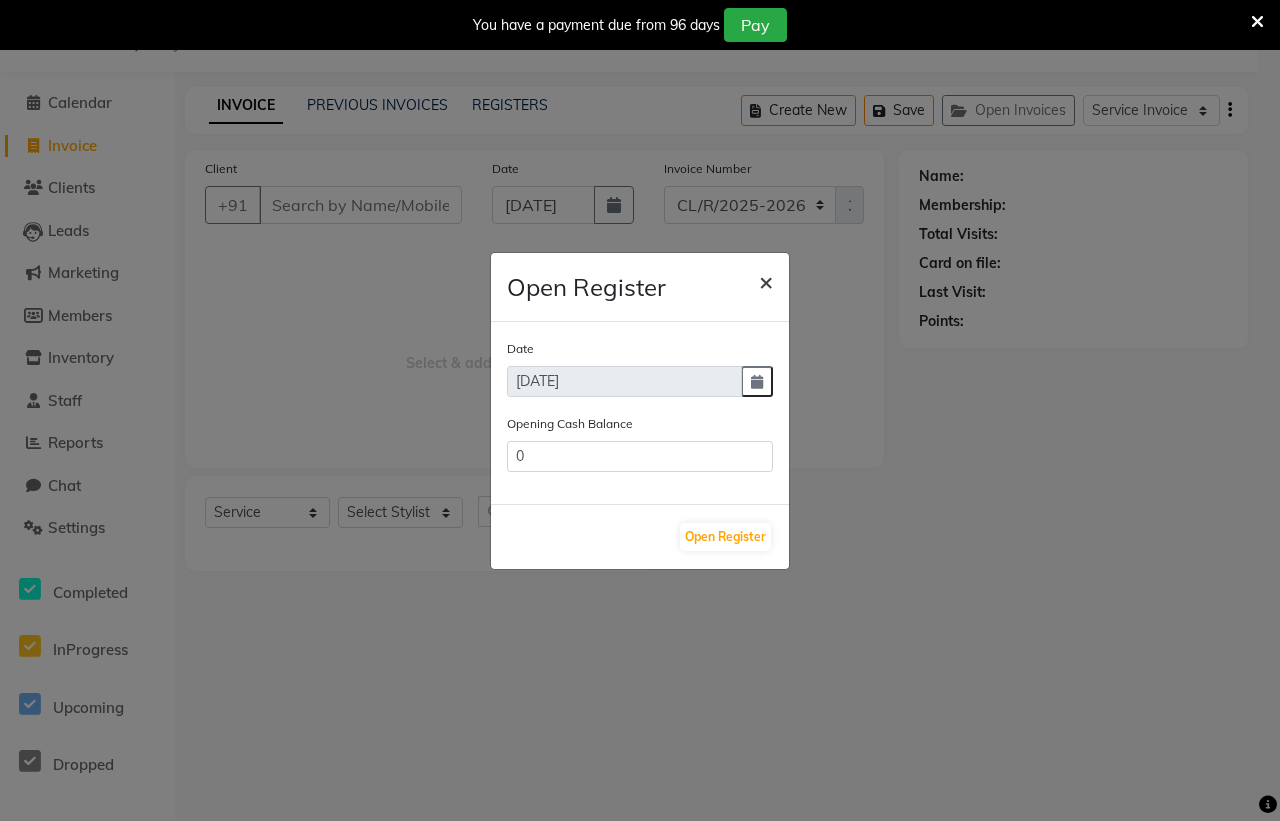 click on "×" 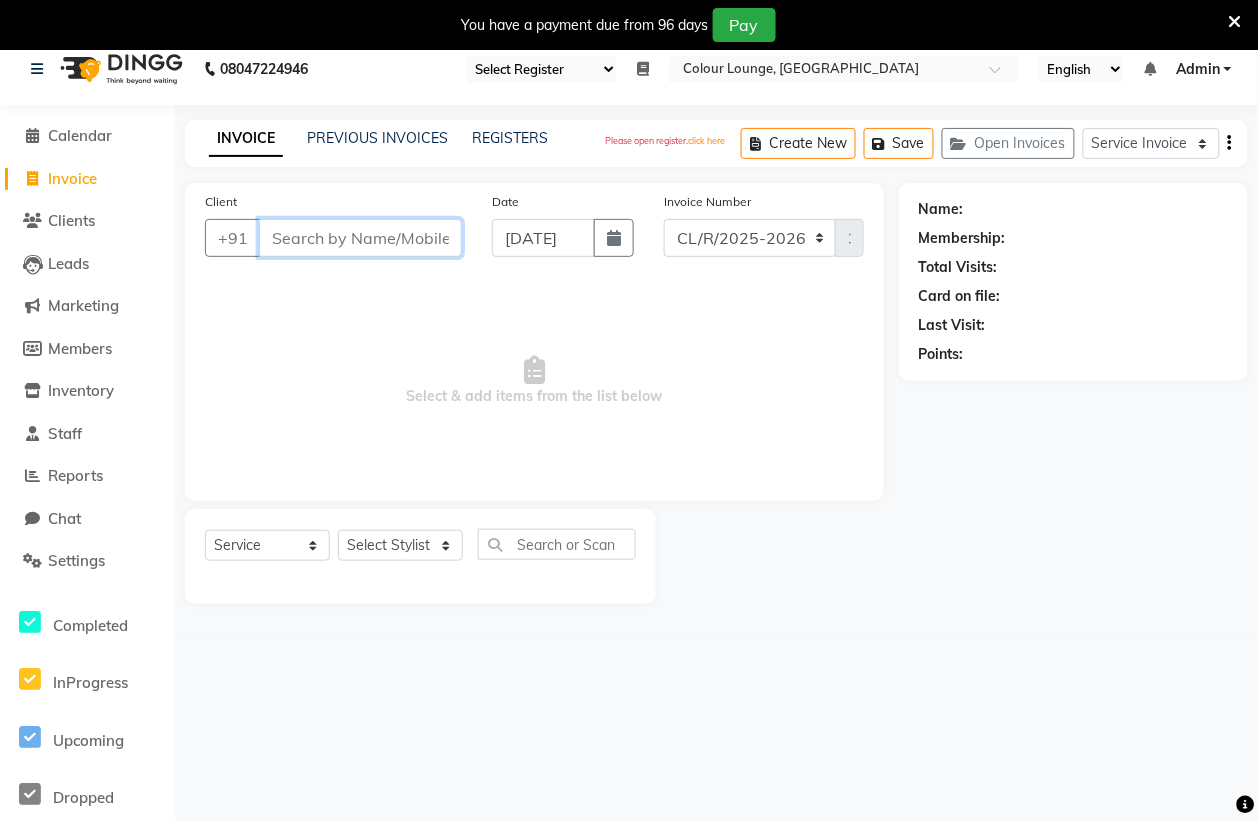 scroll, scrollTop: 0, scrollLeft: 0, axis: both 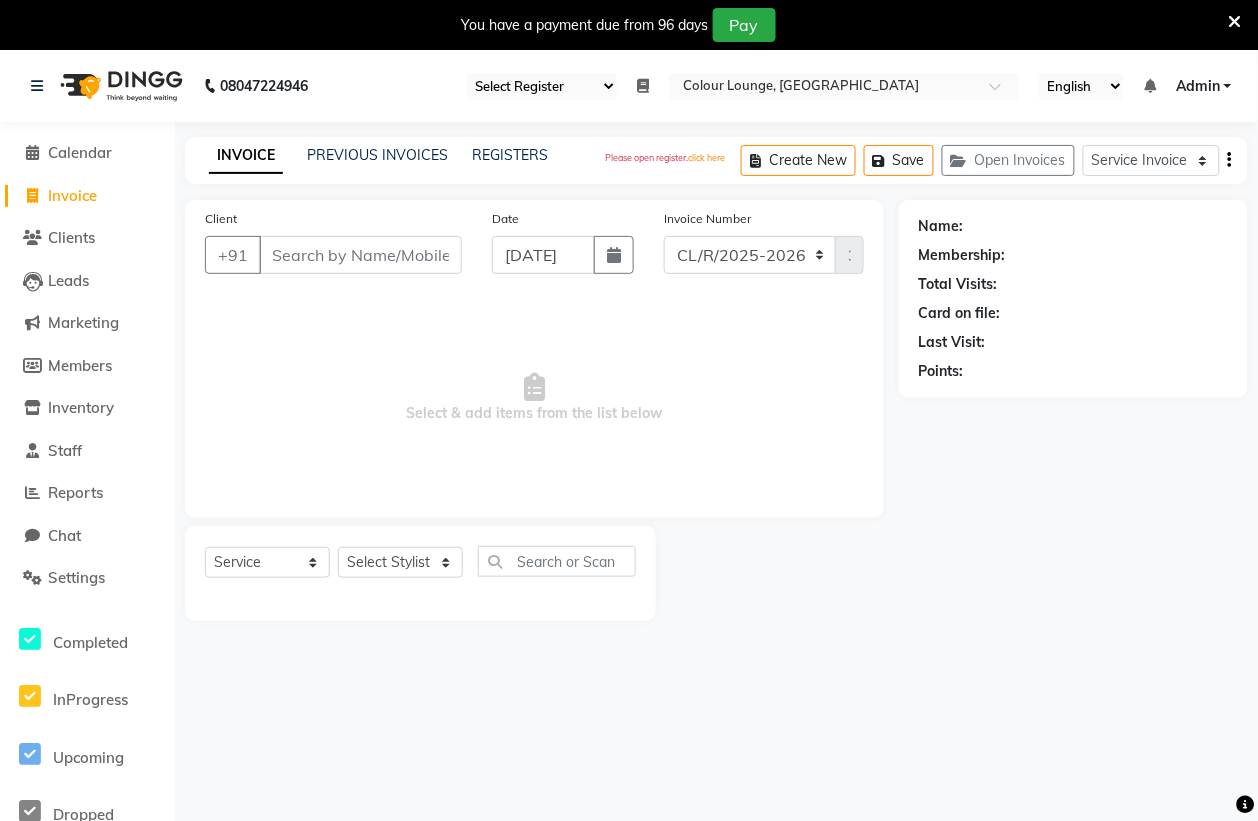 click on "Select Register Evening Shift (Service) Morning Shift (Service)" at bounding box center [542, 86] 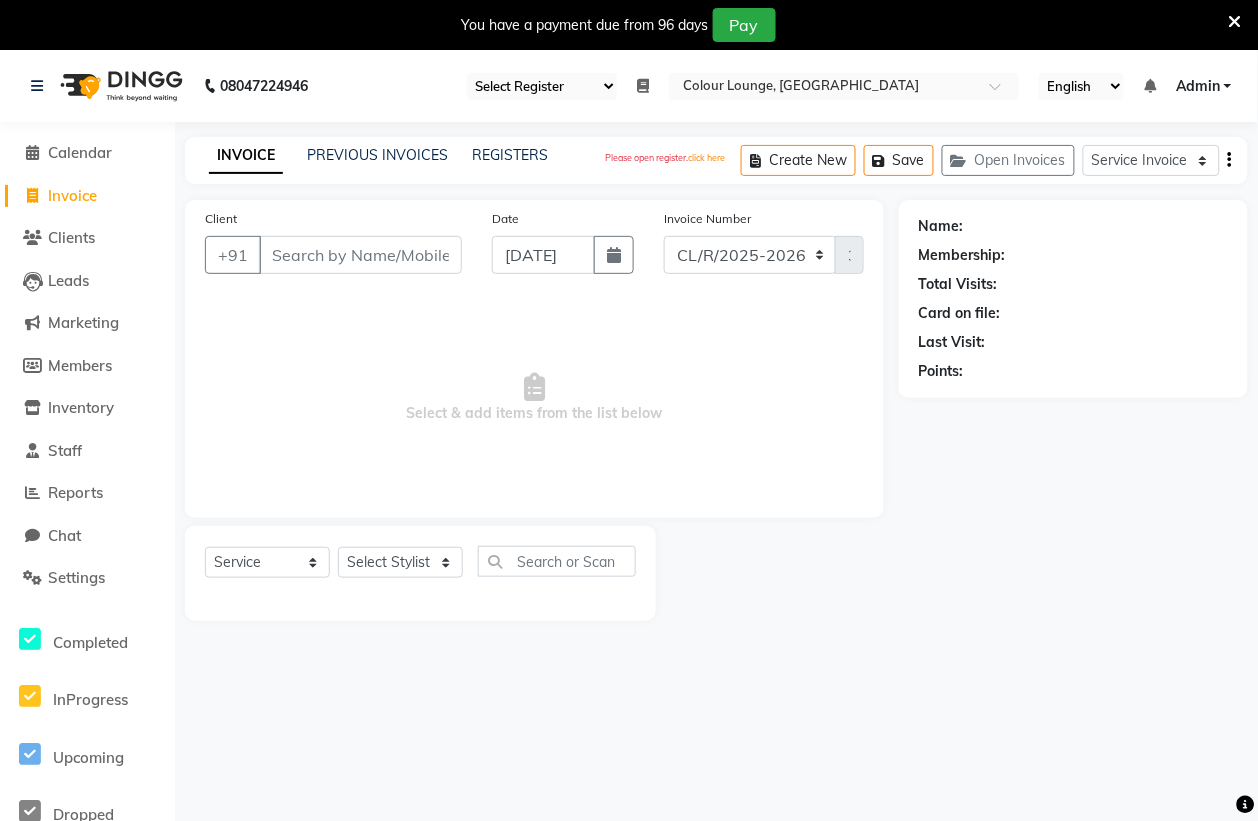 click at bounding box center [643, 86] 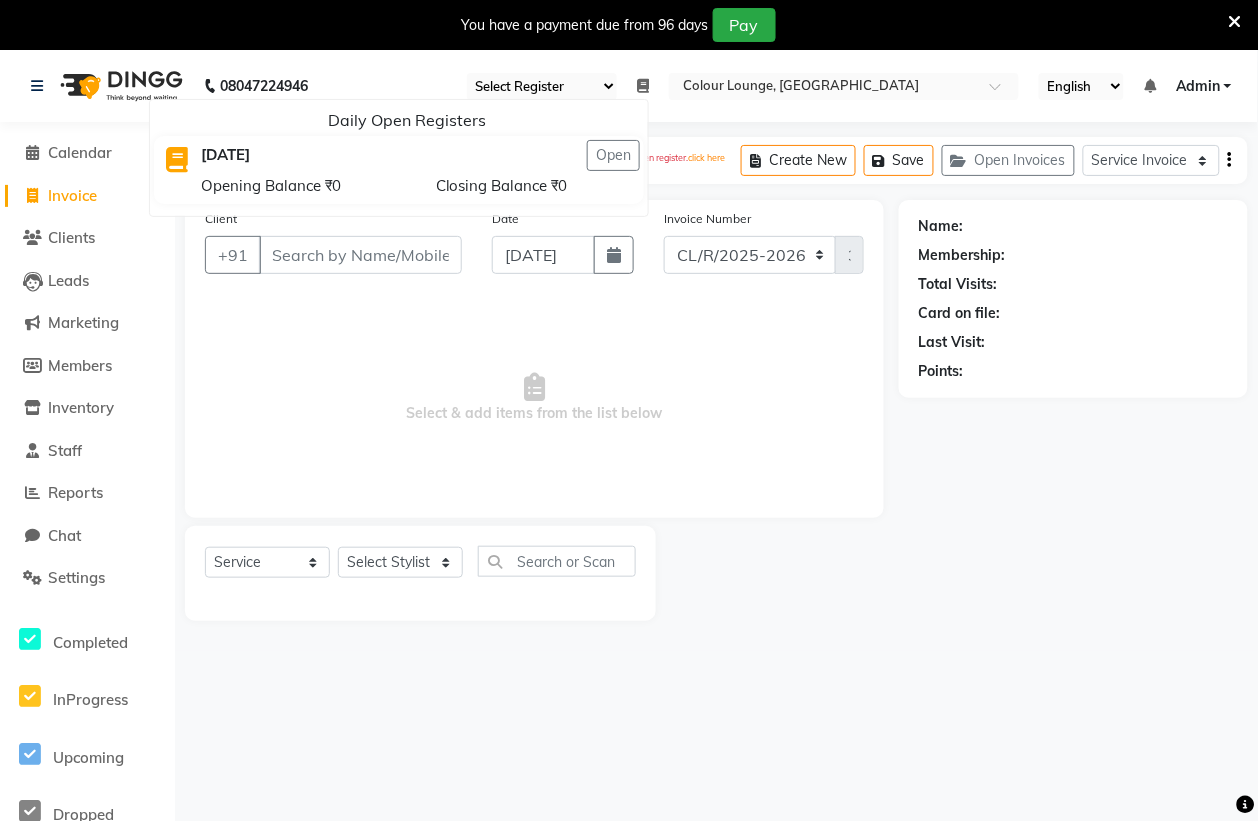 click at bounding box center (177, 160) 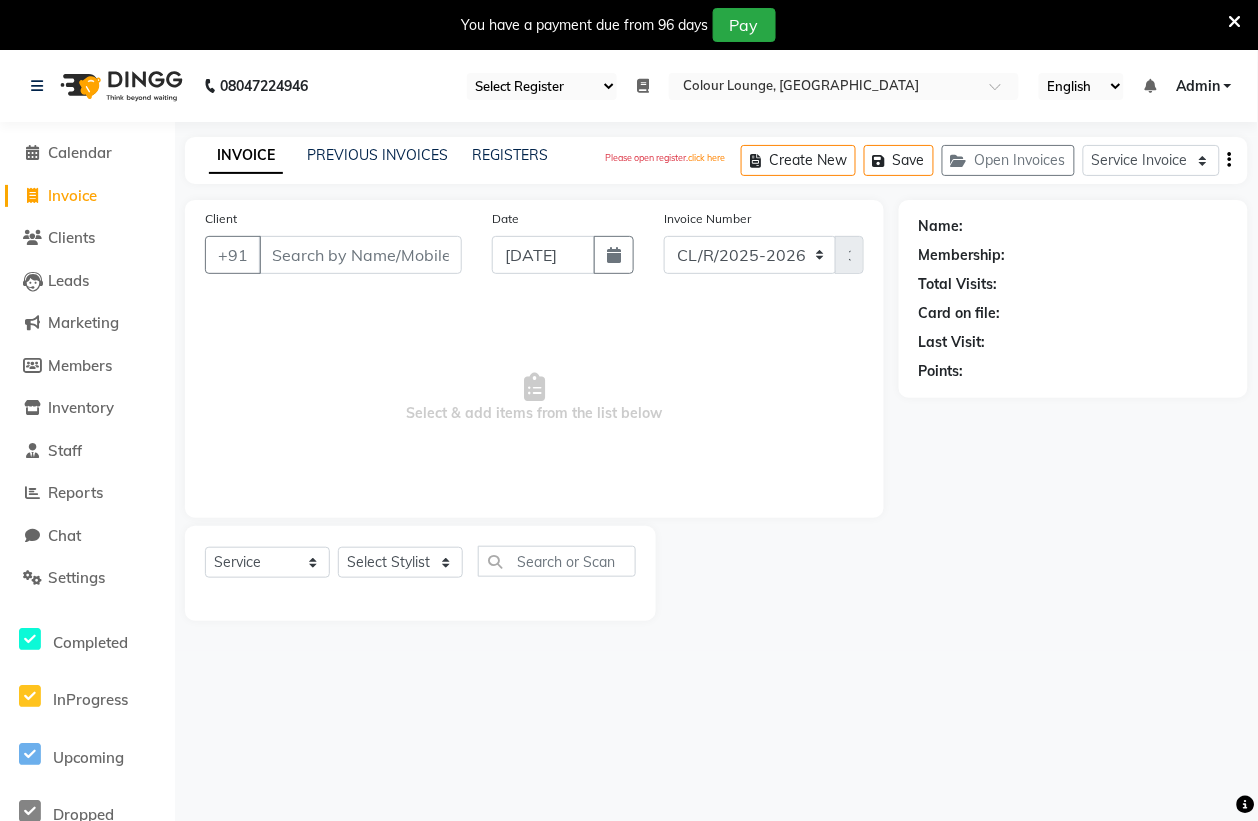 click on "Select Register Evening Shift (Service) Morning Shift (Service)" at bounding box center [542, 86] 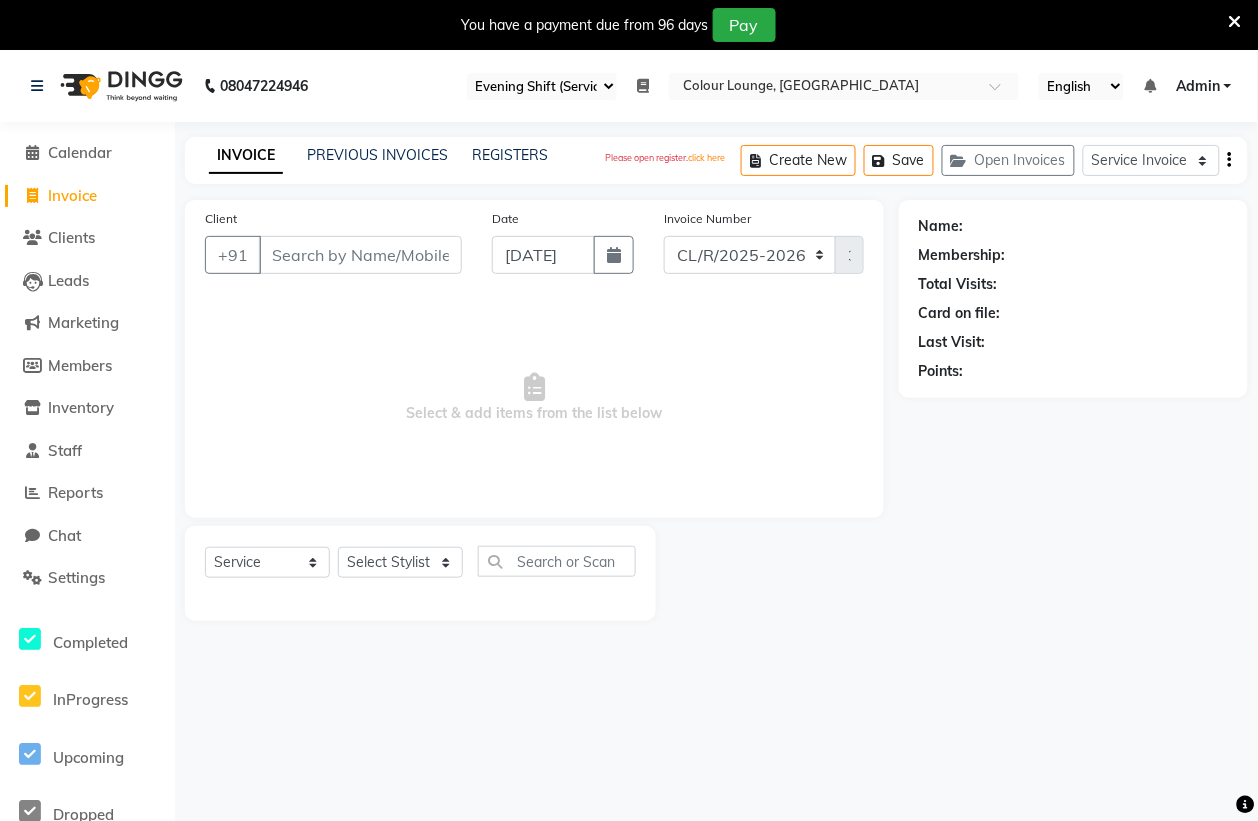 click on "Select Register Evening Shift (Service) Morning Shift (Service)" at bounding box center (542, 86) 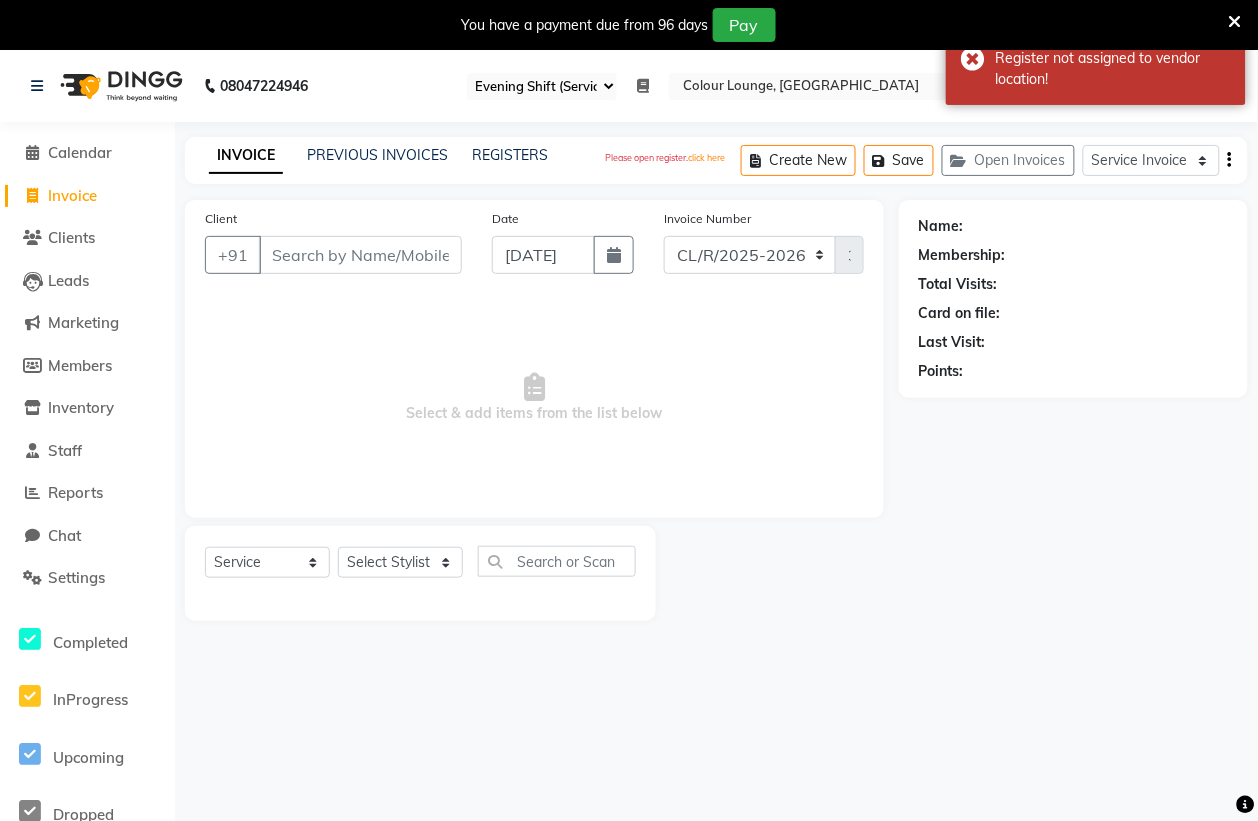 click on "Select Register Evening Shift (Service) Morning Shift (Service)" at bounding box center (542, 86) 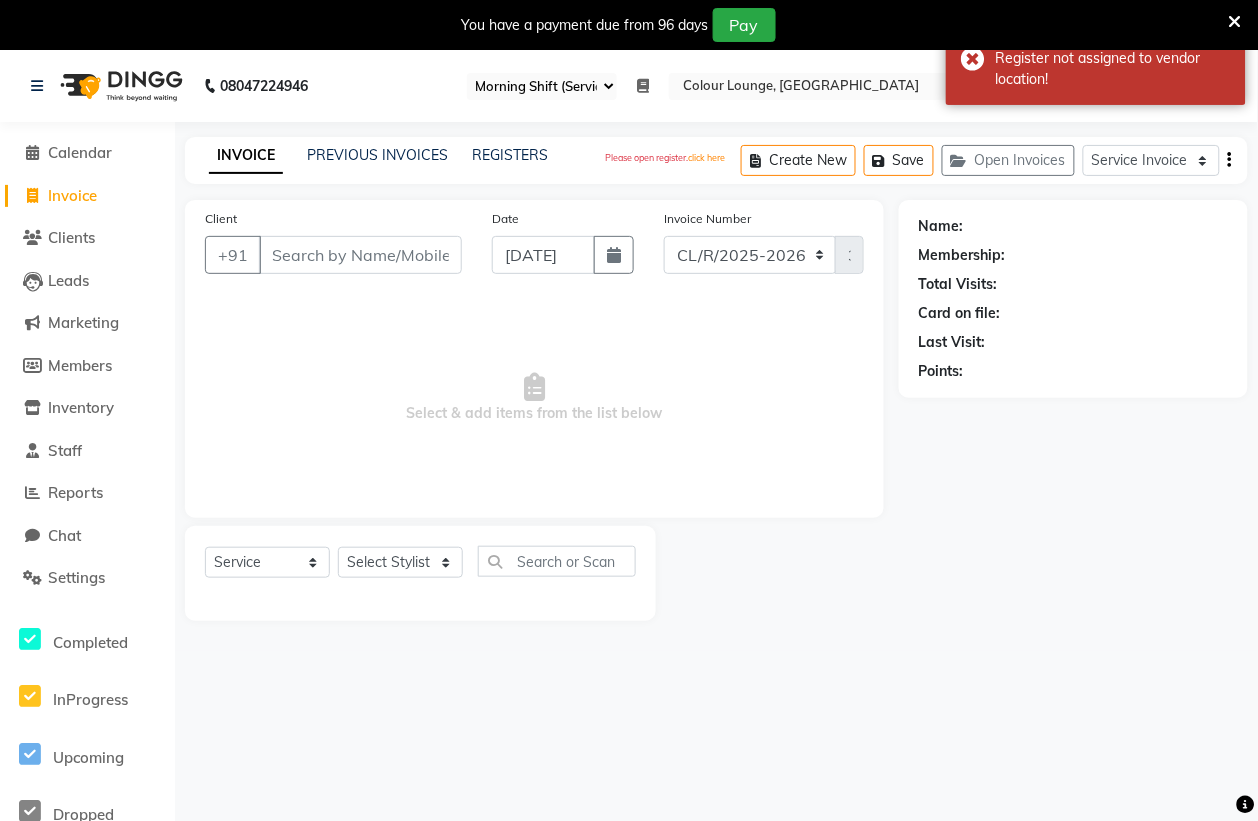 click on "Select Register Evening Shift (Service) Morning Shift (Service)" at bounding box center (542, 86) 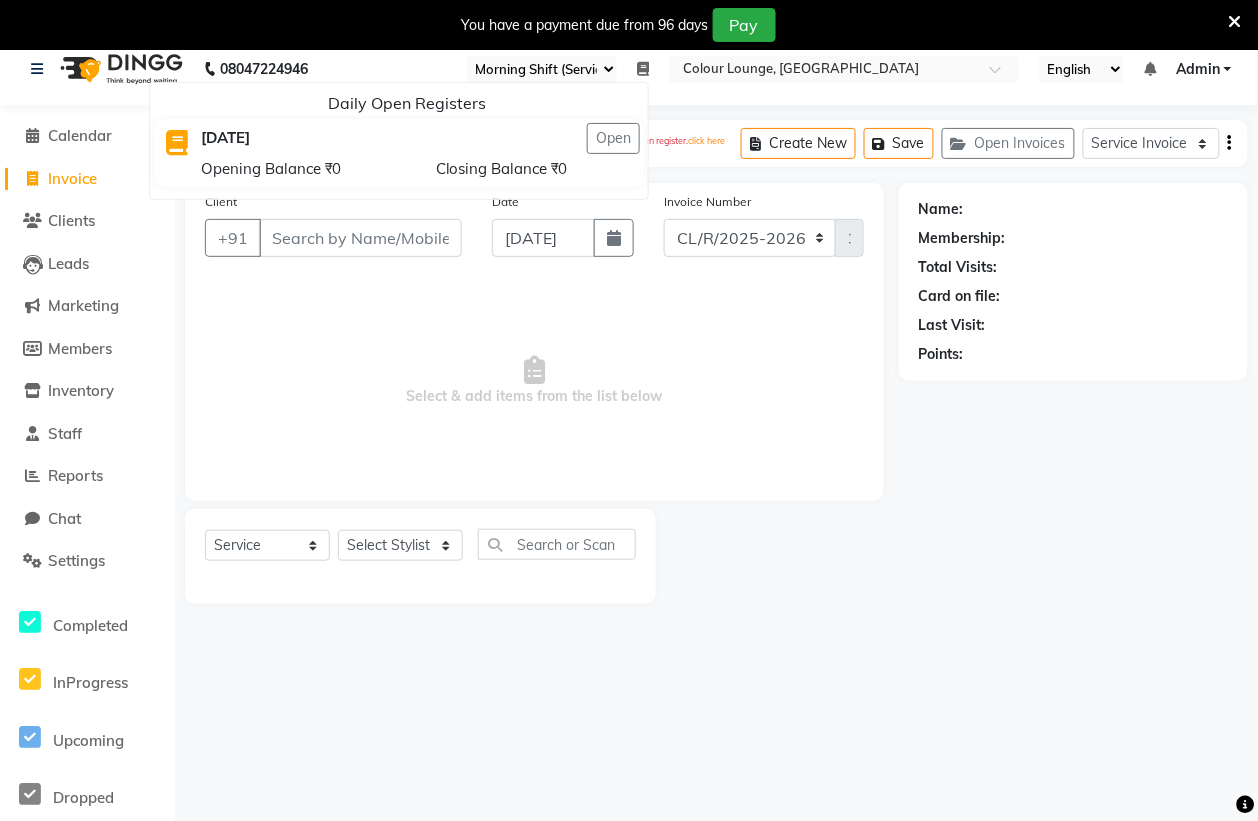 scroll, scrollTop: 0, scrollLeft: 0, axis: both 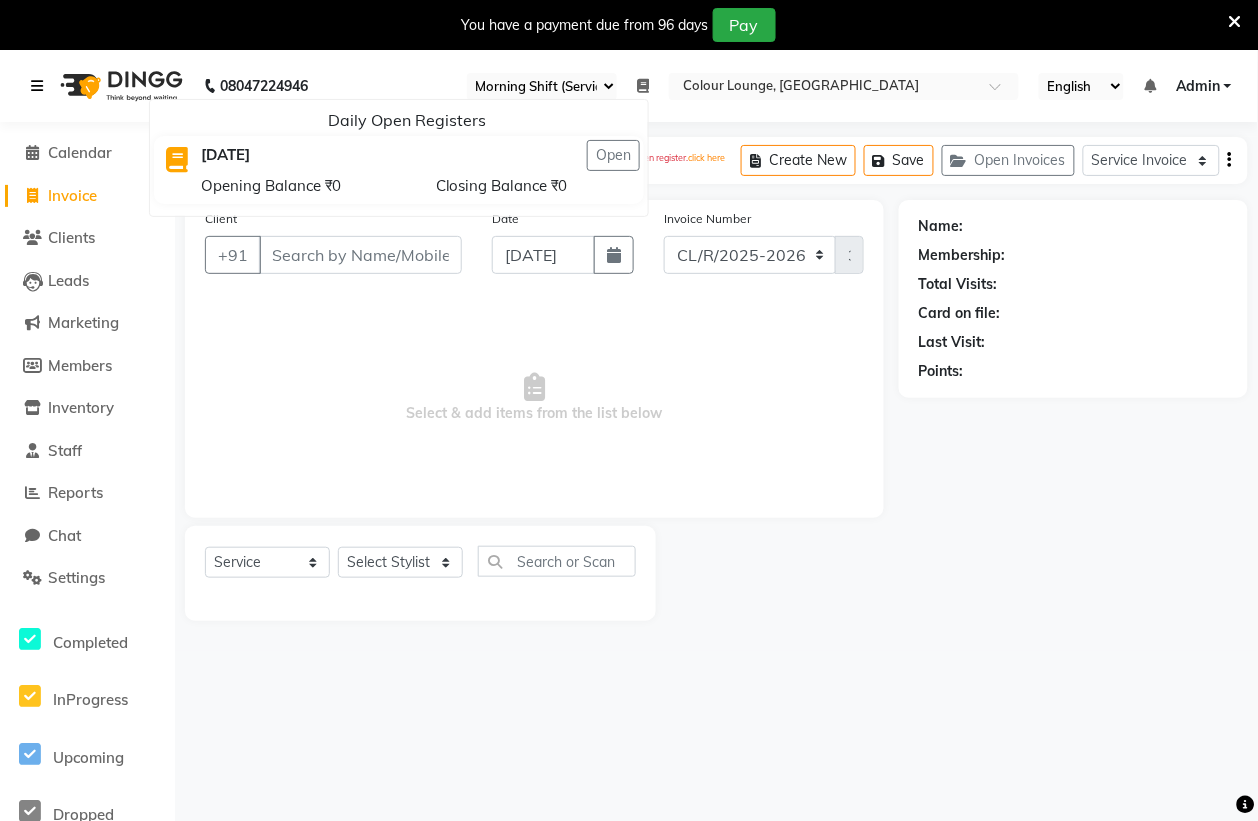 click at bounding box center (37, 86) 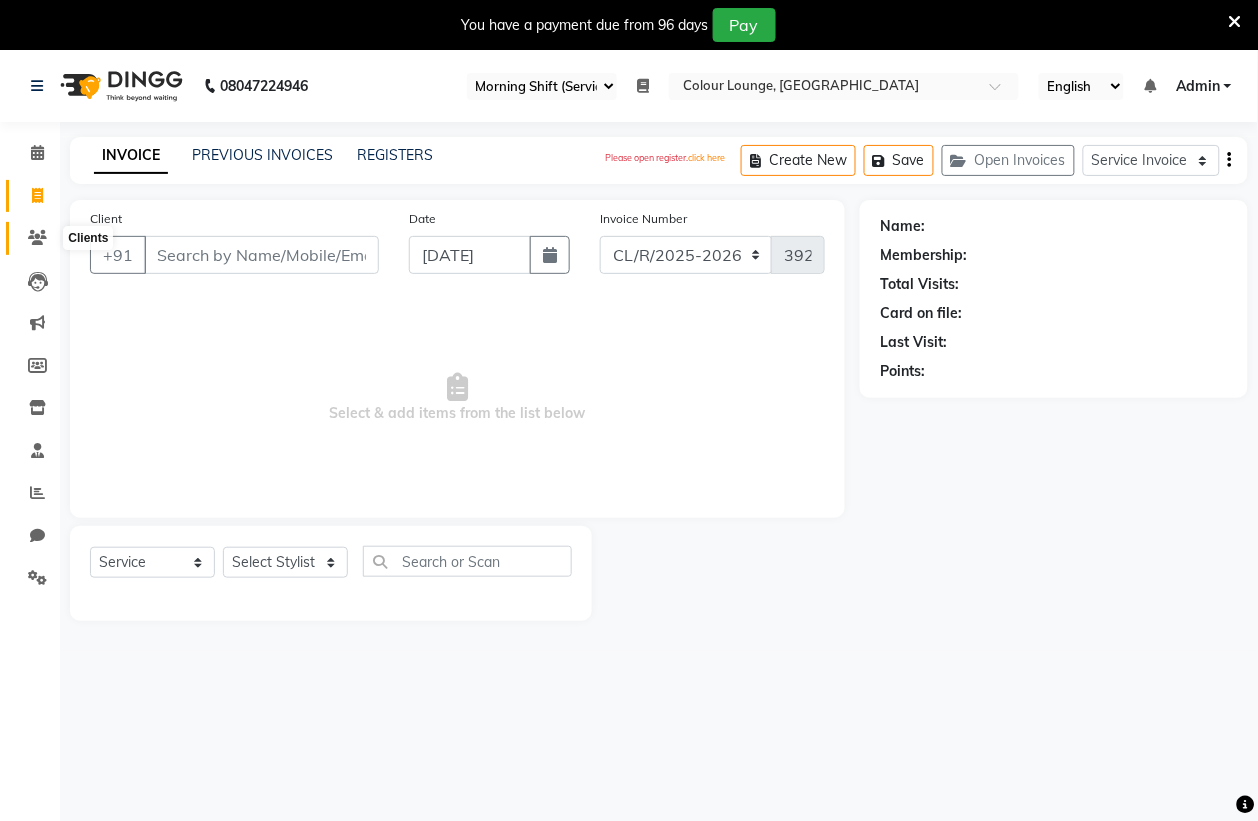 click 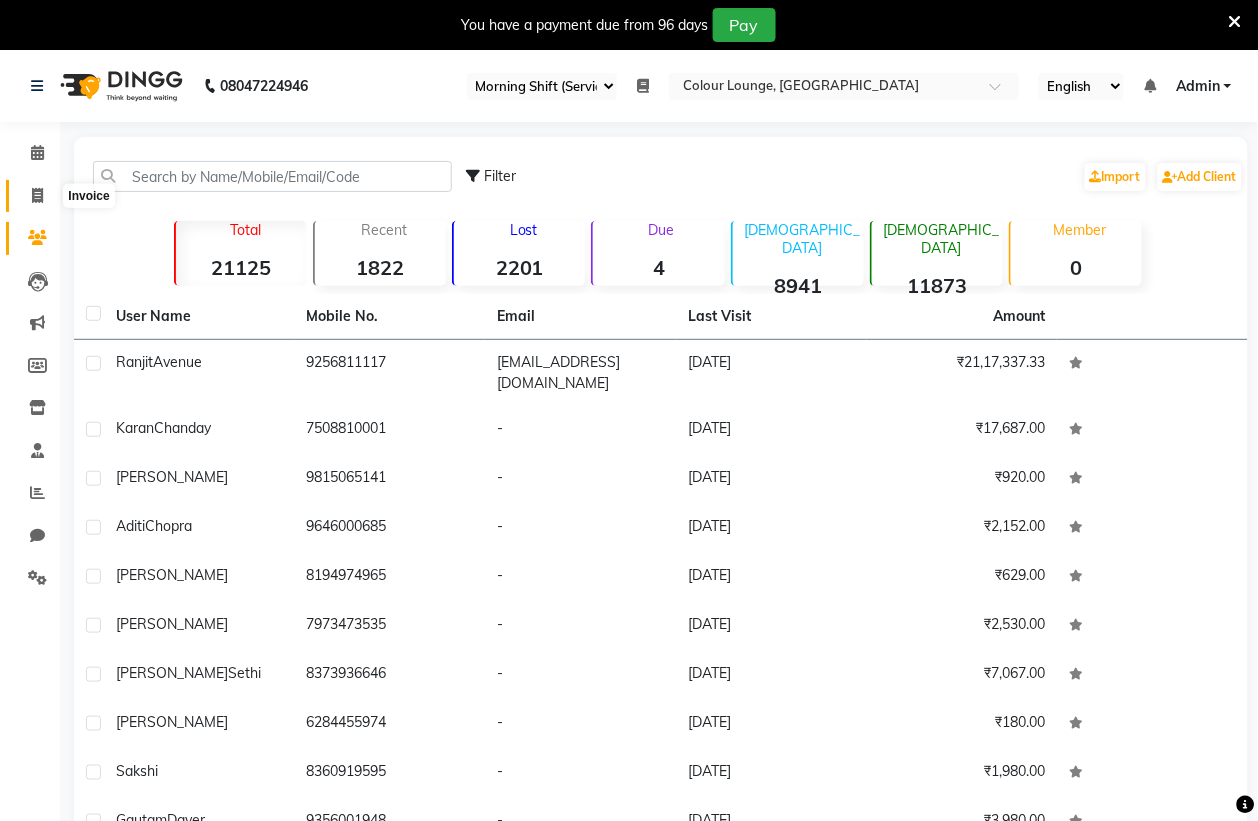 click 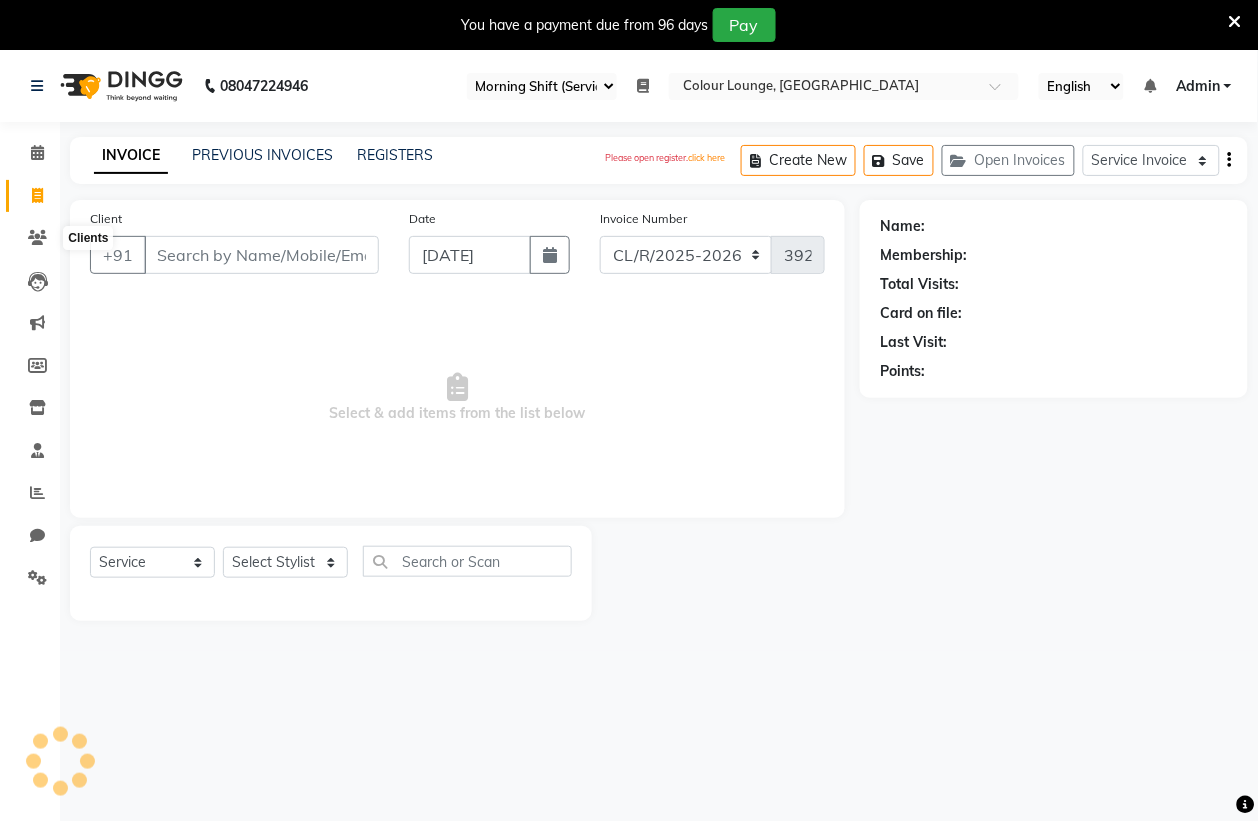 scroll, scrollTop: 50, scrollLeft: 0, axis: vertical 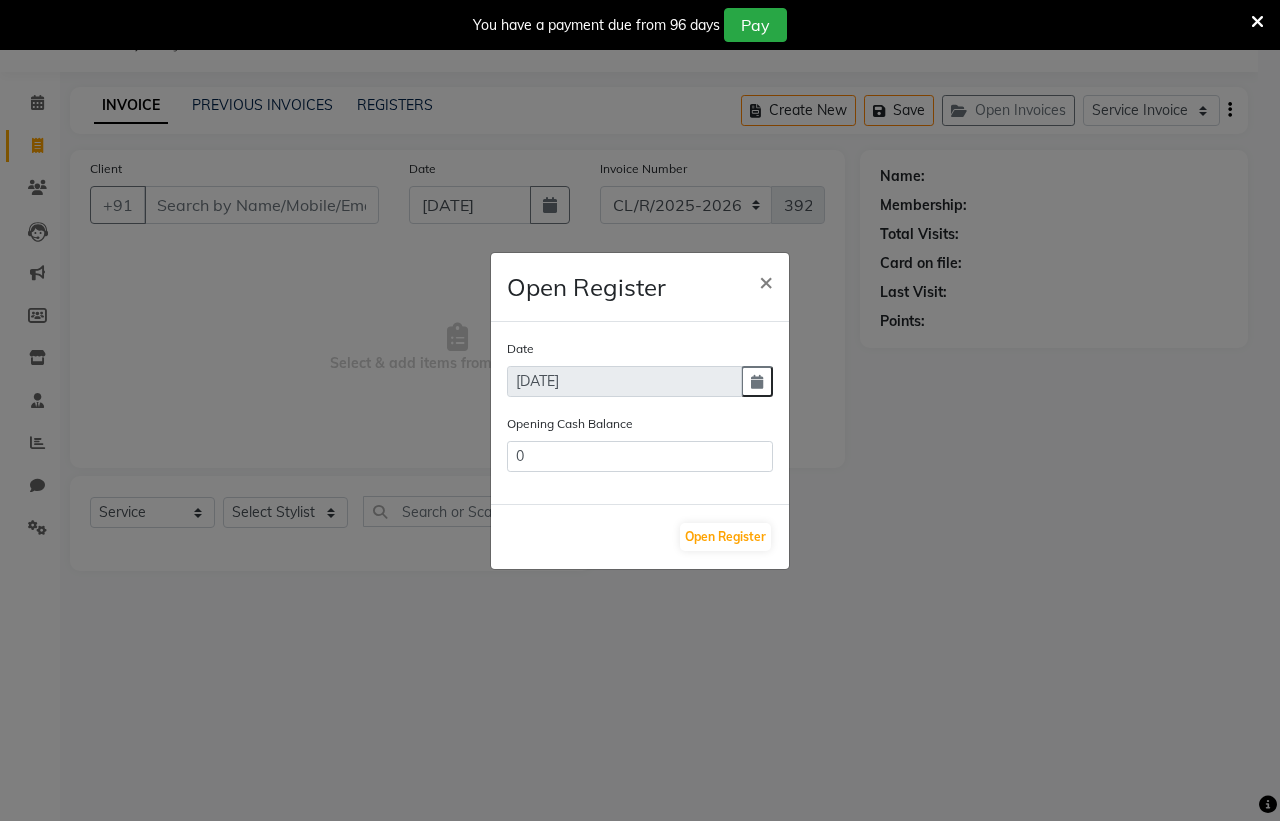 click 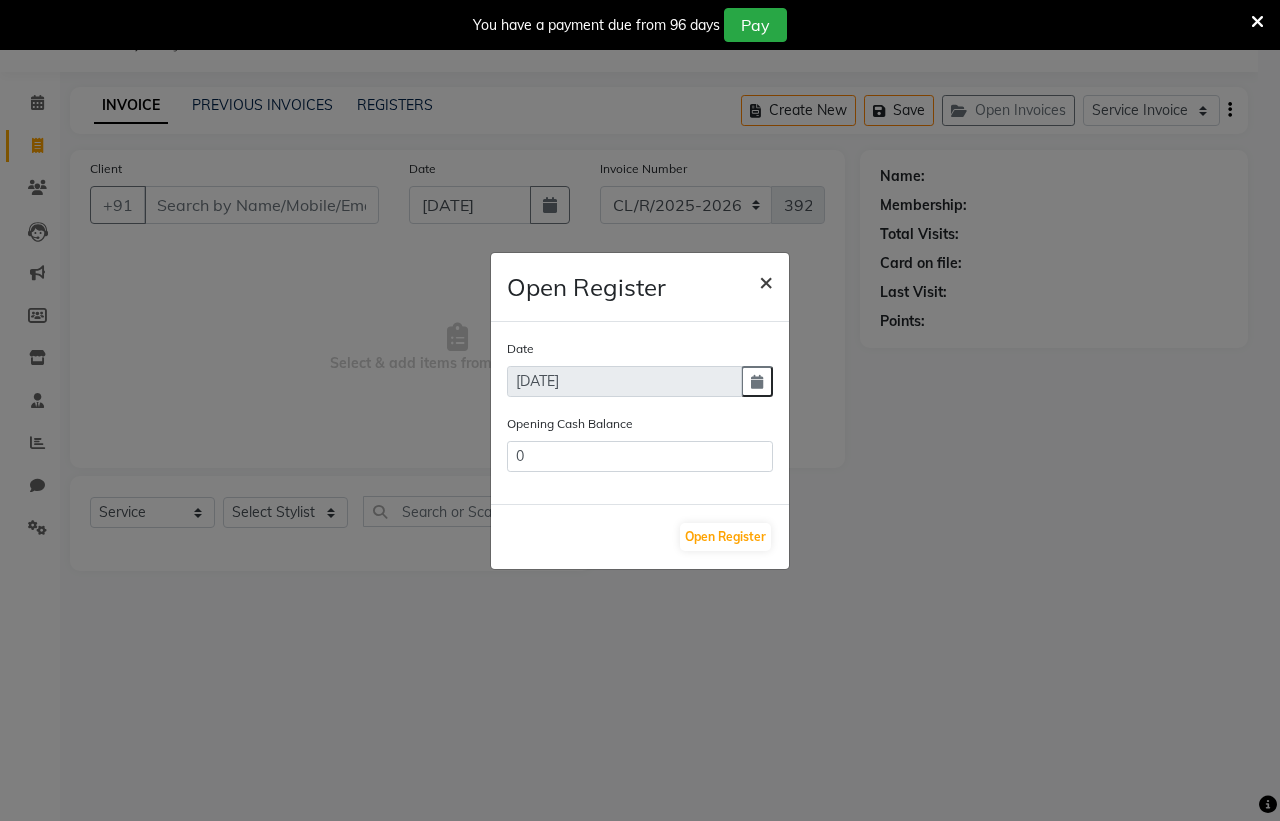 click on "×" 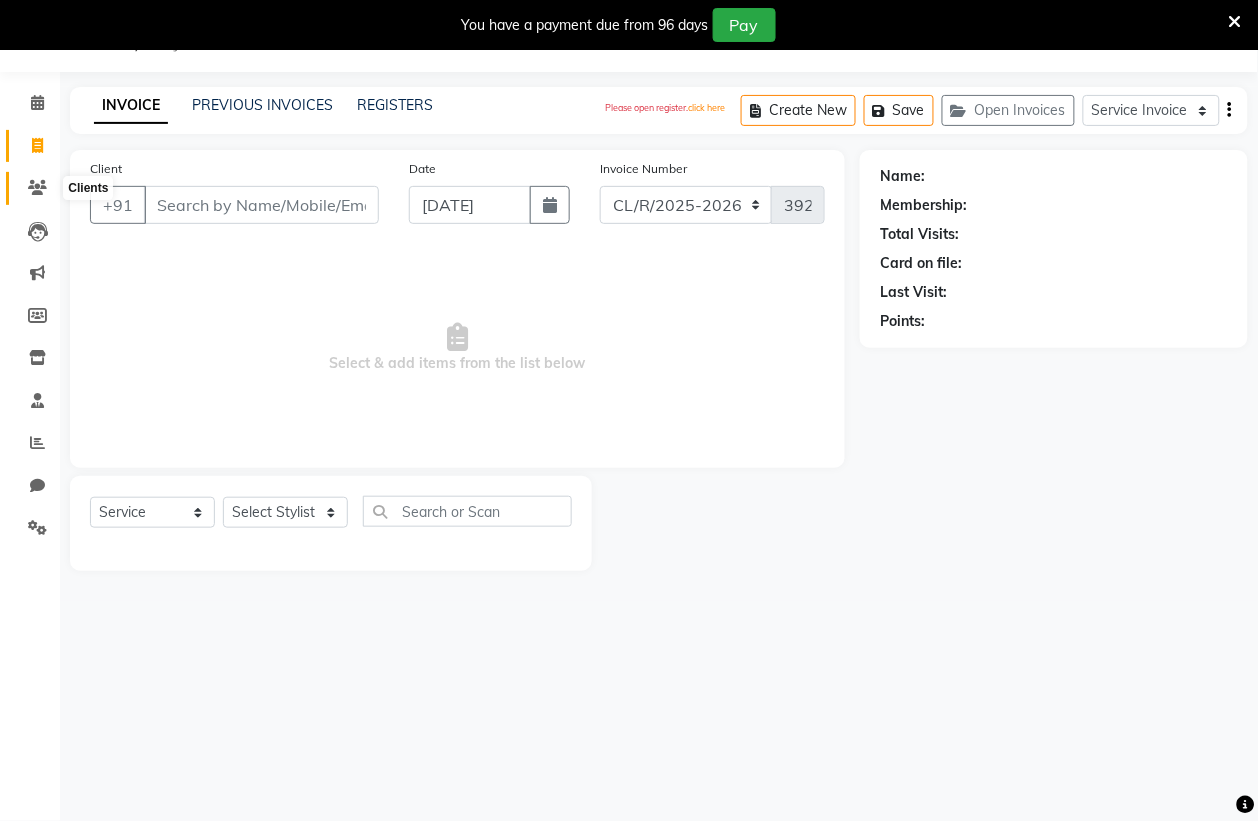 click 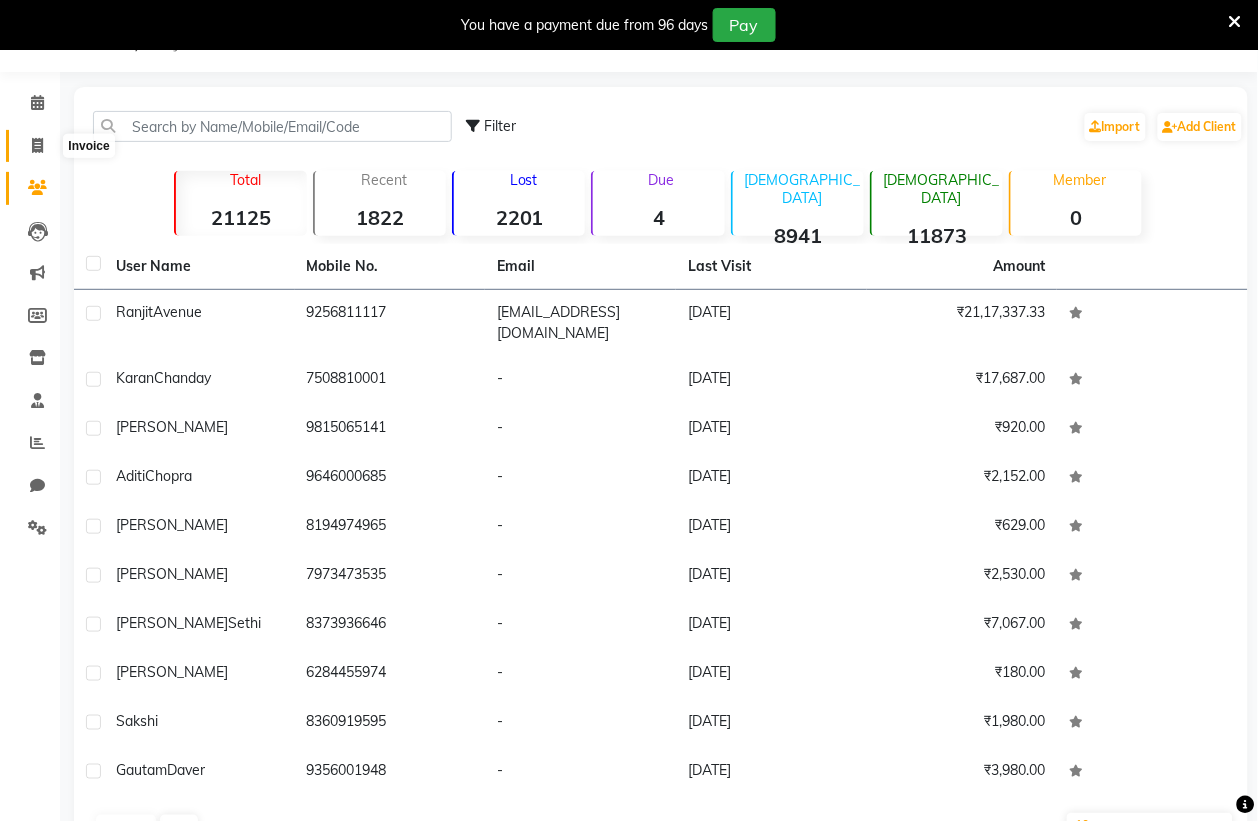 click 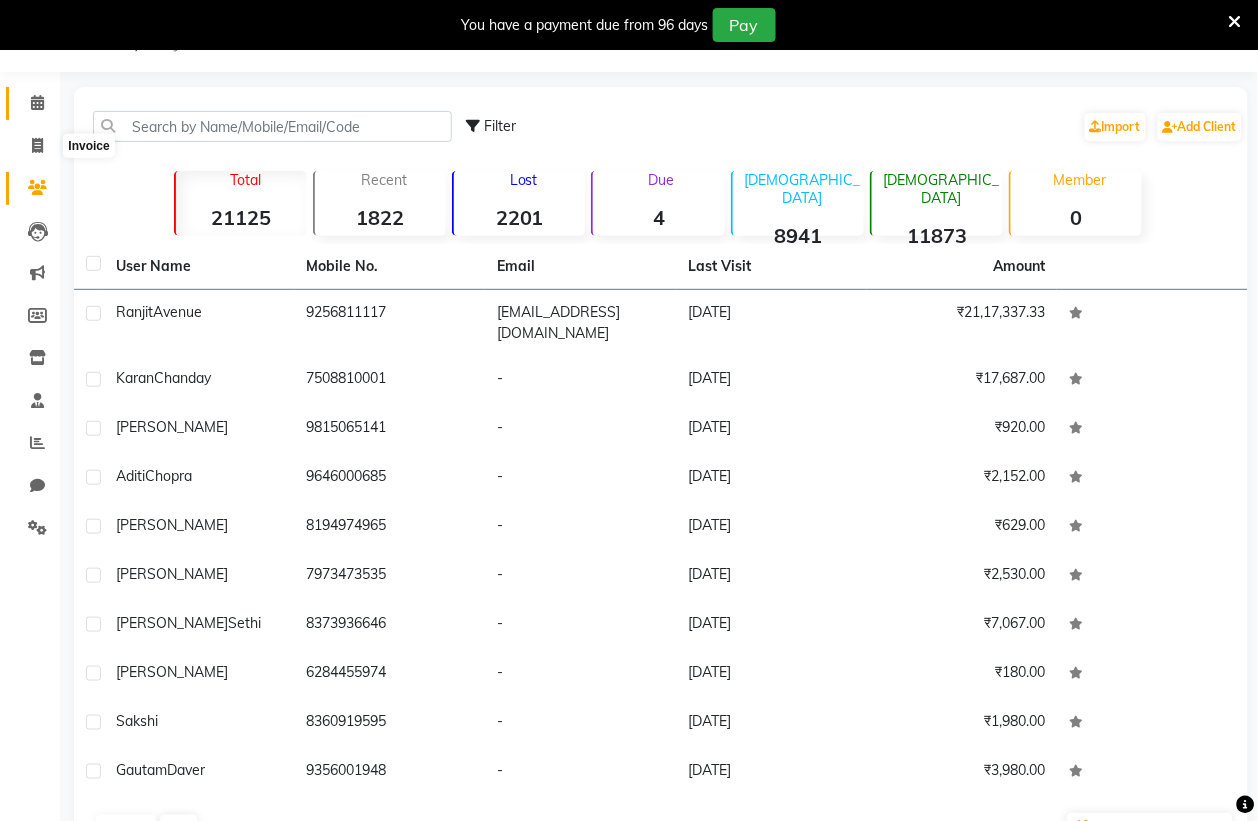 select on "service" 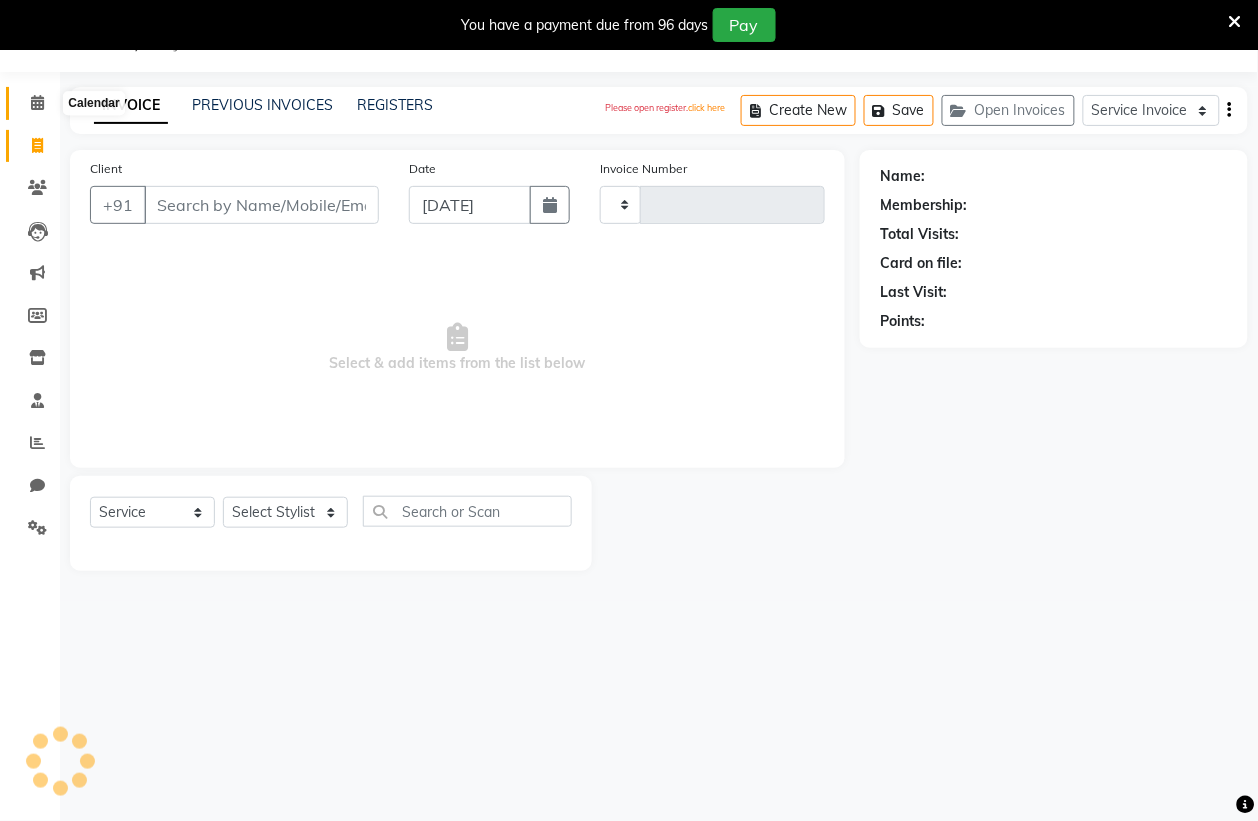 type on "3928" 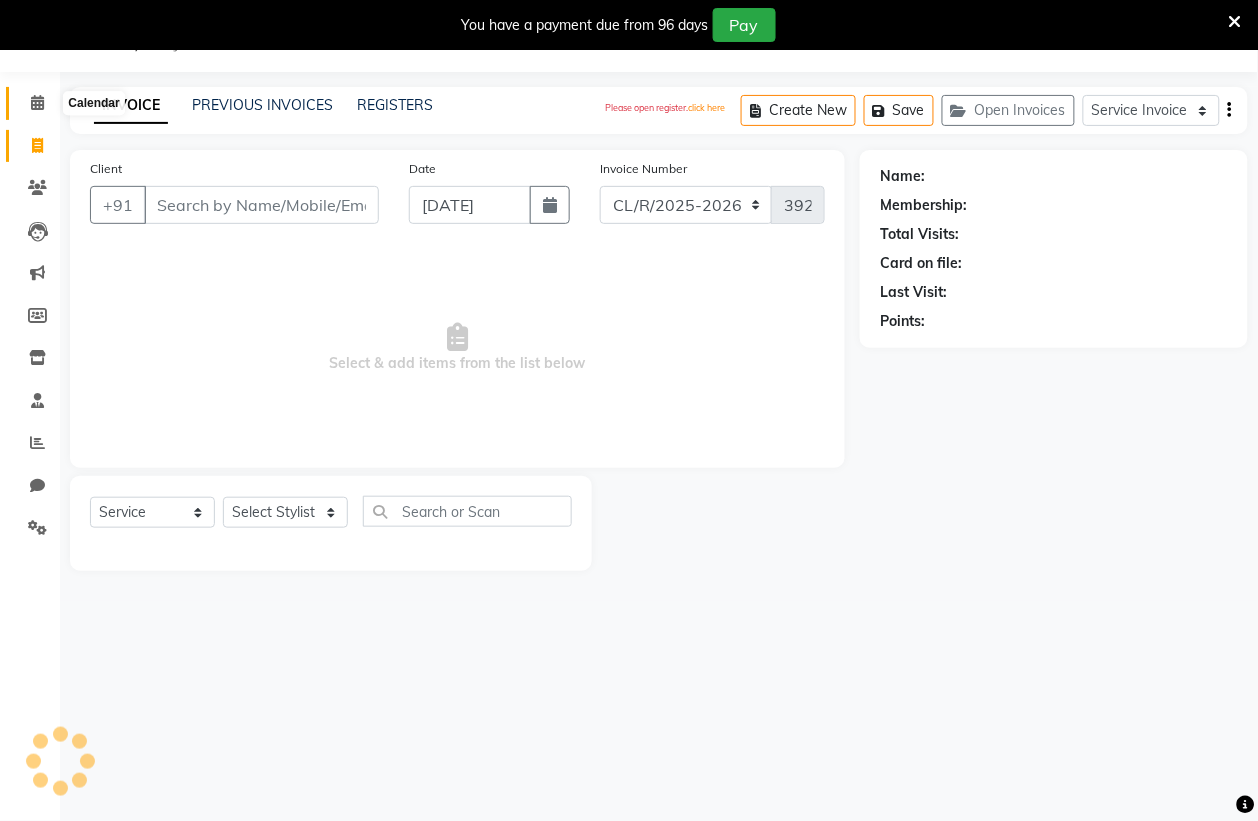 click 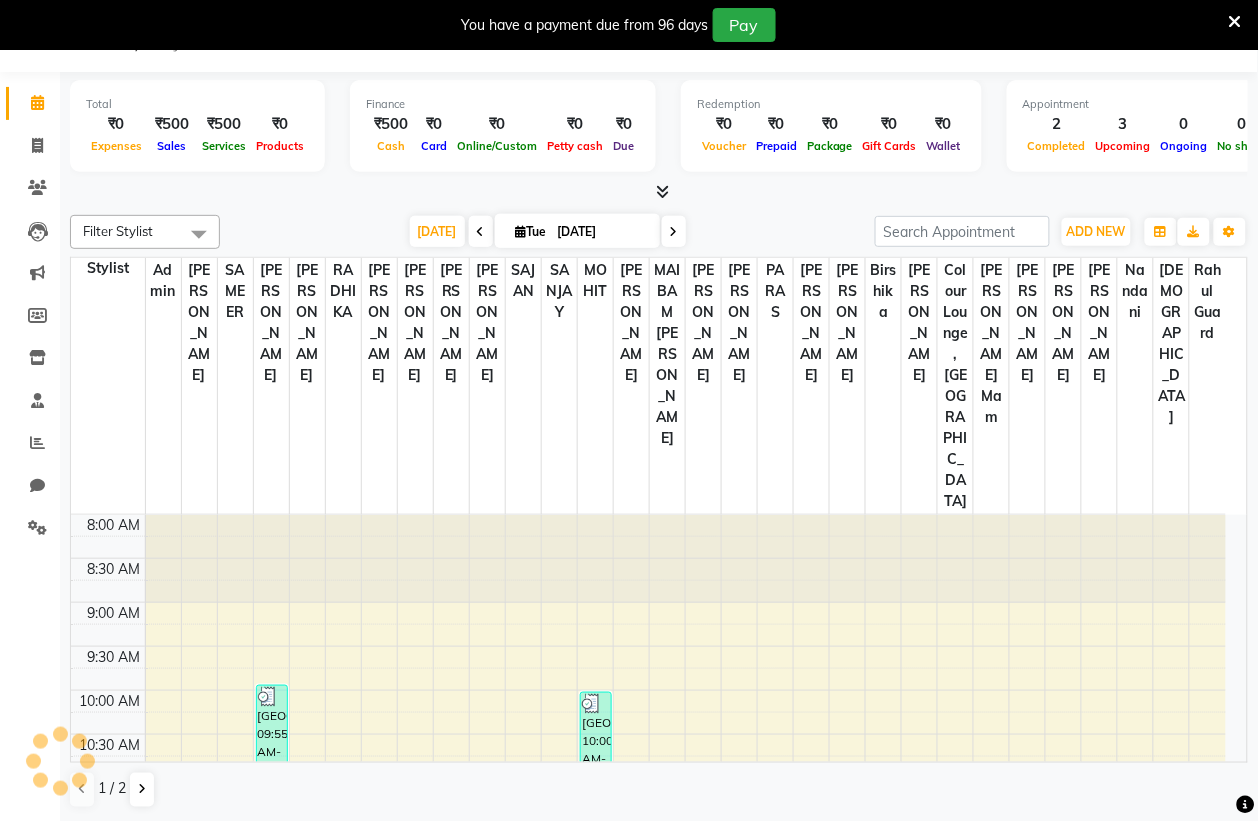 scroll, scrollTop: 0, scrollLeft: 0, axis: both 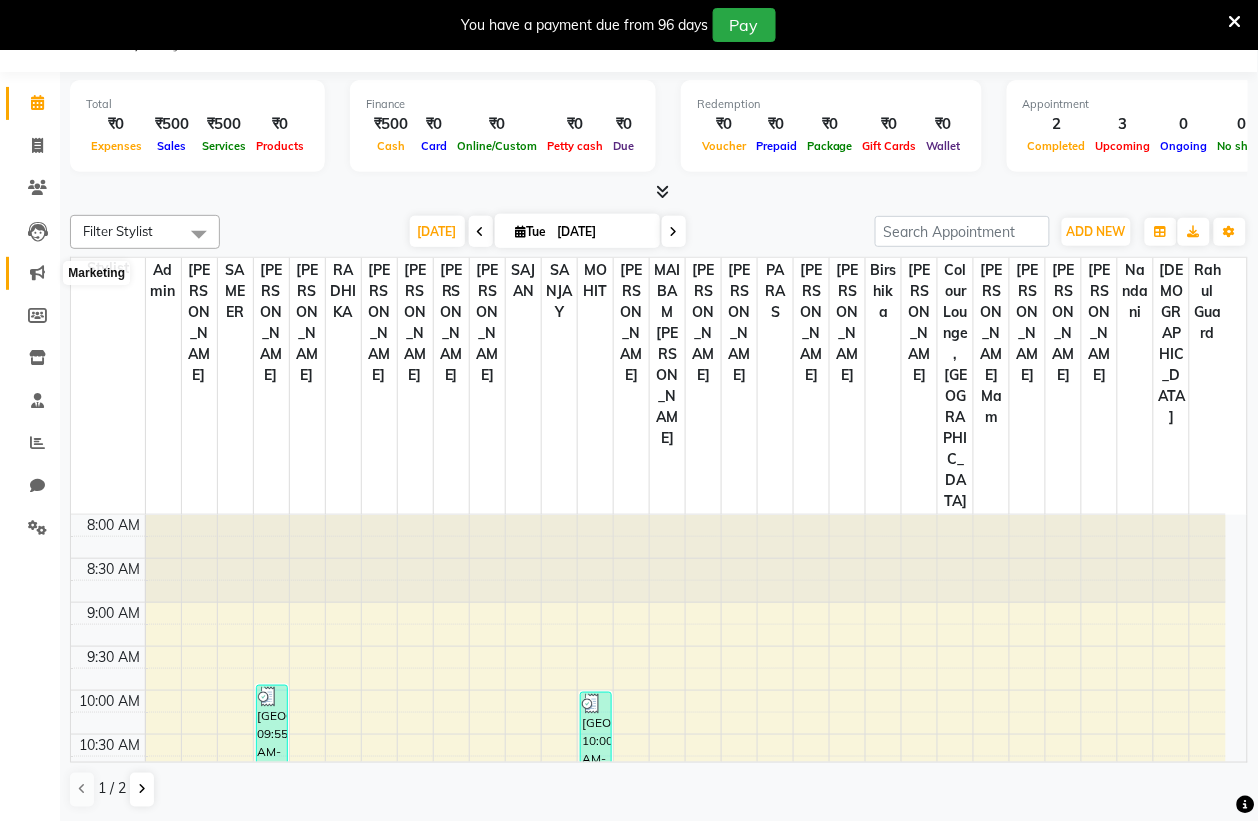 click 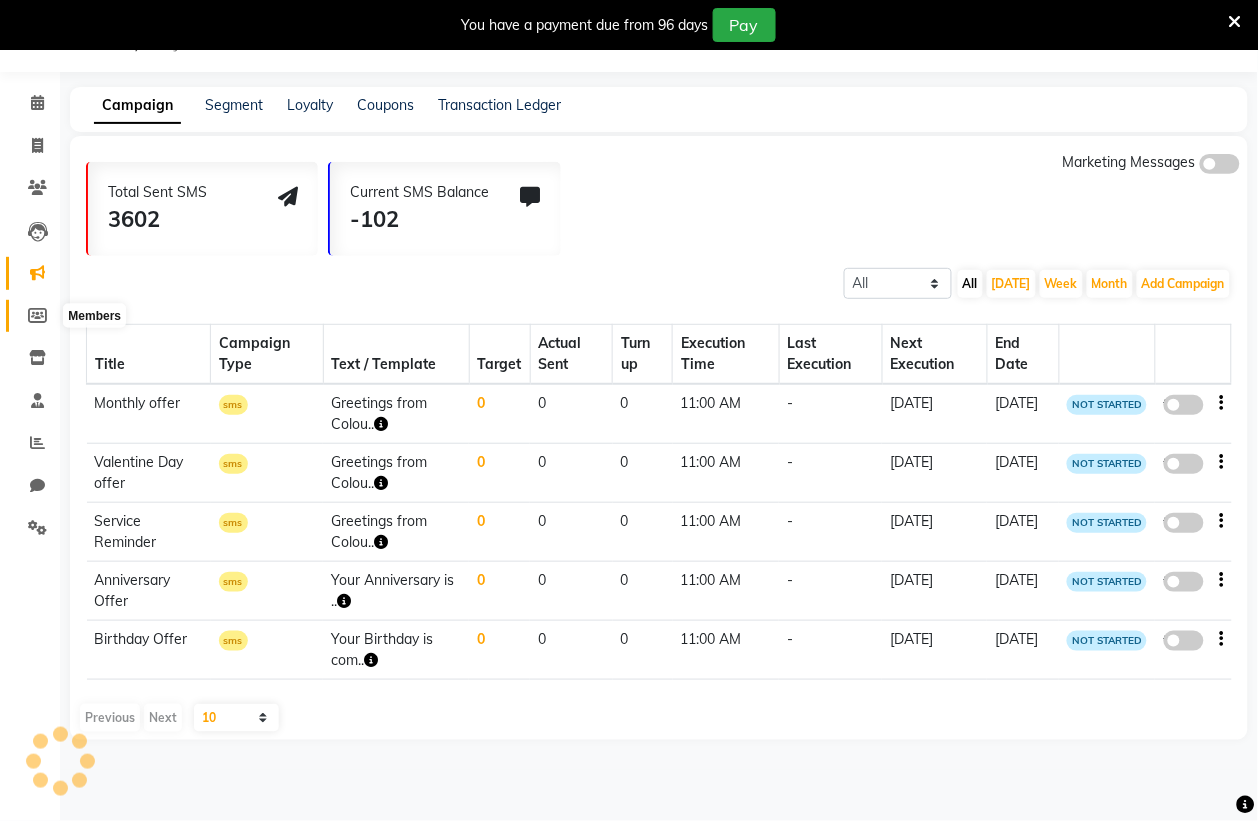 click 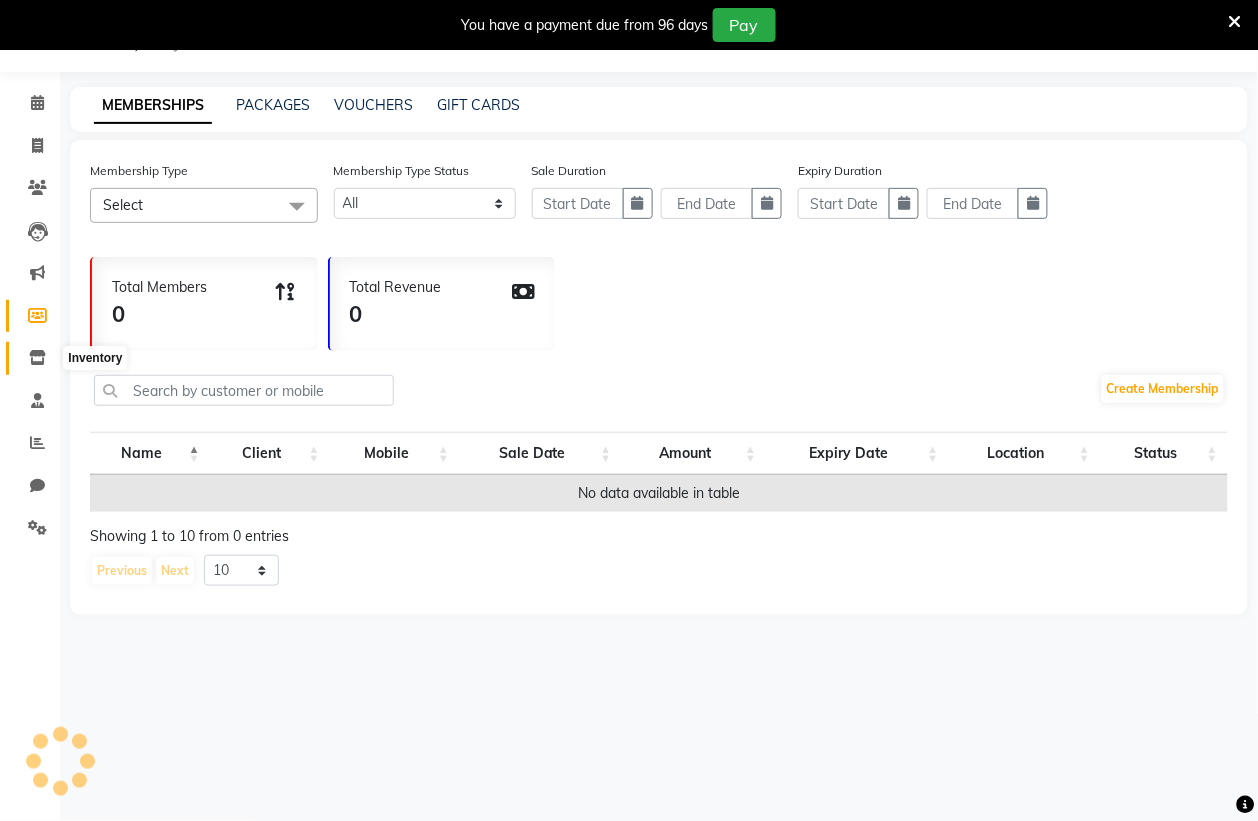 click 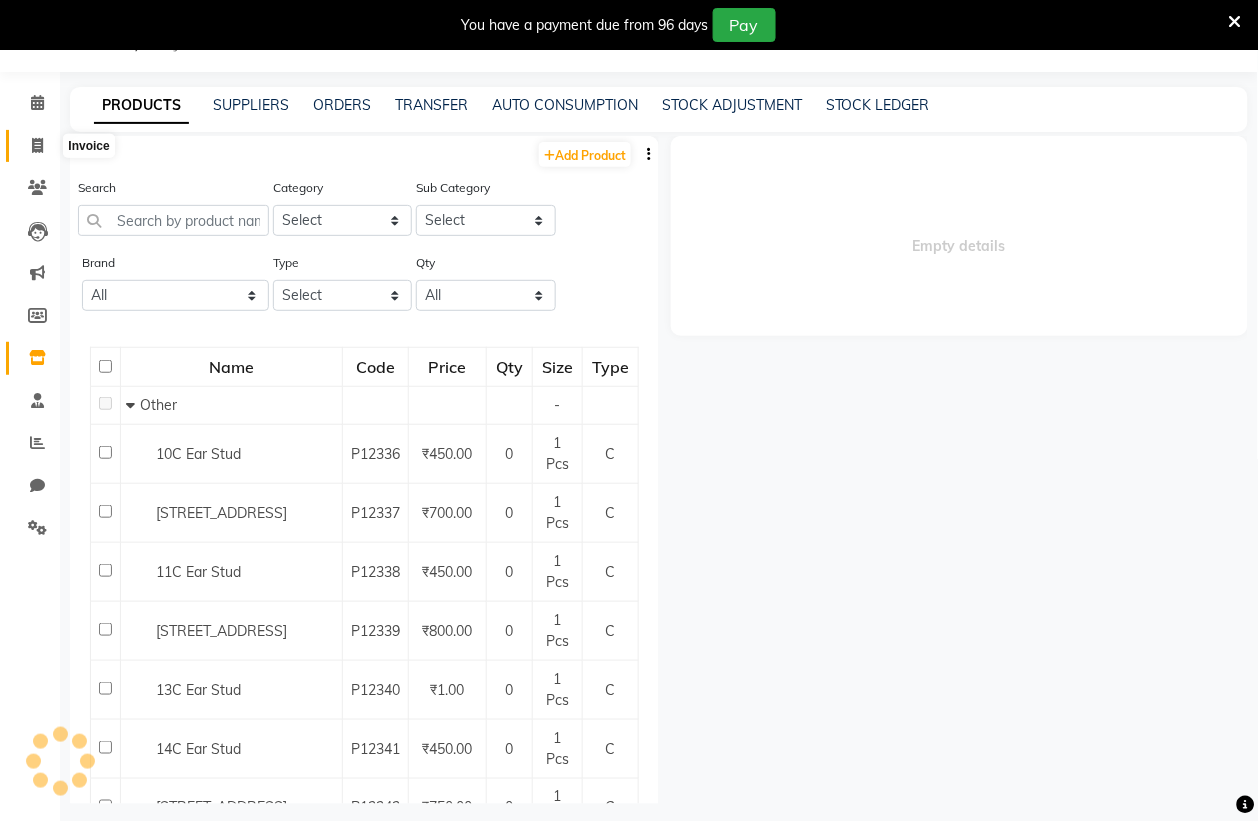 click 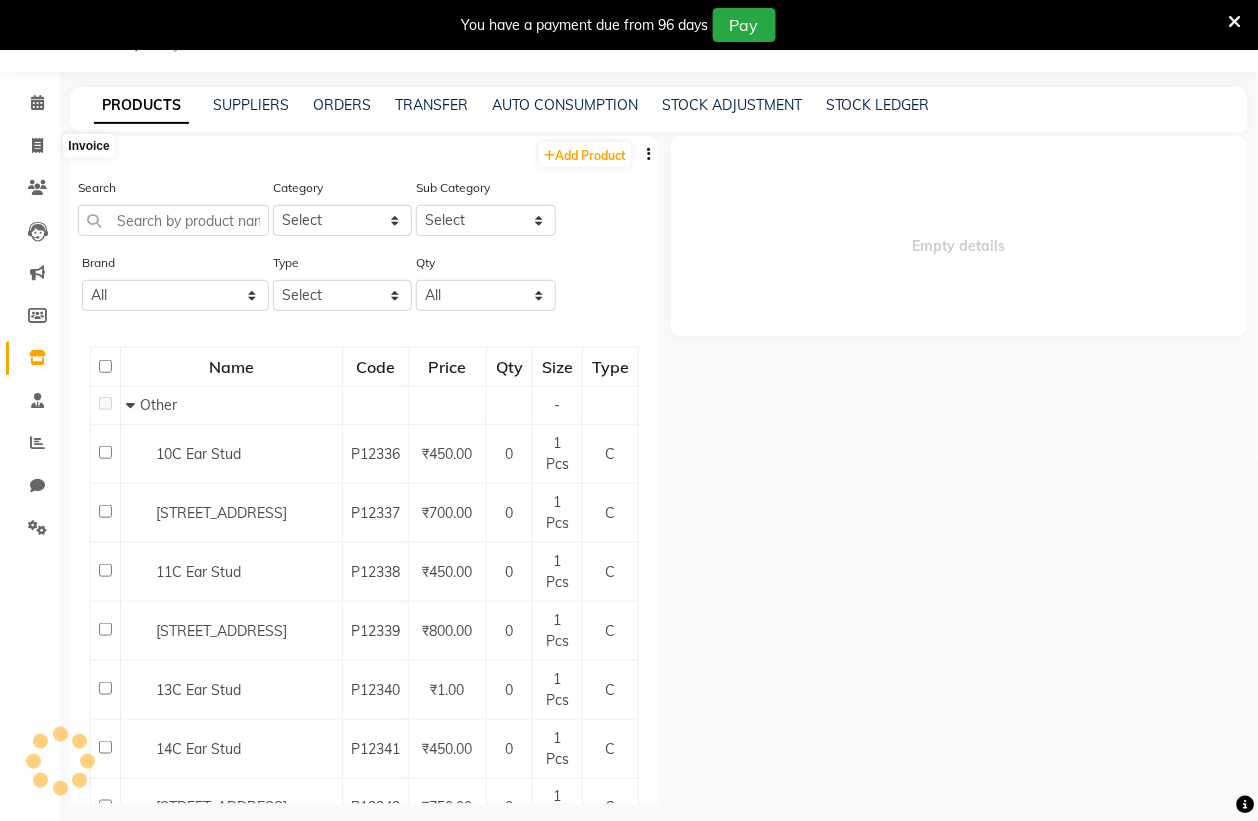 select on "service" 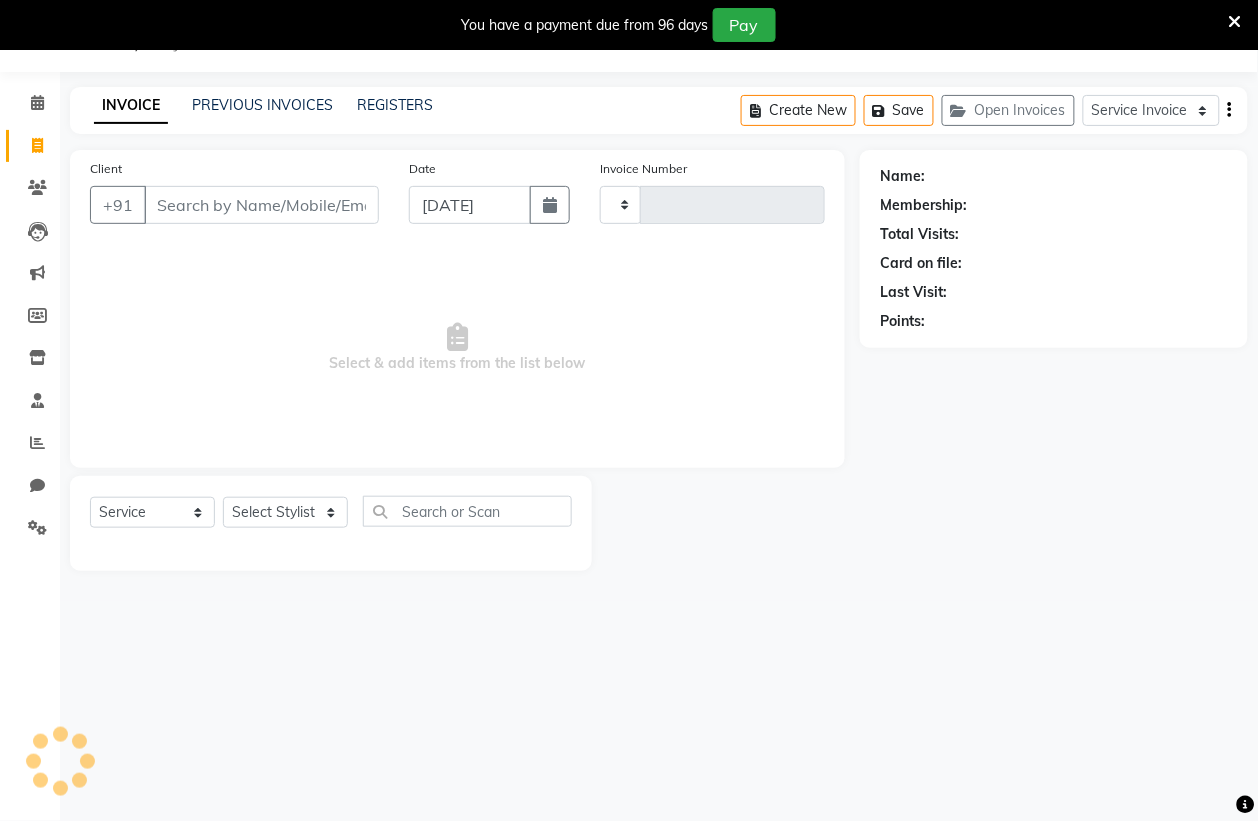 type on "3928" 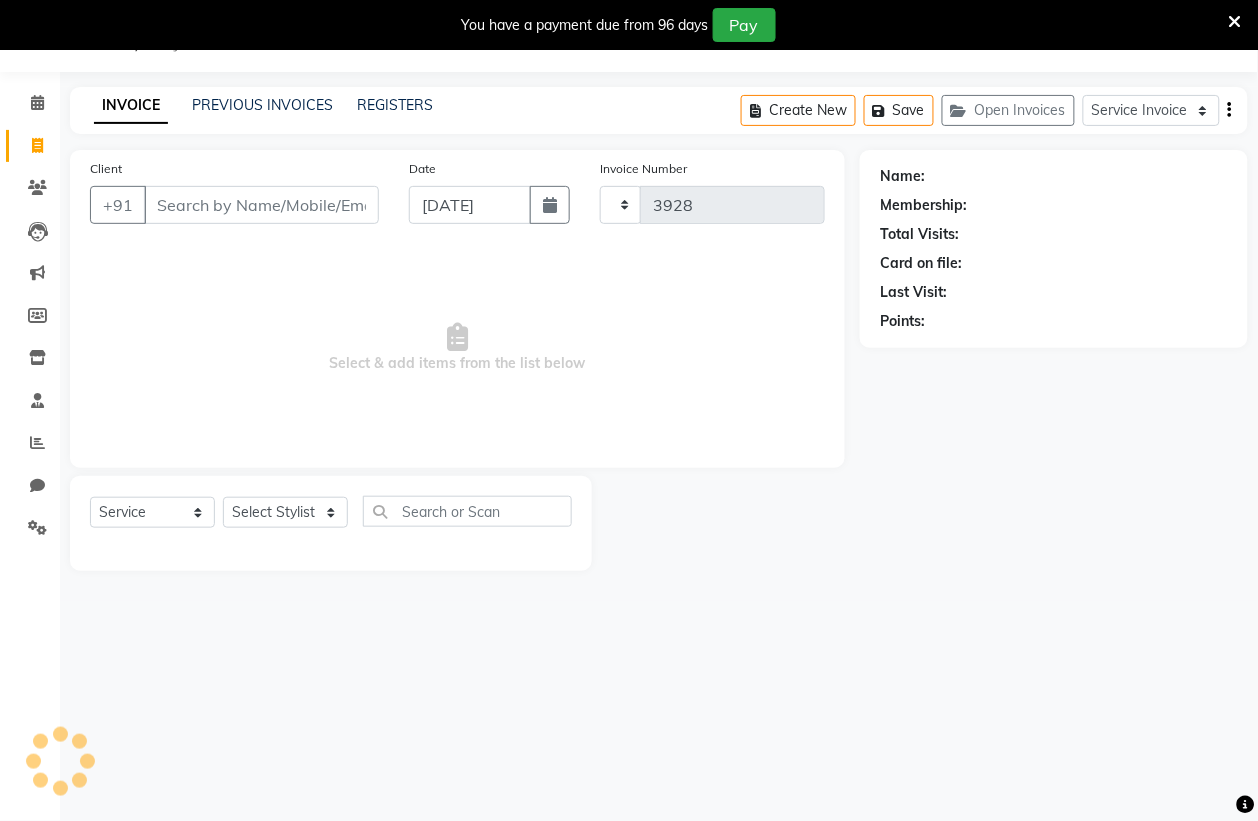 select on "8013" 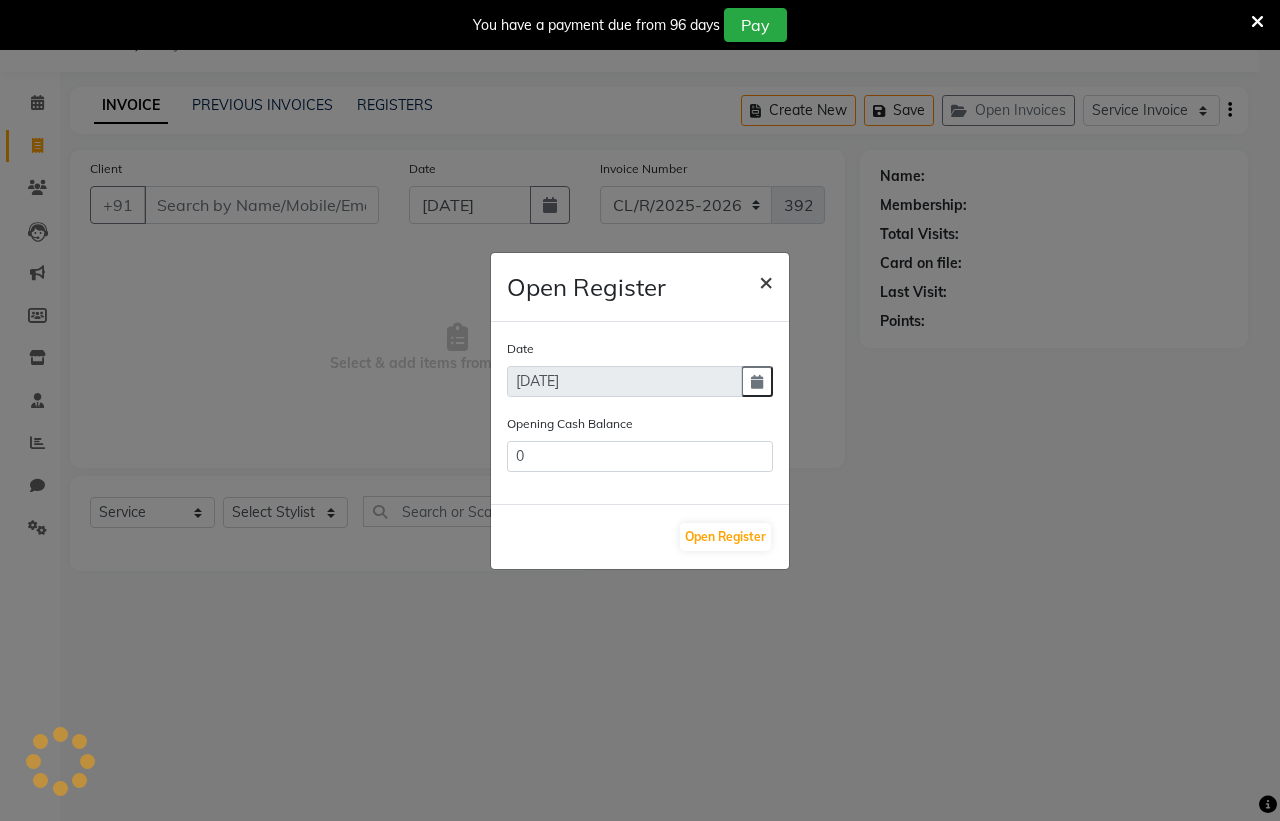 click on "×" 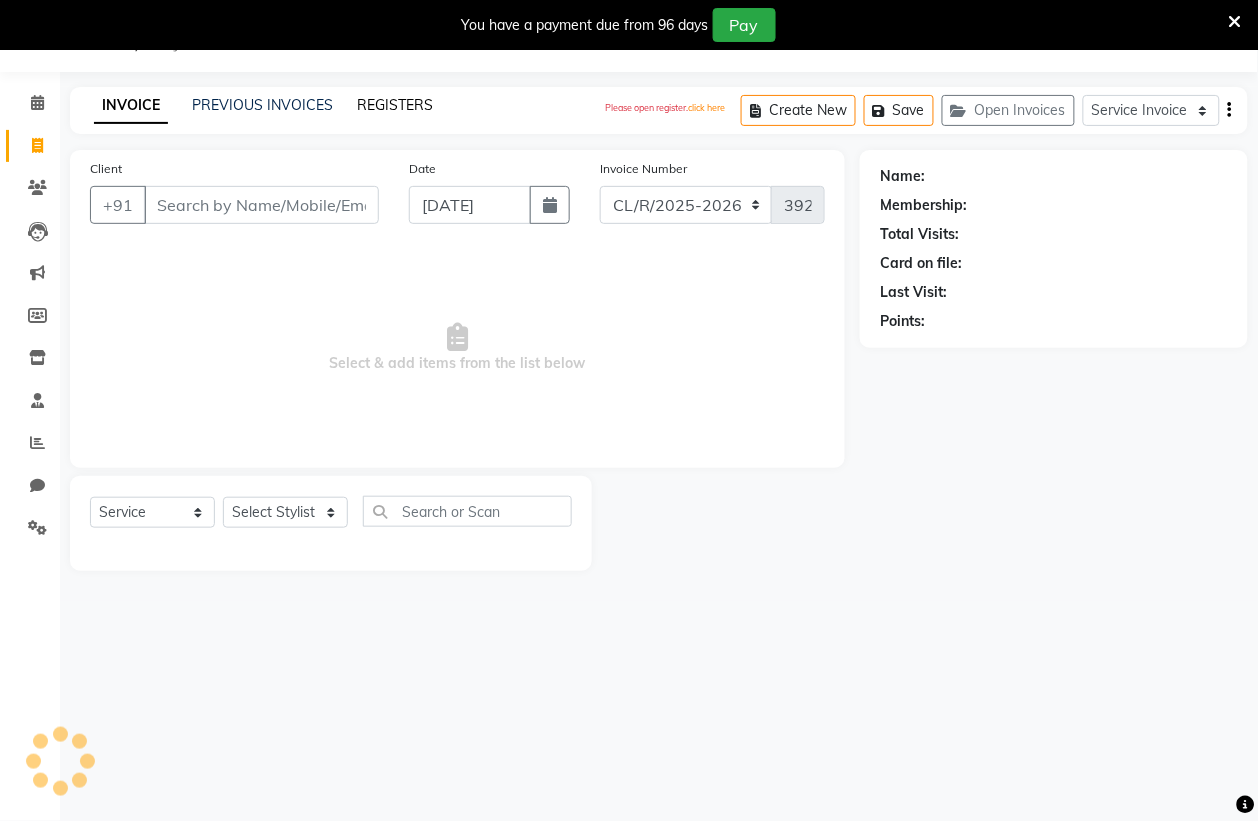 click on "REGISTERS" 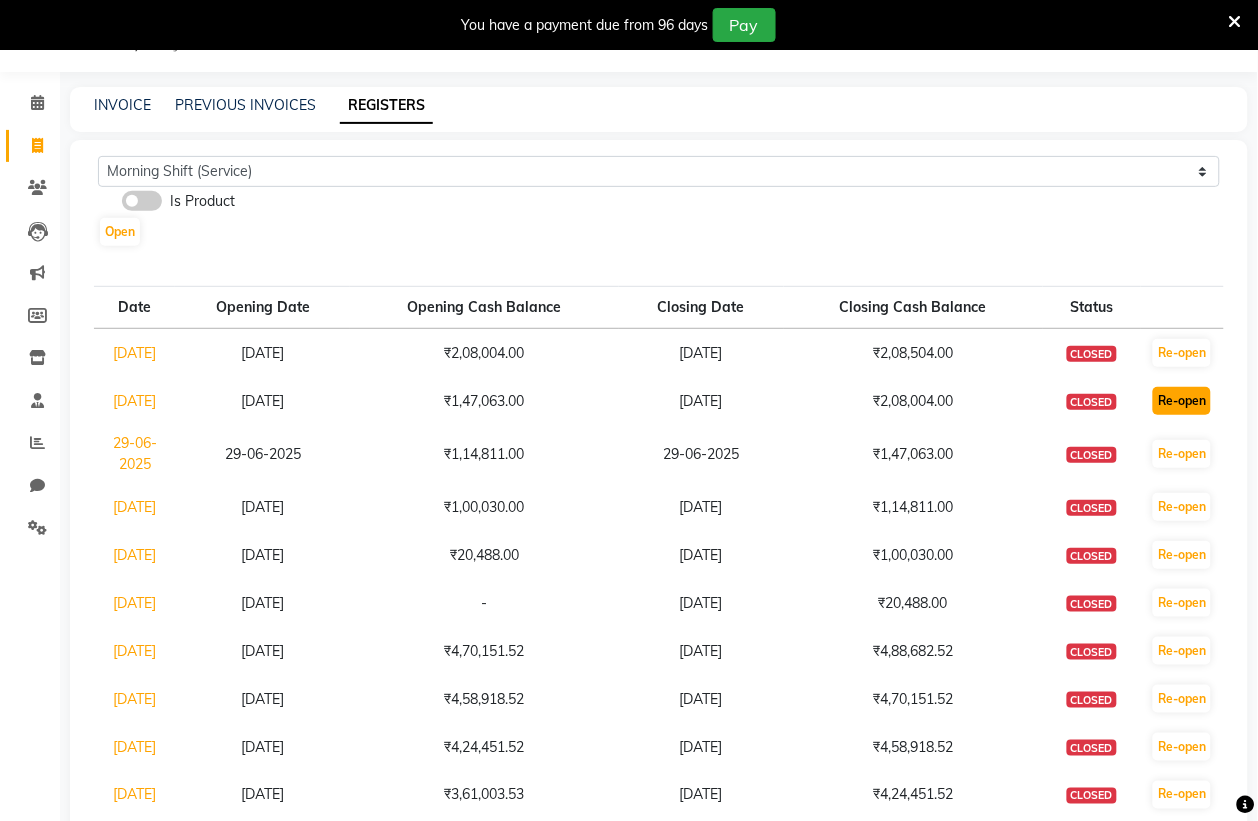 click on "Re-open" at bounding box center [1182, 401] 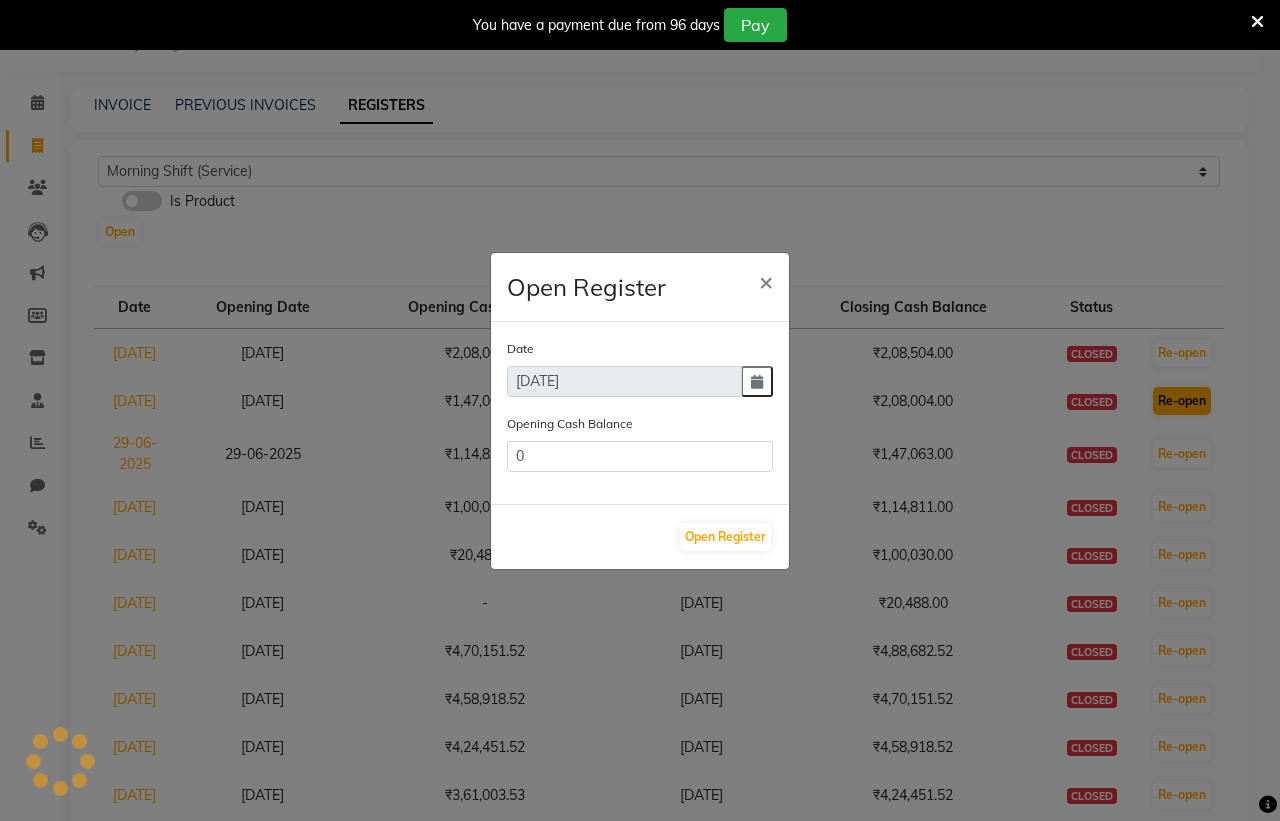 type on "208004" 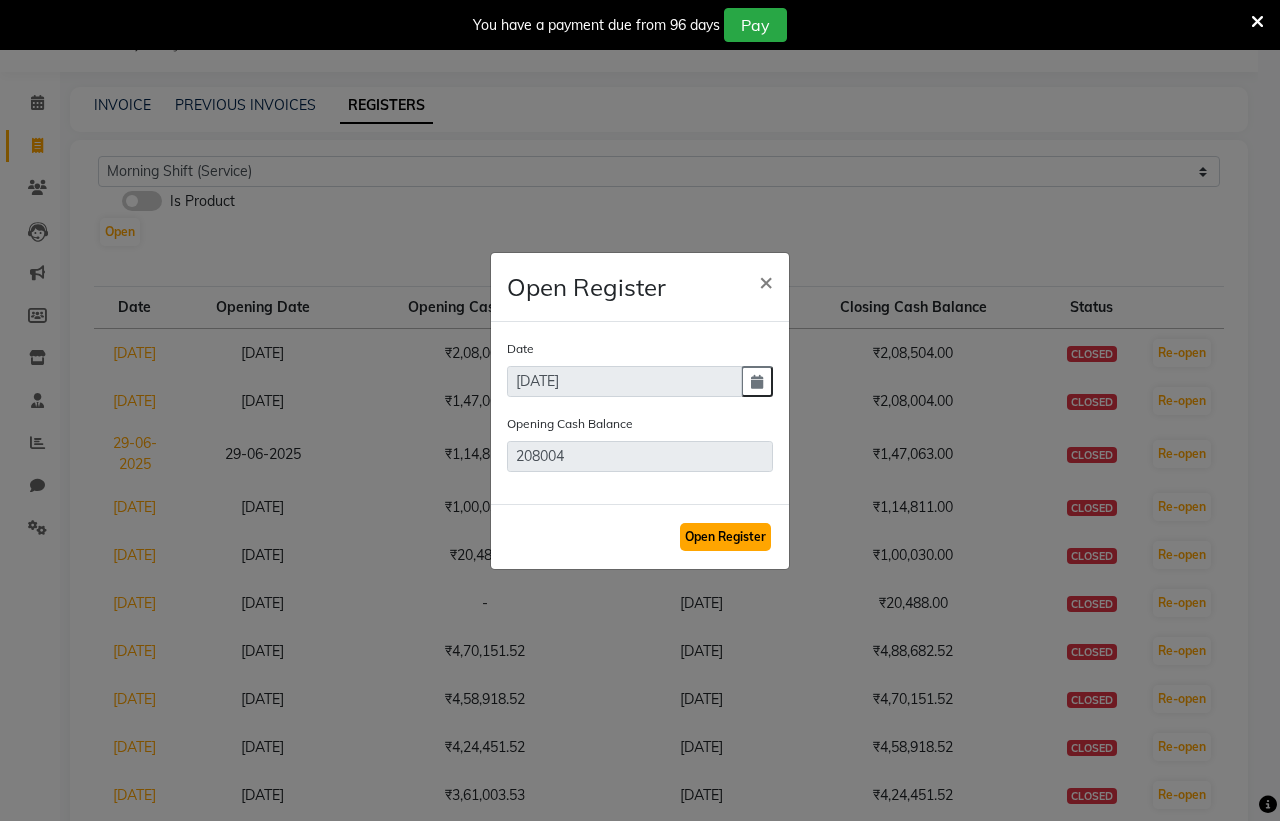 click on "Open Register" 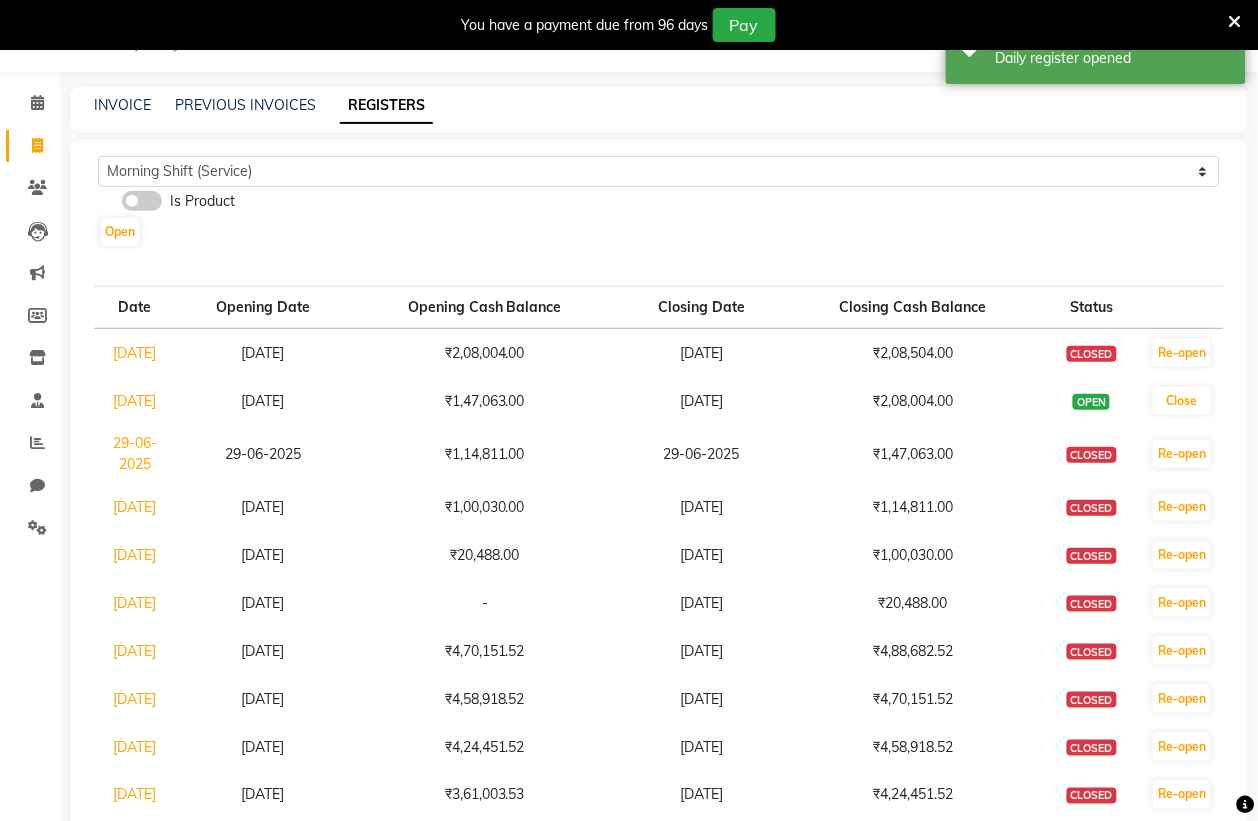 click on "[DATE]" at bounding box center [135, 401] 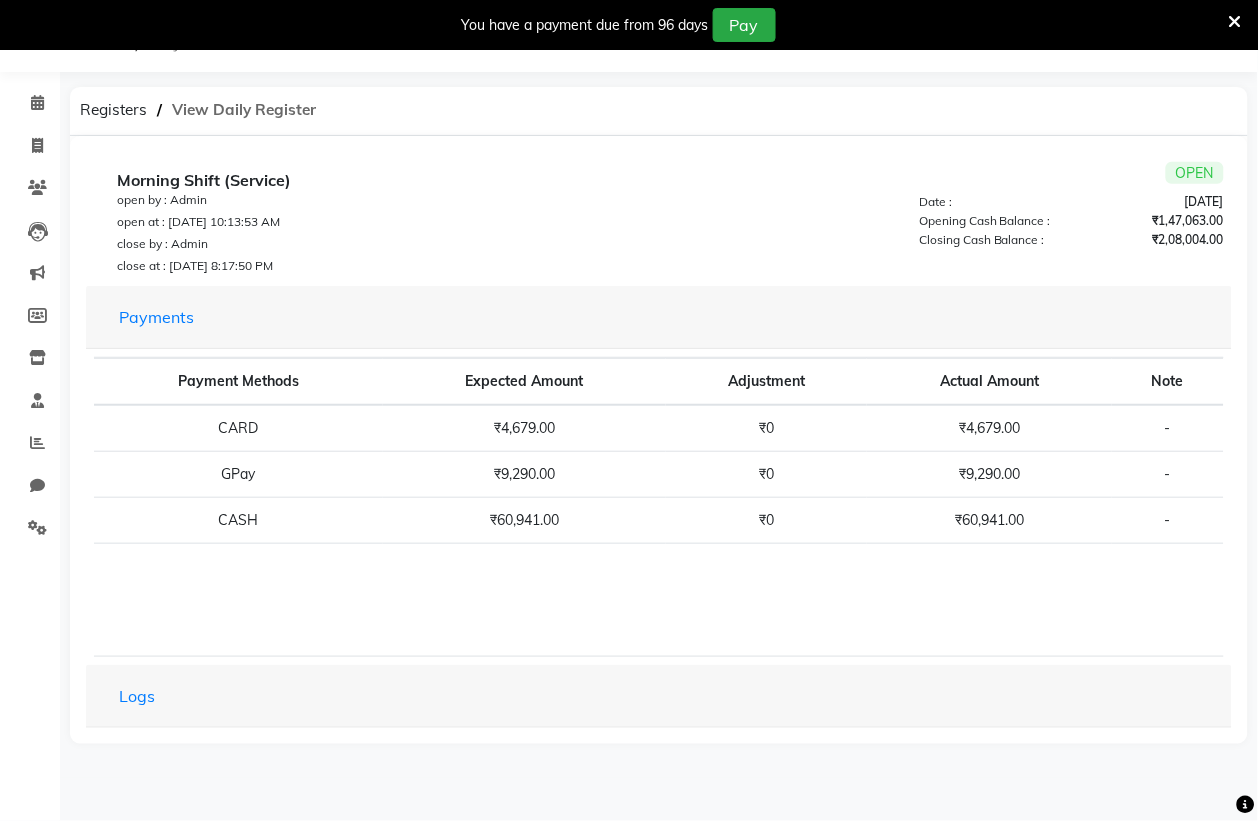 click on "View Daily Register" 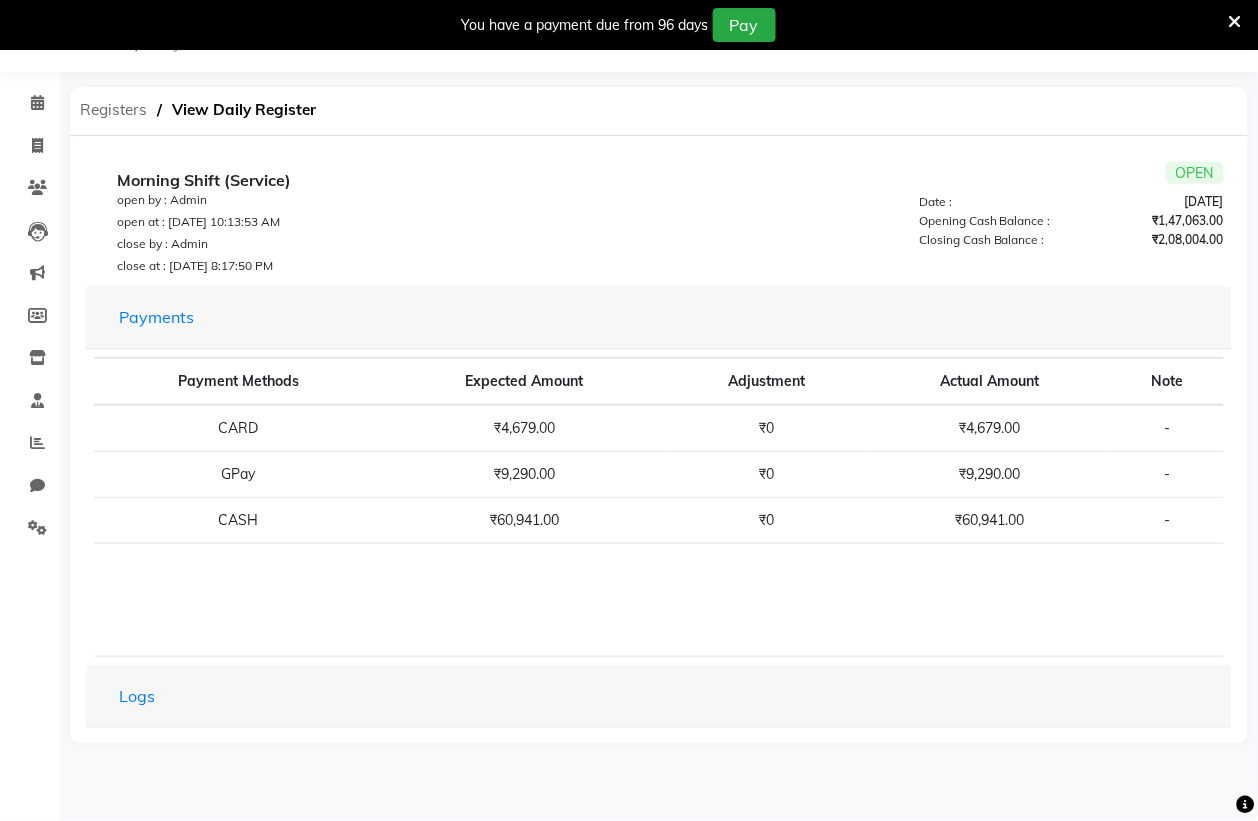 click on "Registers" 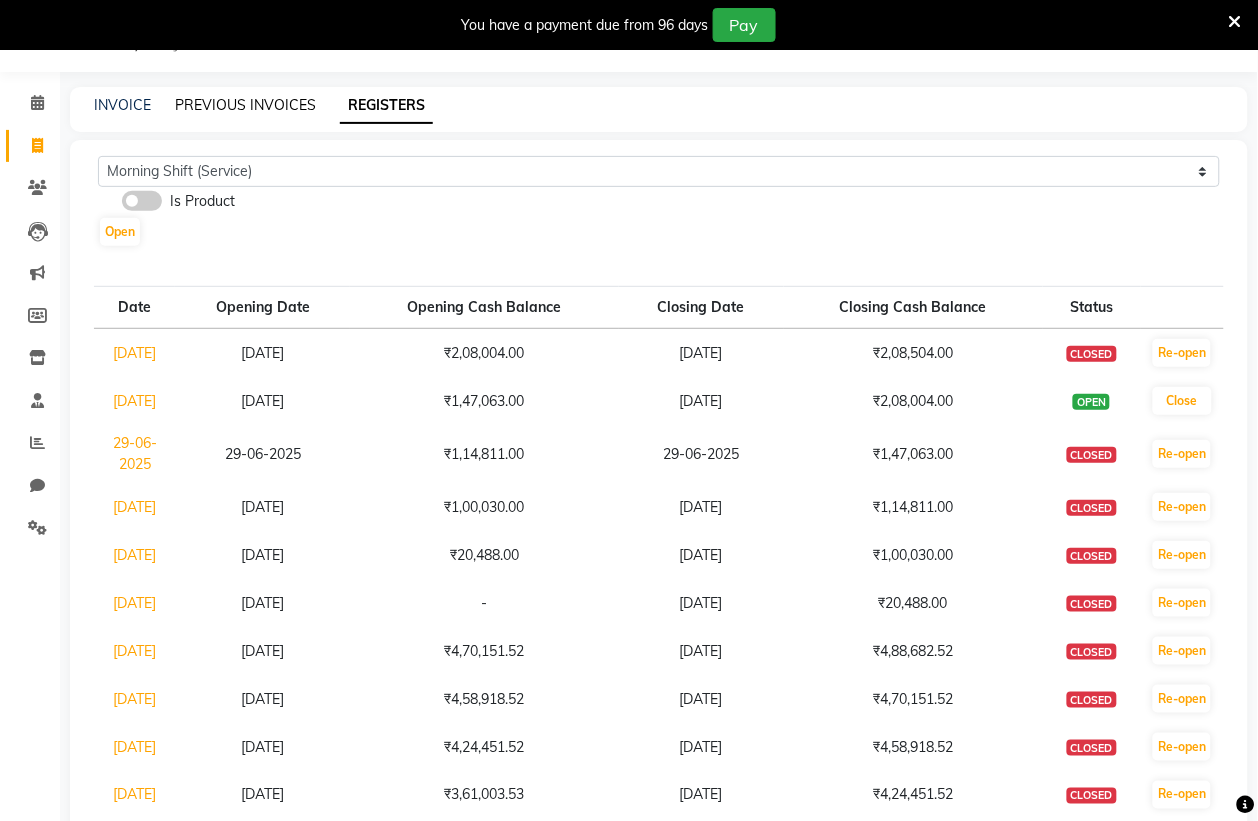click on "PREVIOUS INVOICES" 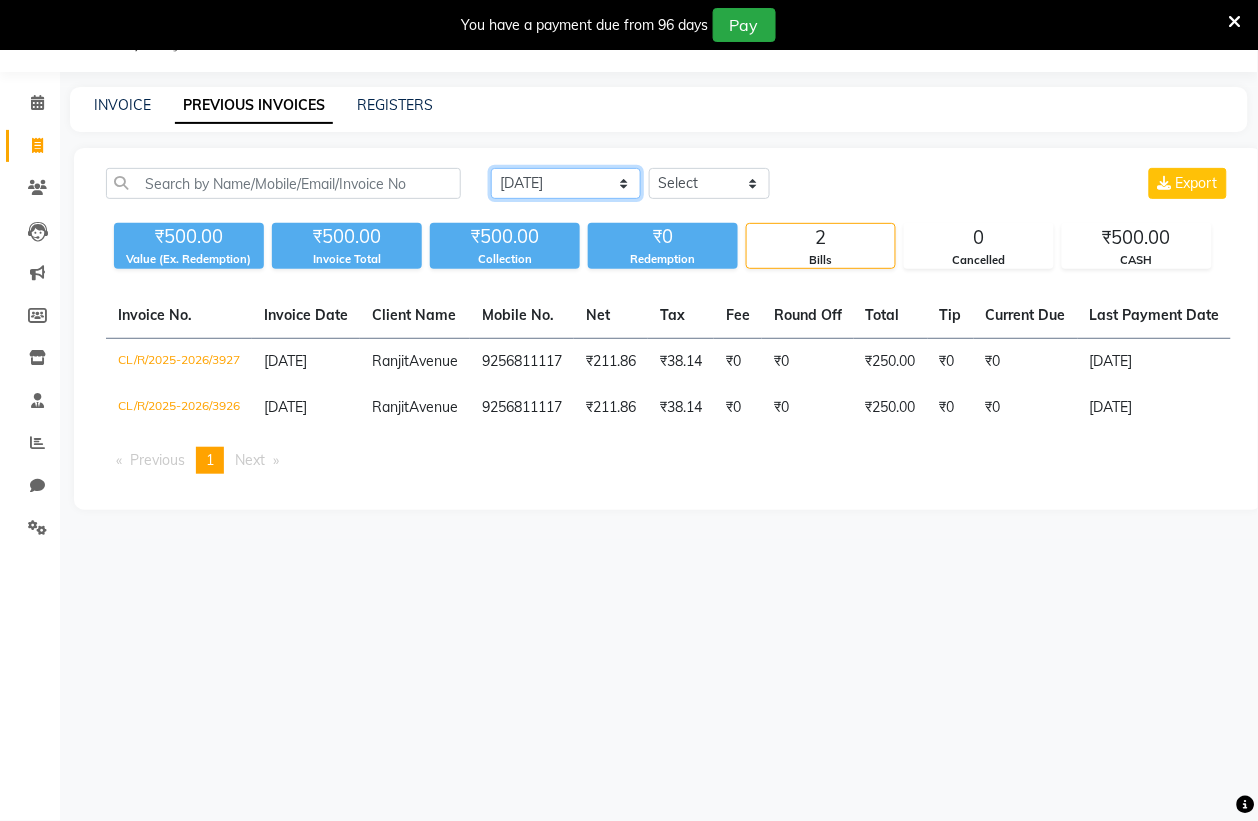 click on "Today Yesterday Custom Range" 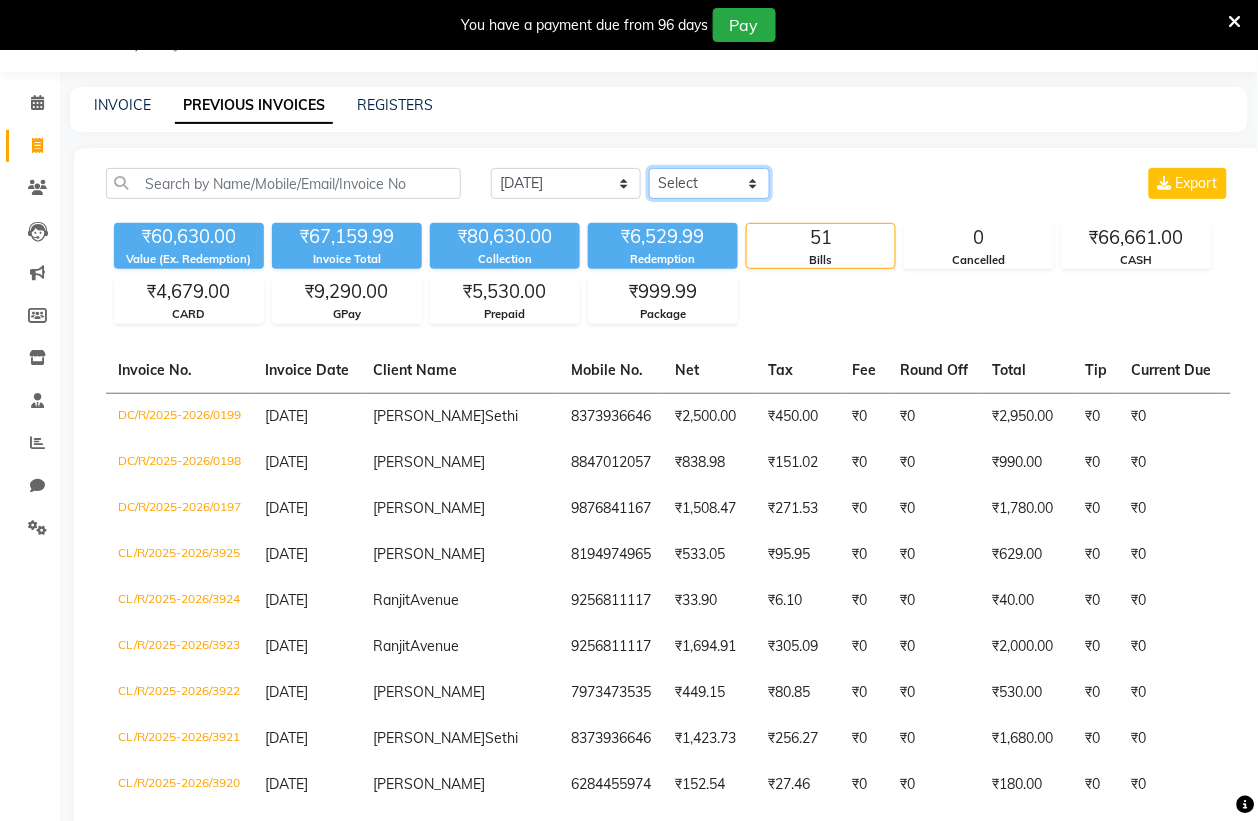 click on "Select Service Invoice Product Invoice" 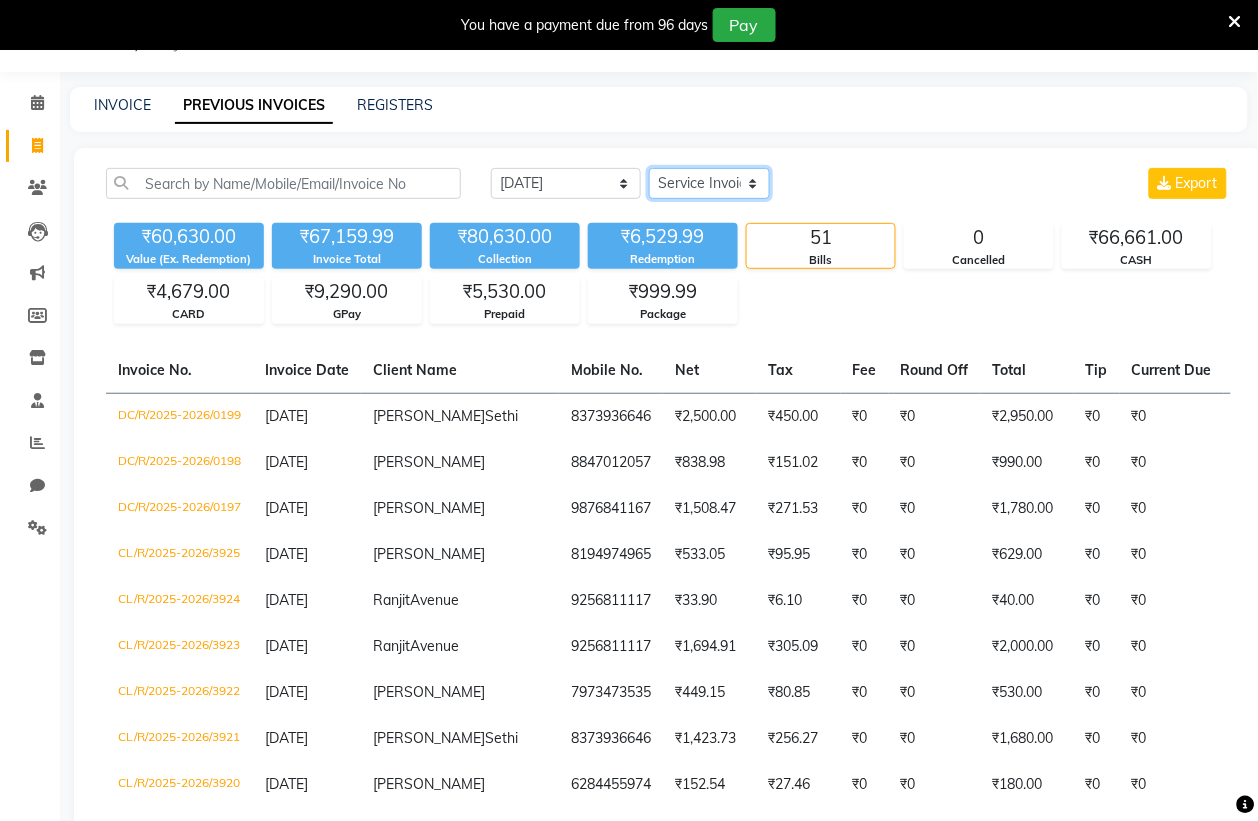 click on "Select Service Invoice Product Invoice" 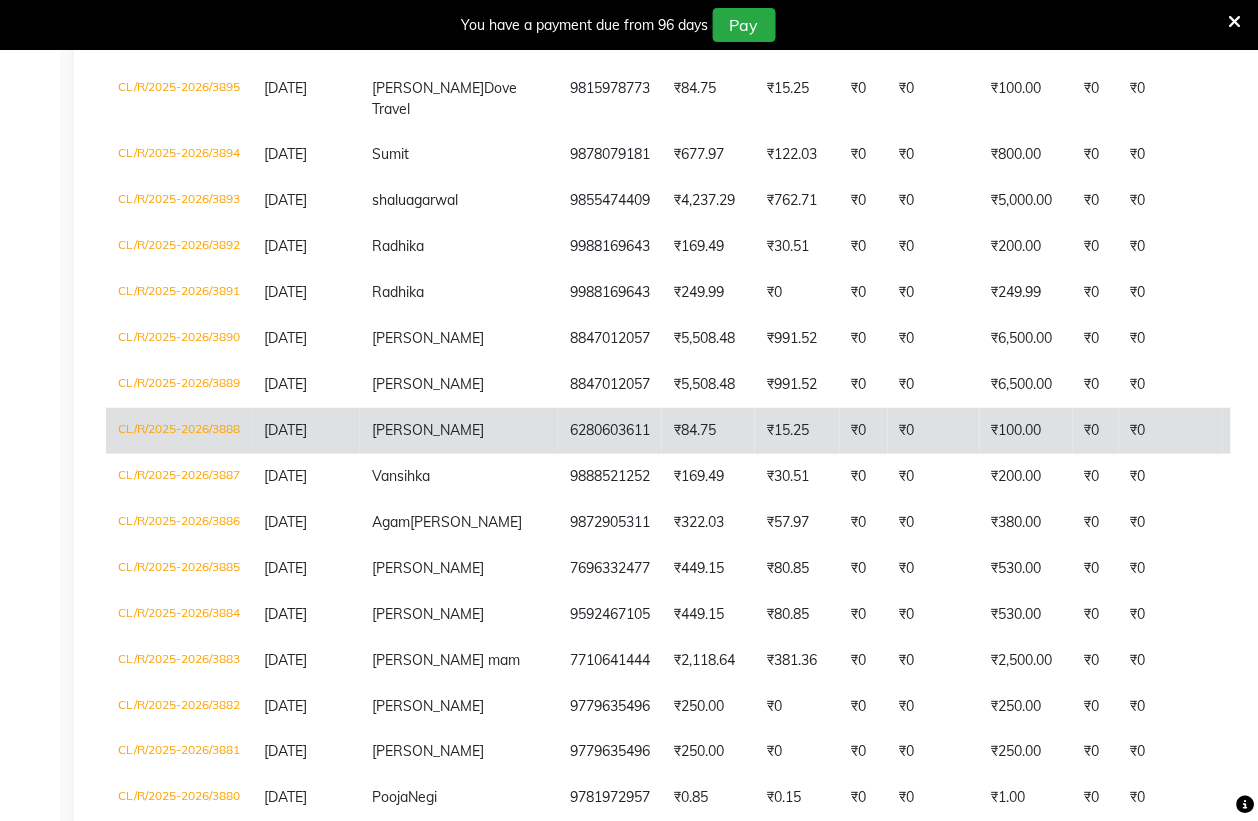 scroll, scrollTop: 1800, scrollLeft: 0, axis: vertical 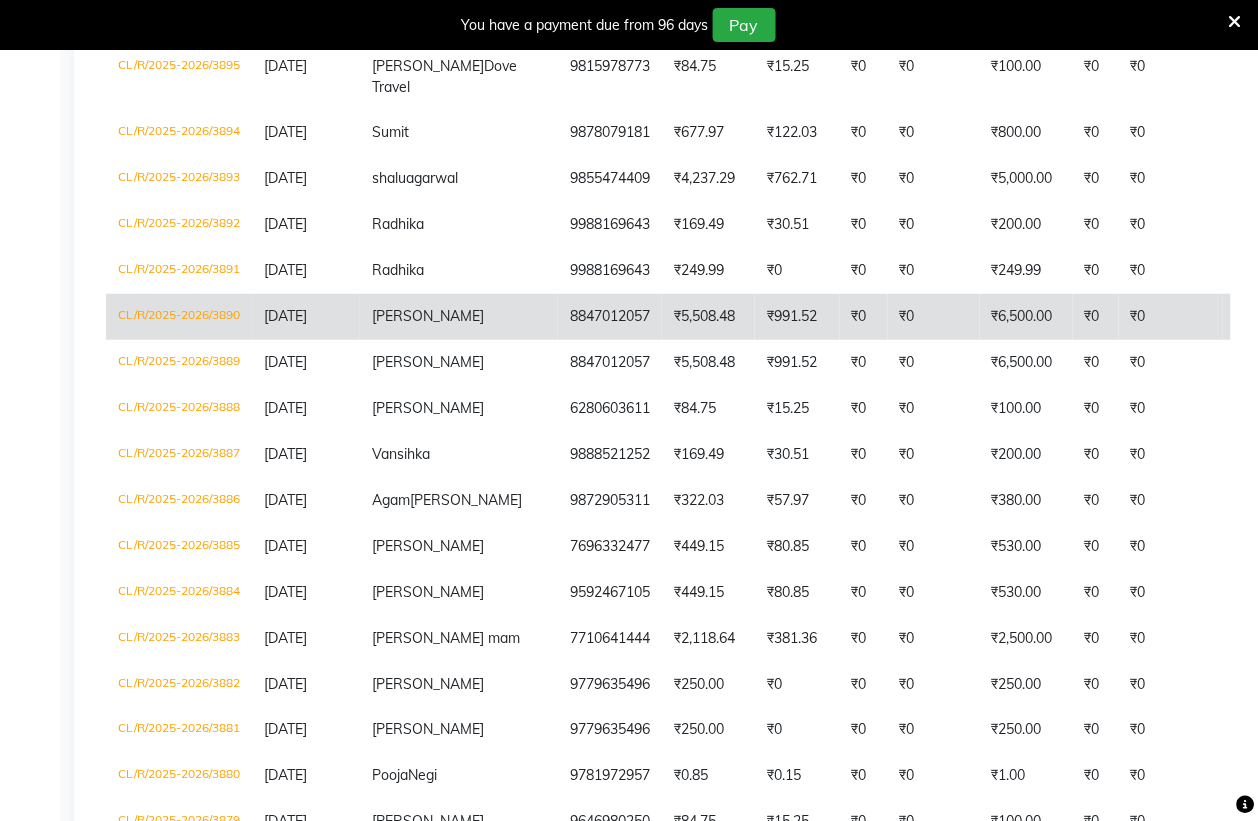 click on "CL/R/2025-2026/3890" 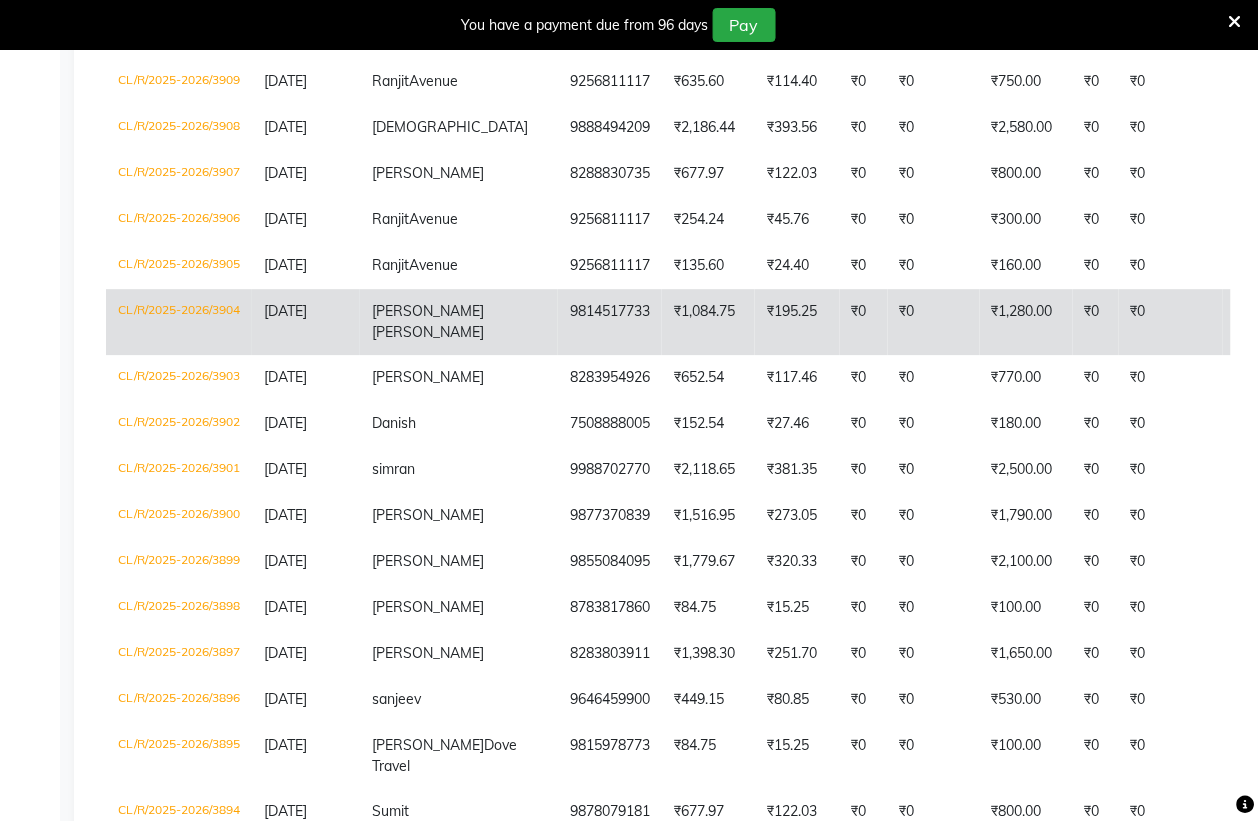 scroll, scrollTop: 1050, scrollLeft: 0, axis: vertical 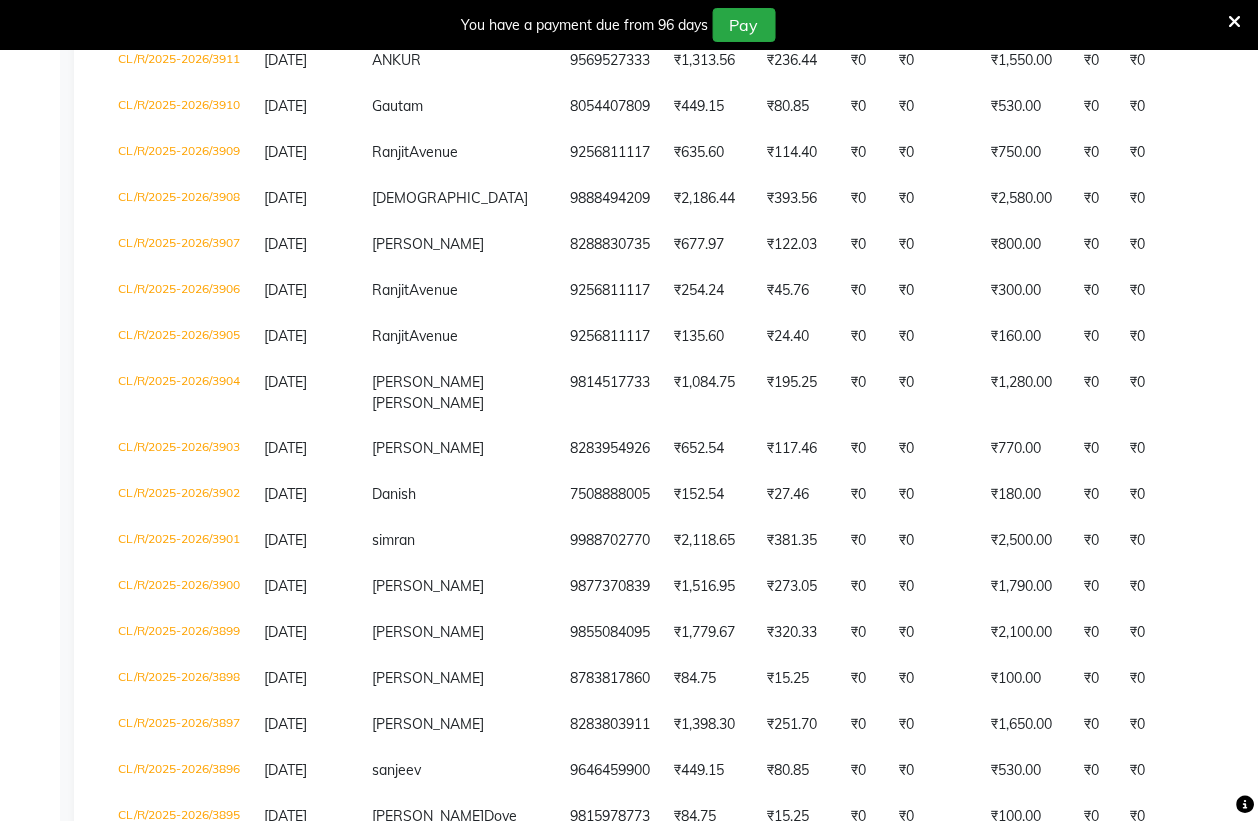 click on "CL/R/2025-2026/3913" 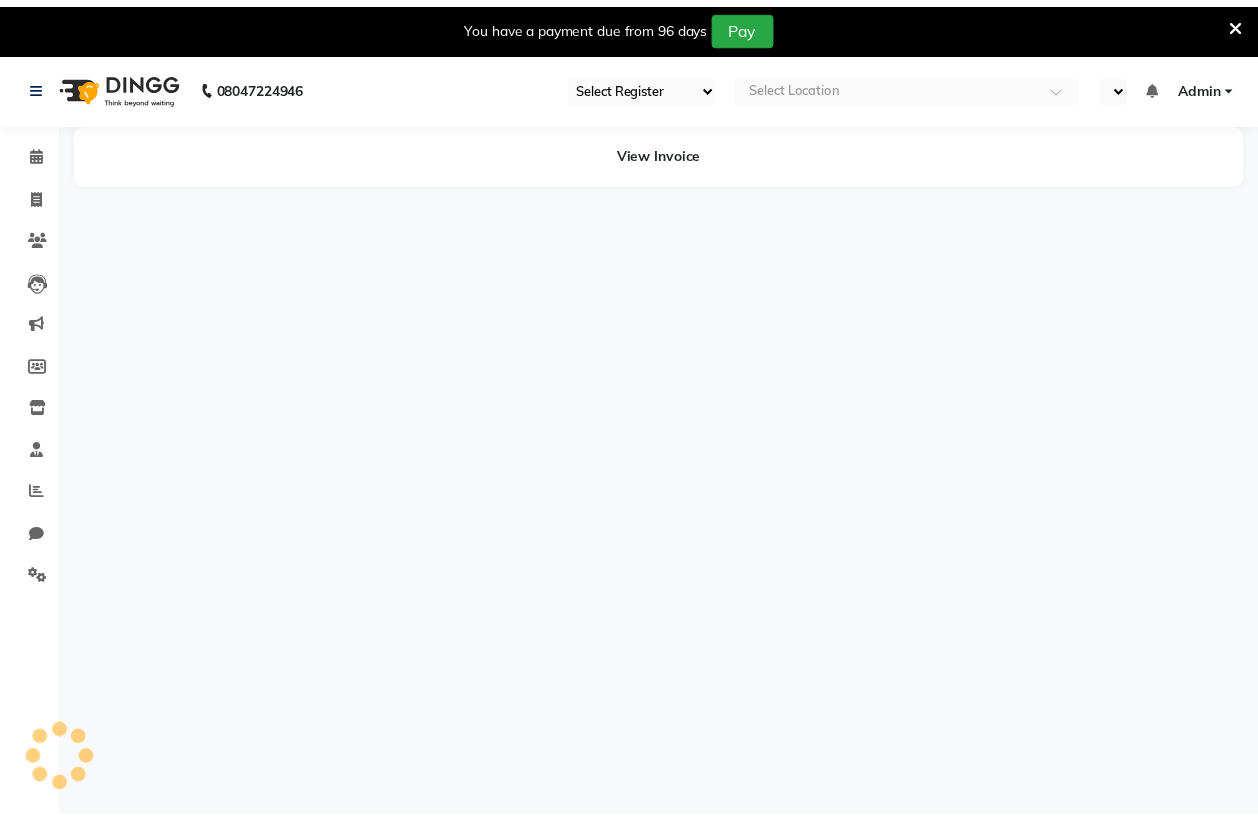 scroll, scrollTop: 0, scrollLeft: 0, axis: both 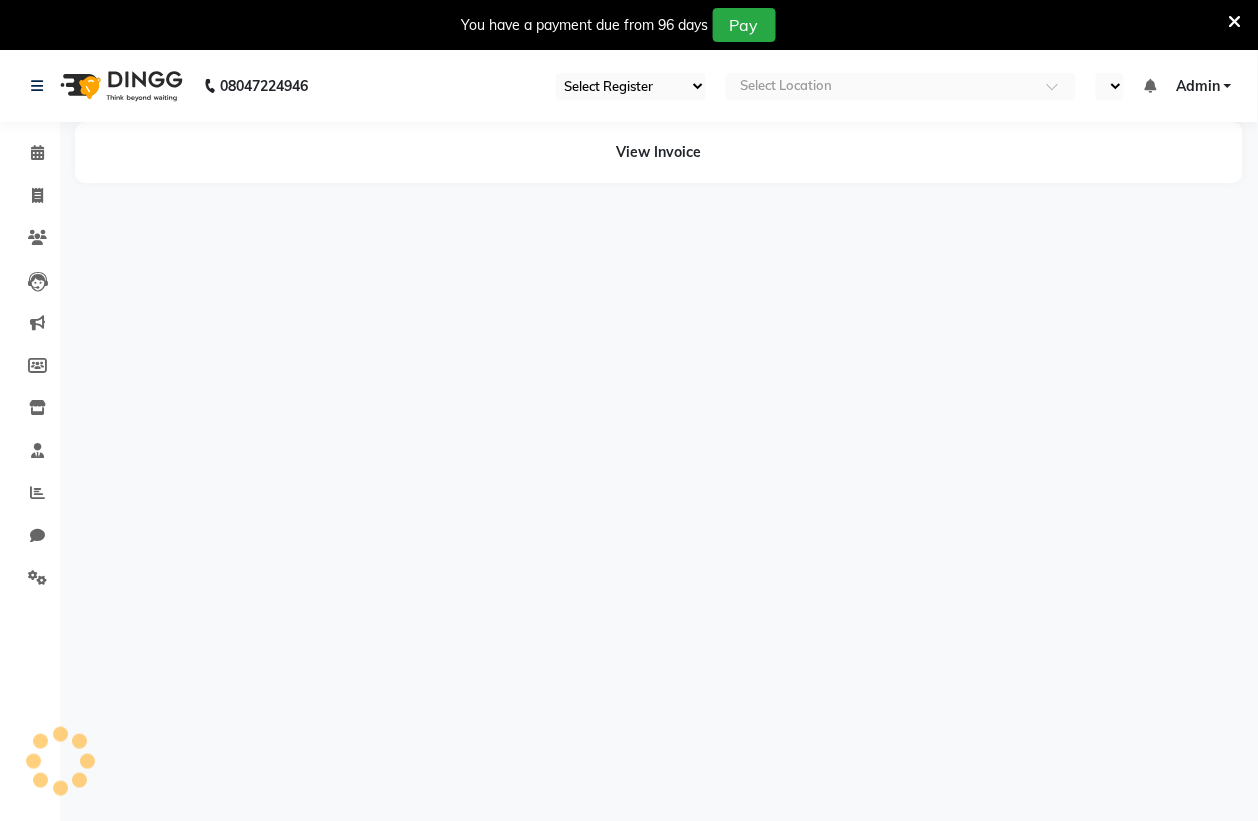 select on "83" 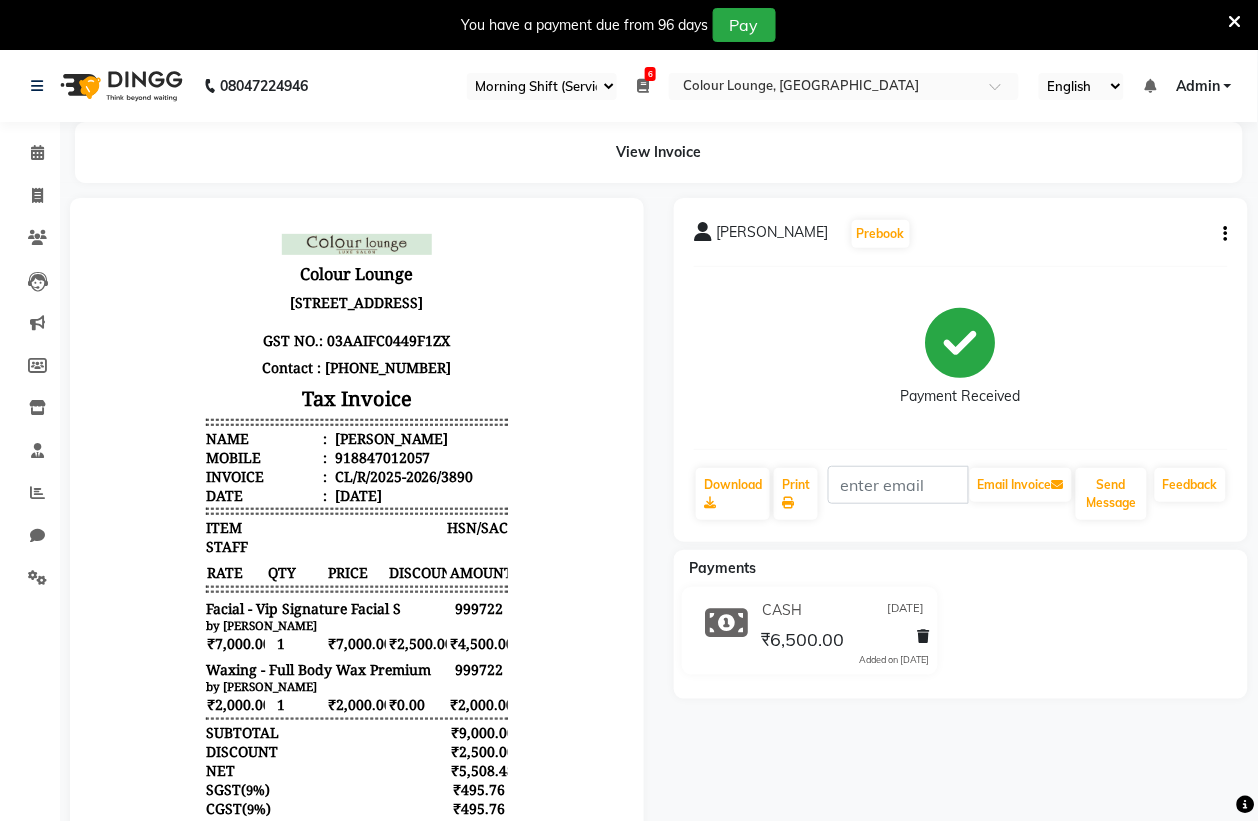 scroll, scrollTop: 0, scrollLeft: 0, axis: both 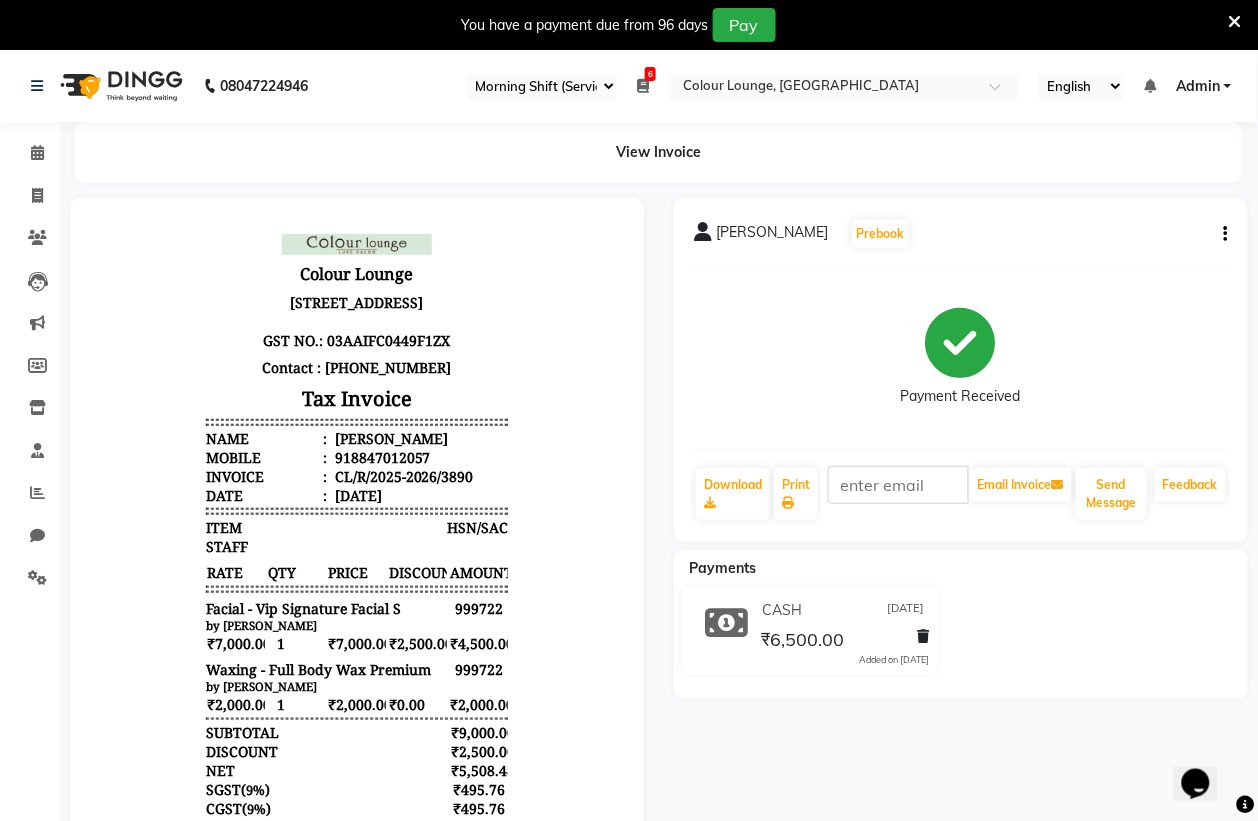 click 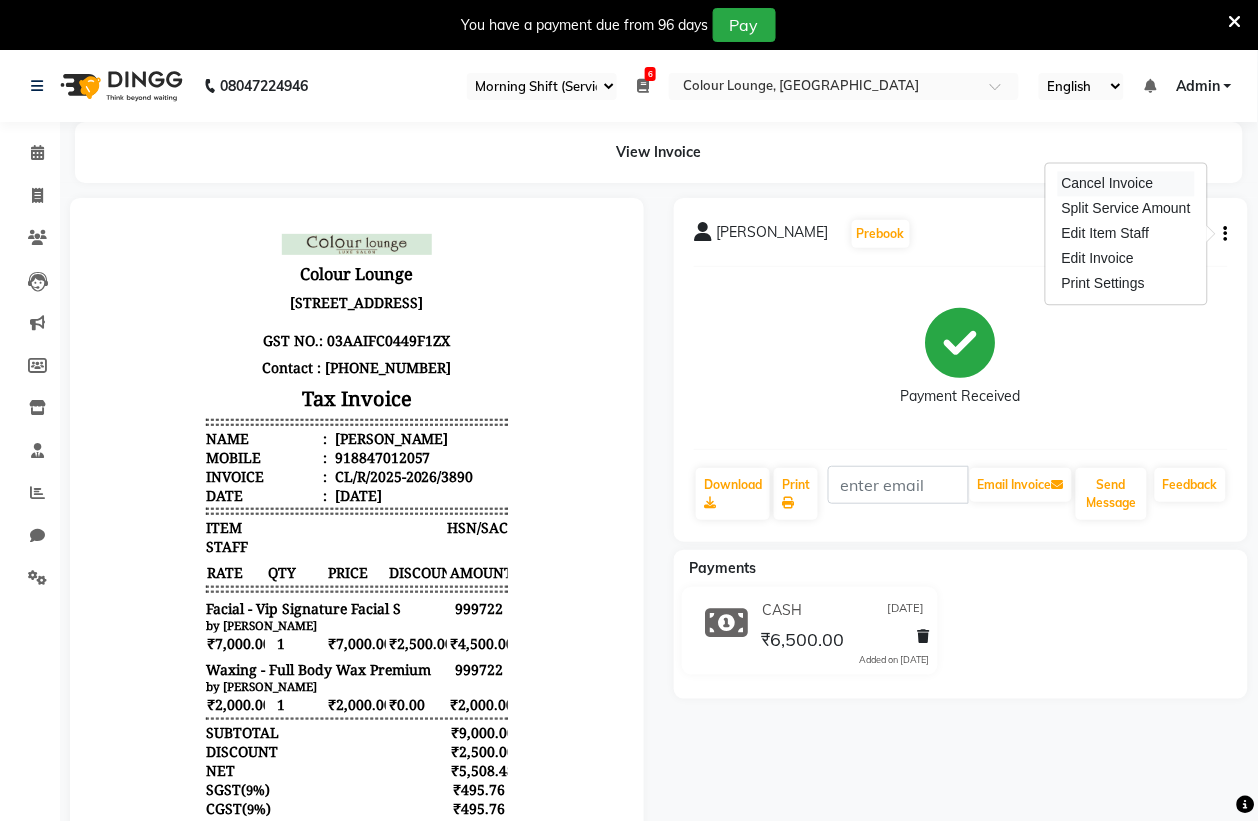 click on "Cancel Invoice" at bounding box center (1126, 184) 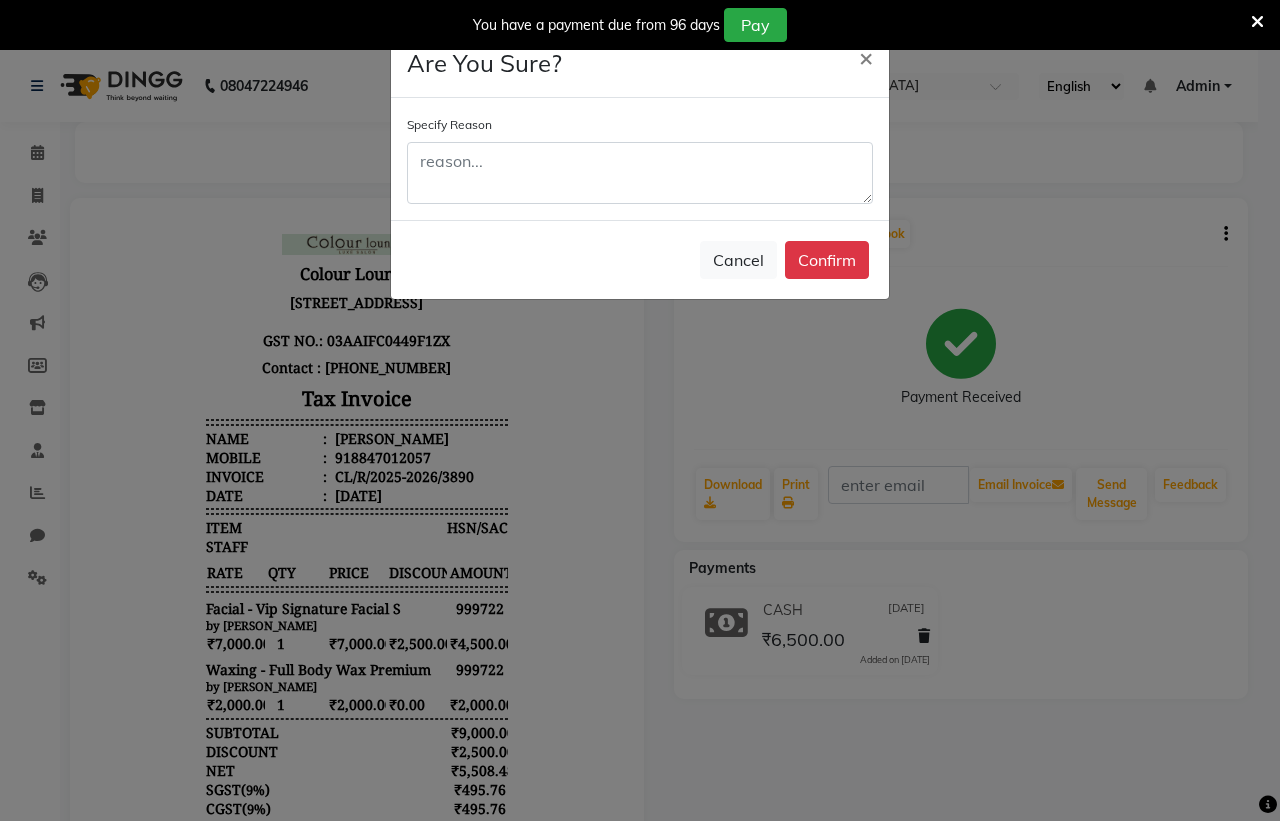 type 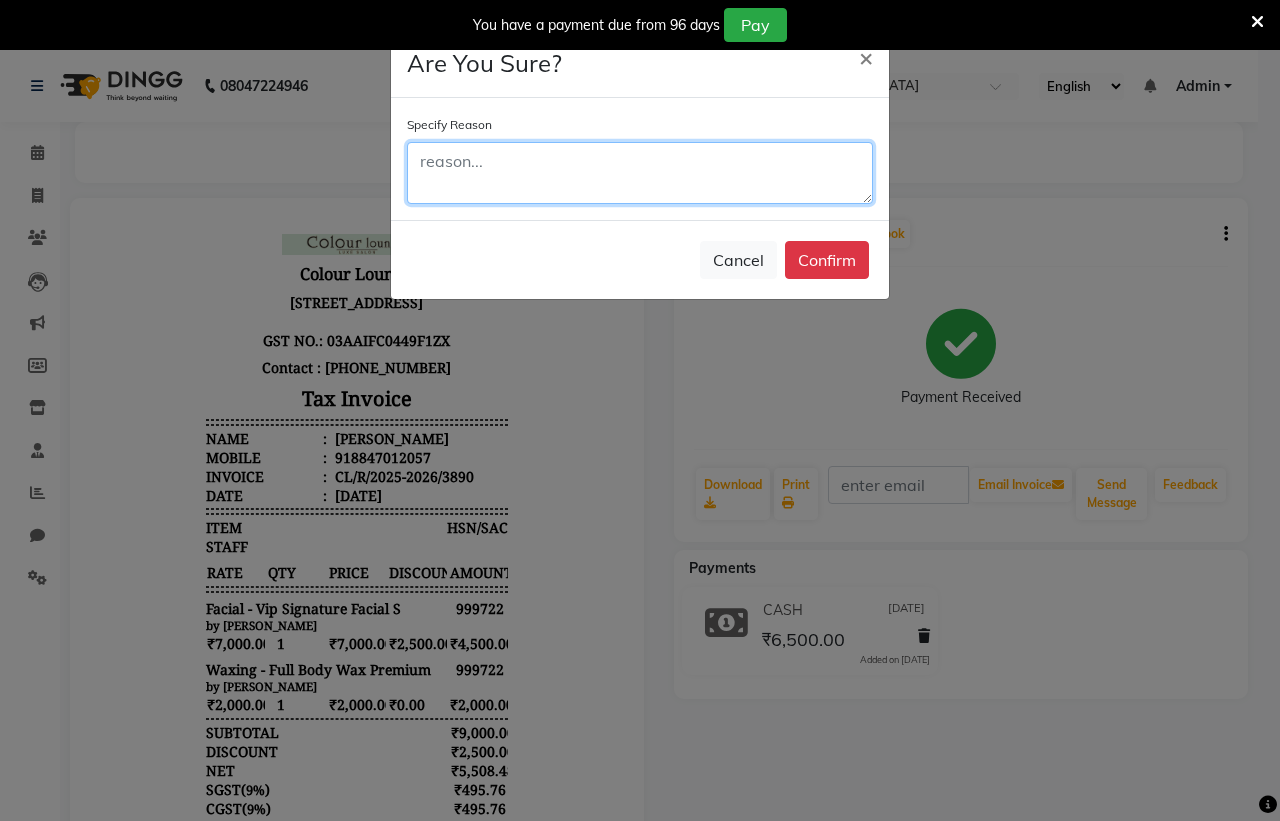 click 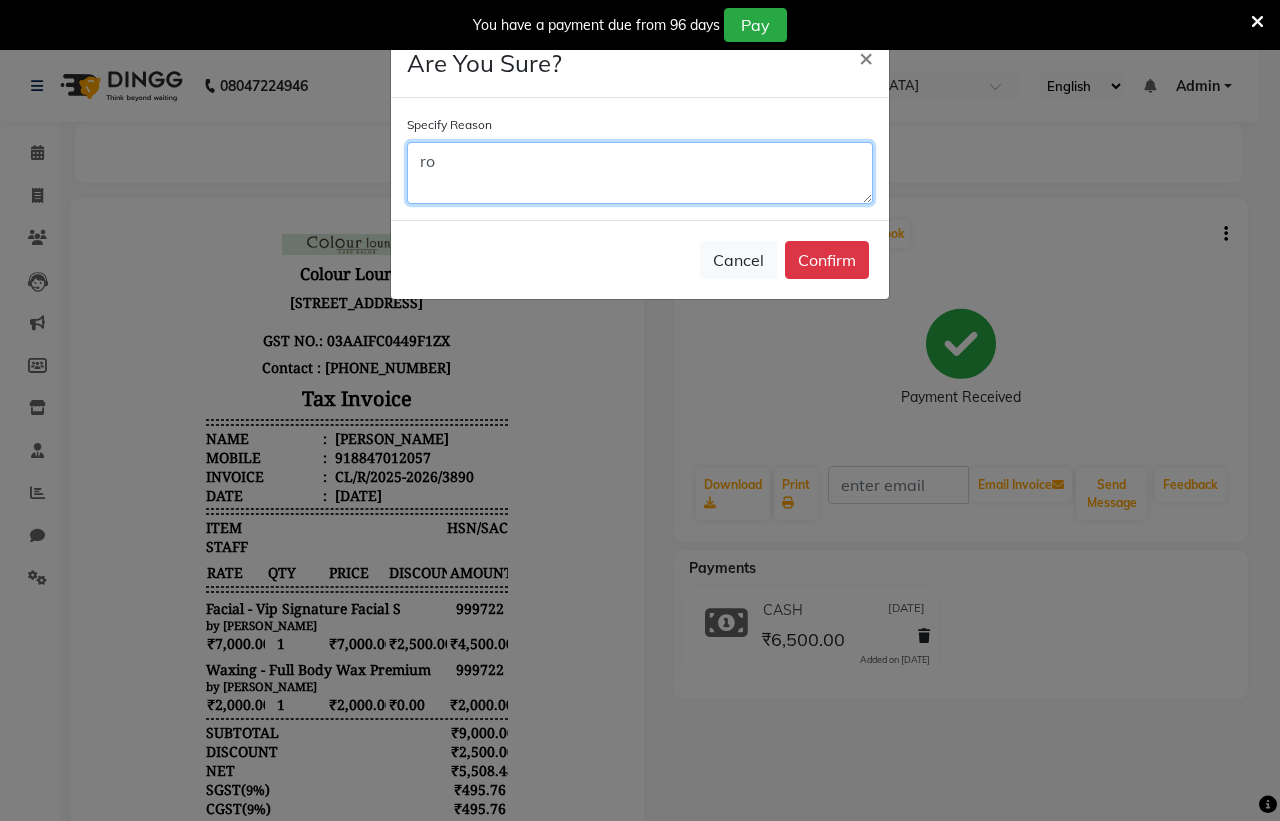 type on "r" 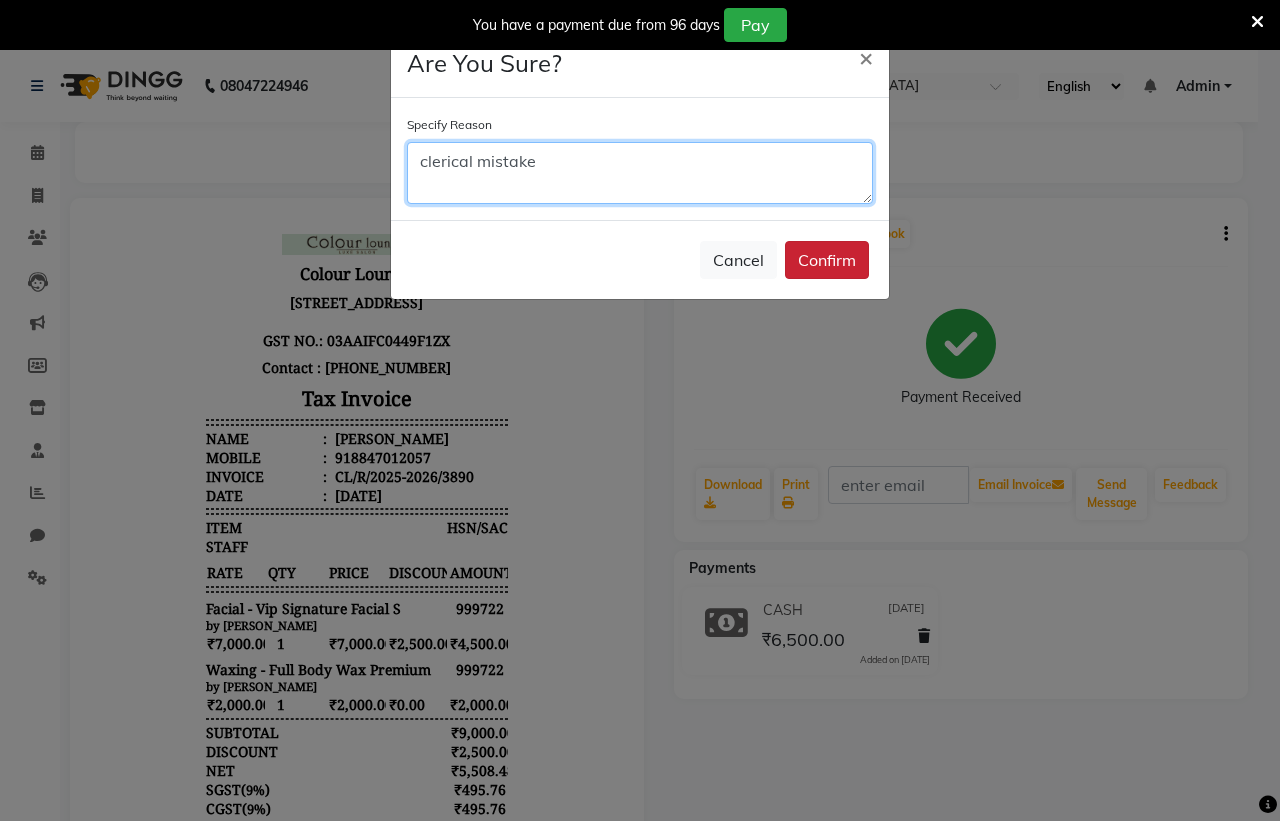 type on "clerical mistake" 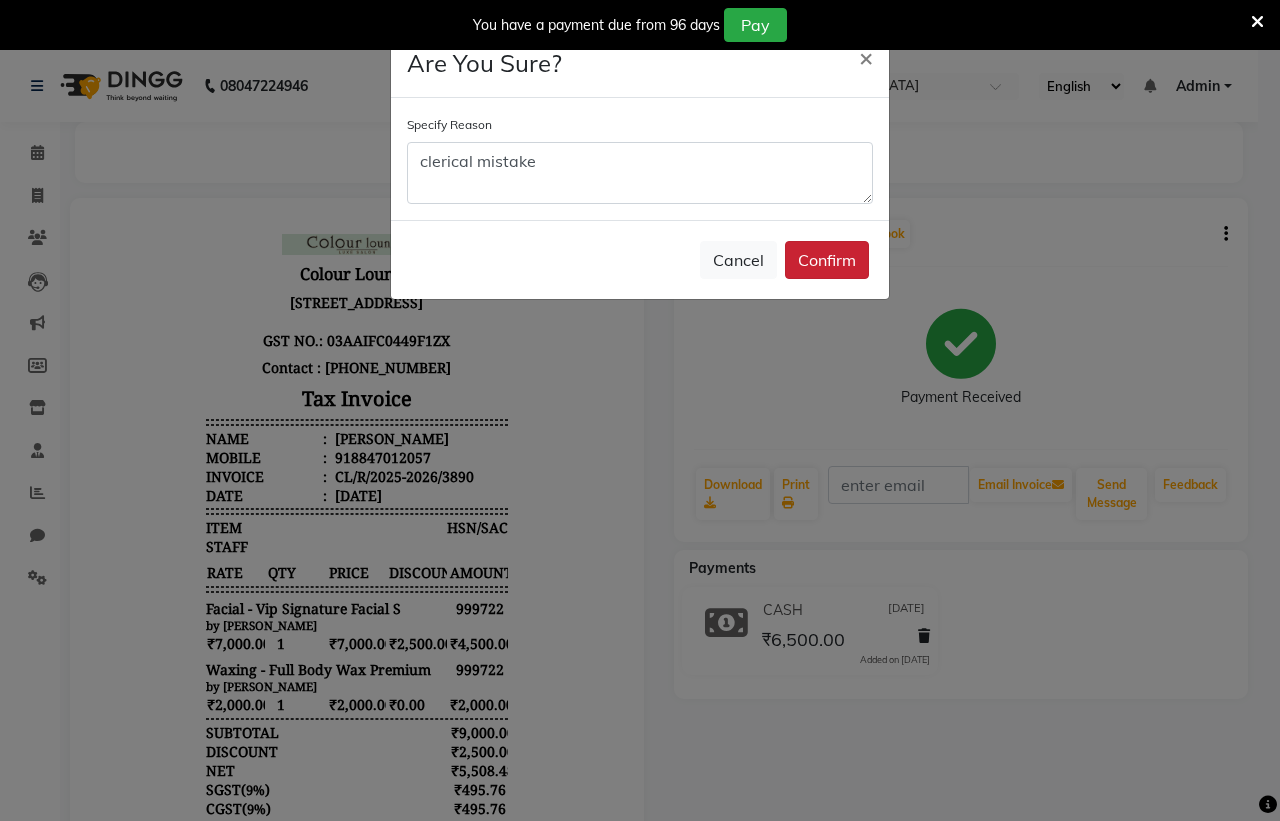 click on "Confirm" 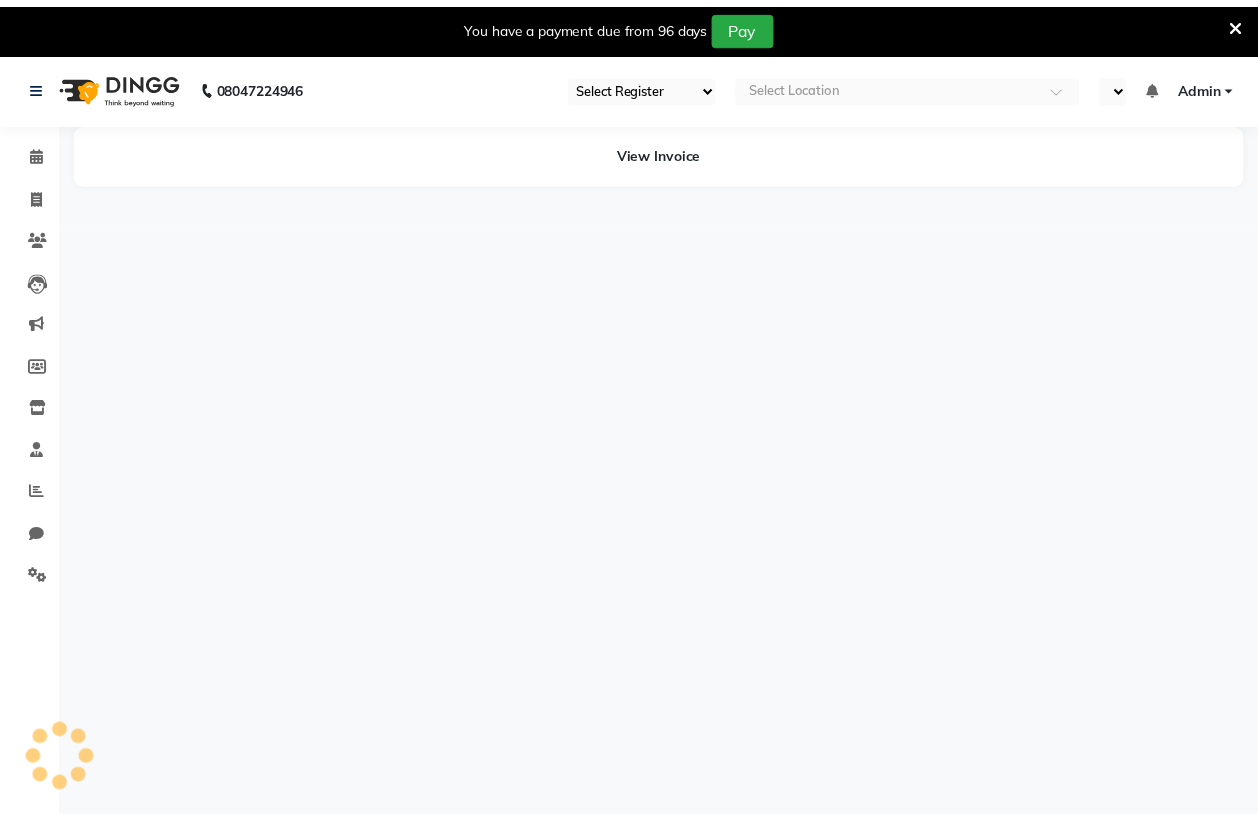 scroll, scrollTop: 0, scrollLeft: 0, axis: both 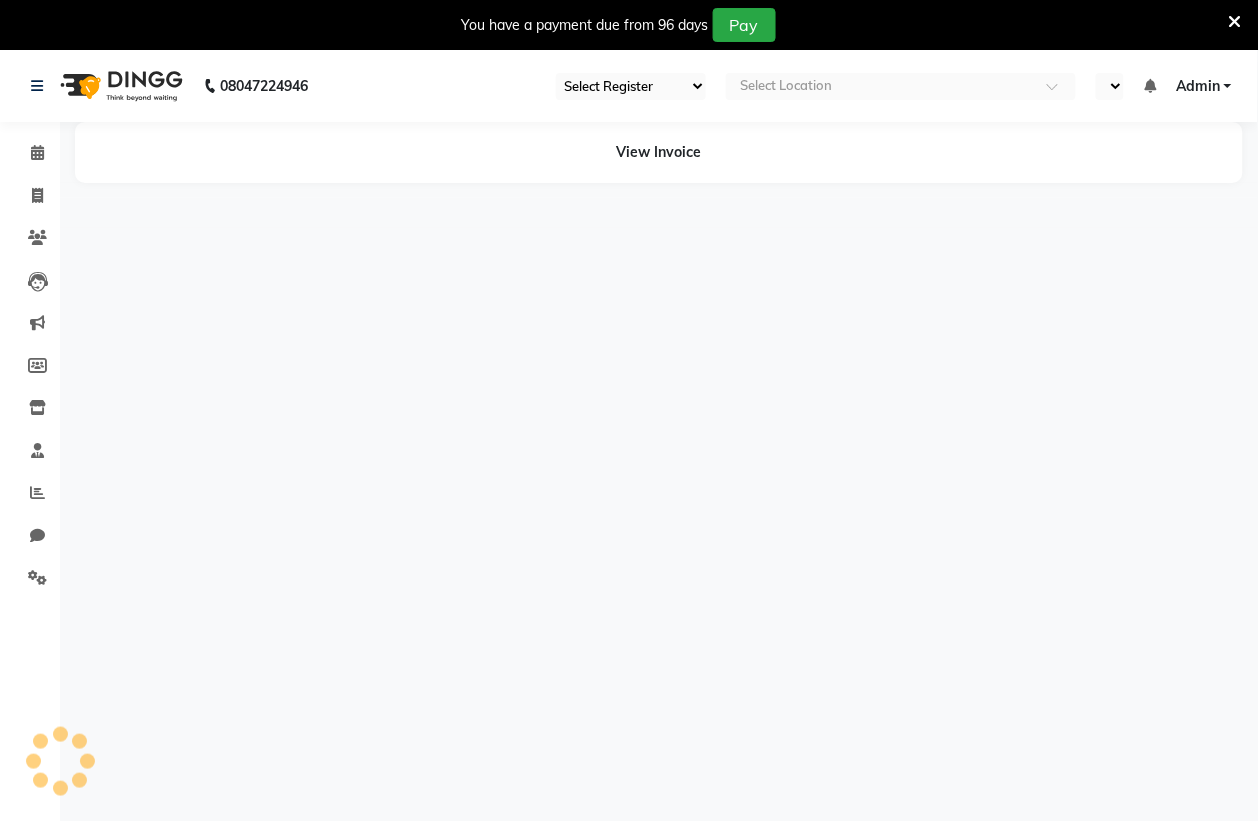 select on "en" 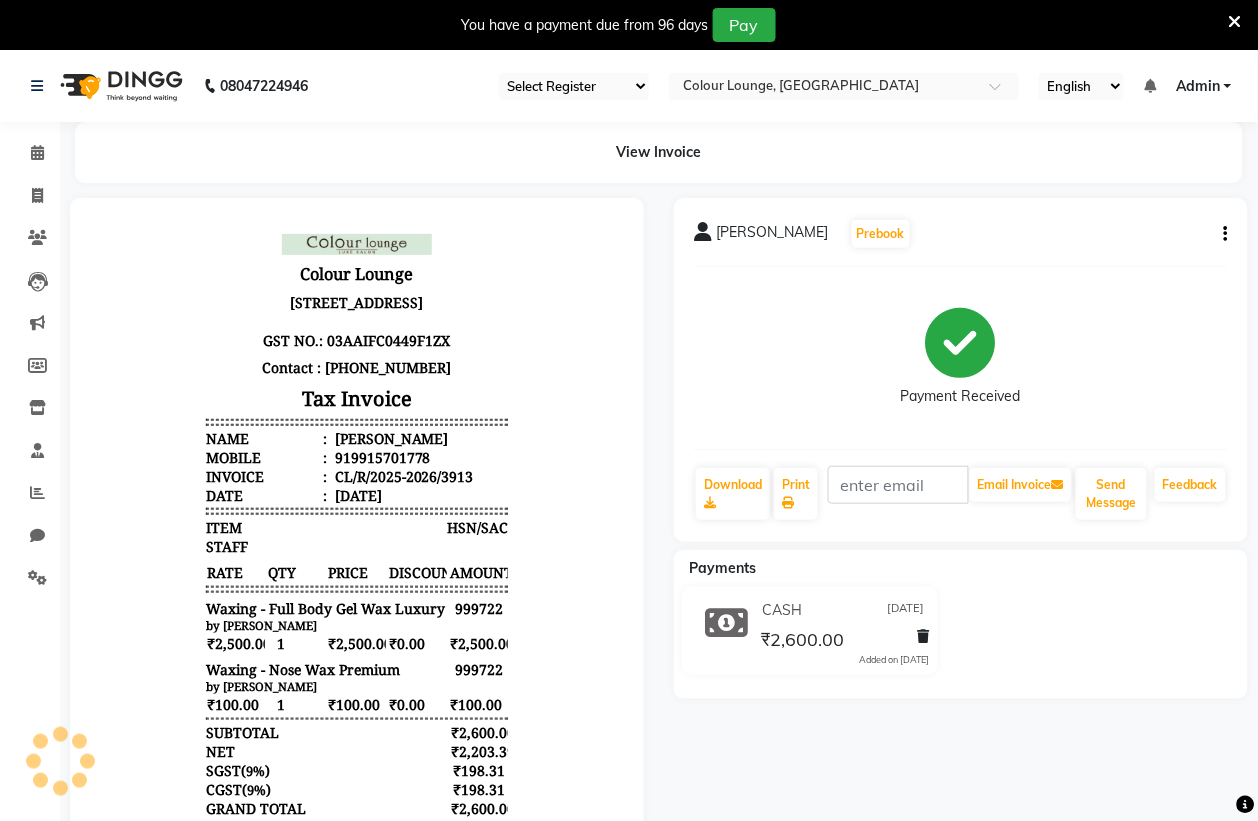 scroll, scrollTop: 0, scrollLeft: 0, axis: both 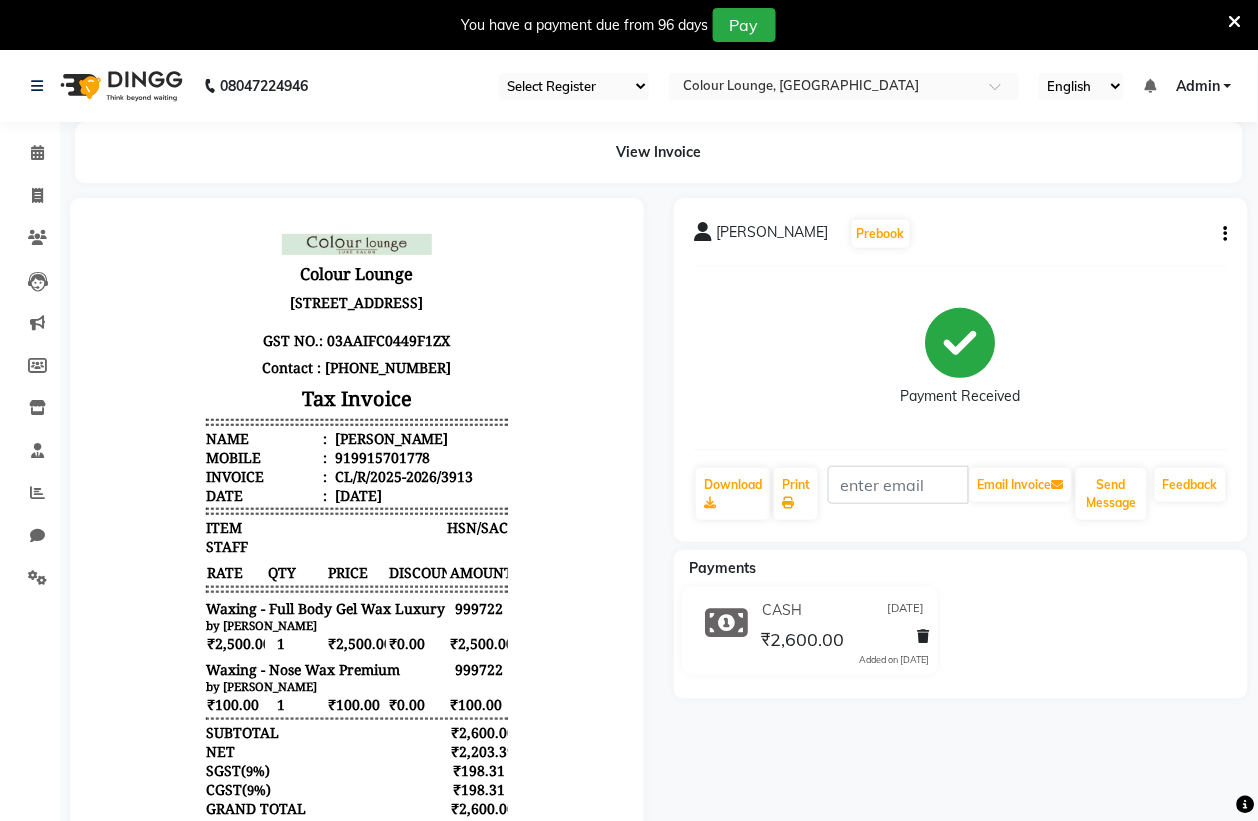 select on "83" 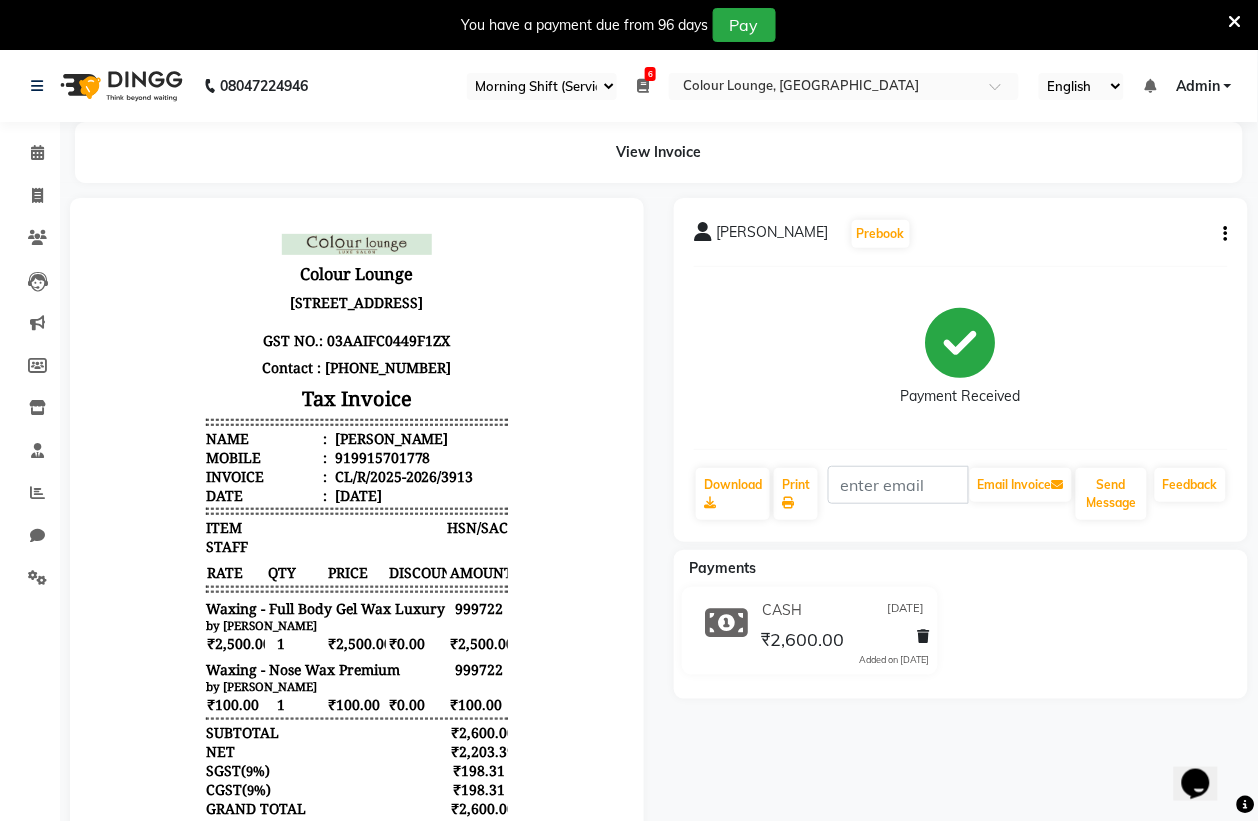 scroll, scrollTop: 0, scrollLeft: 0, axis: both 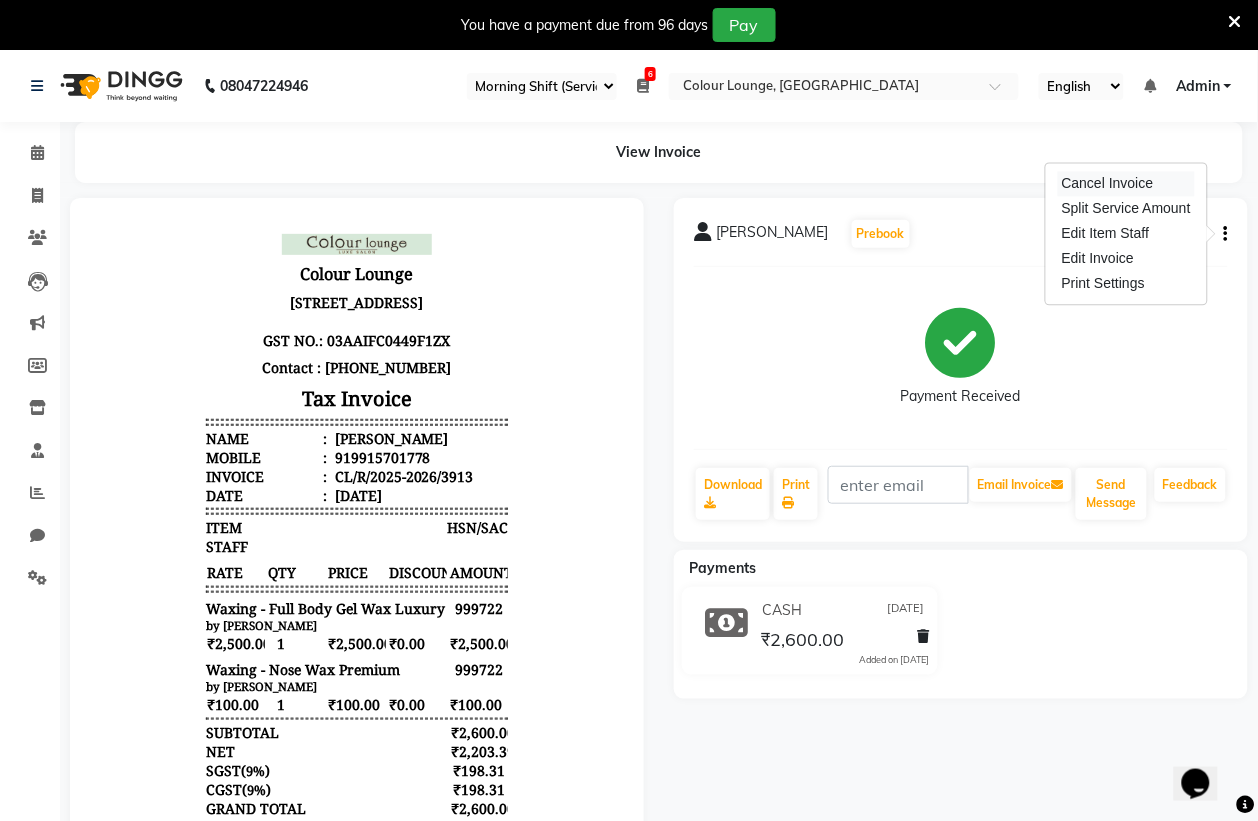 click on "Cancel Invoice" at bounding box center (1126, 184) 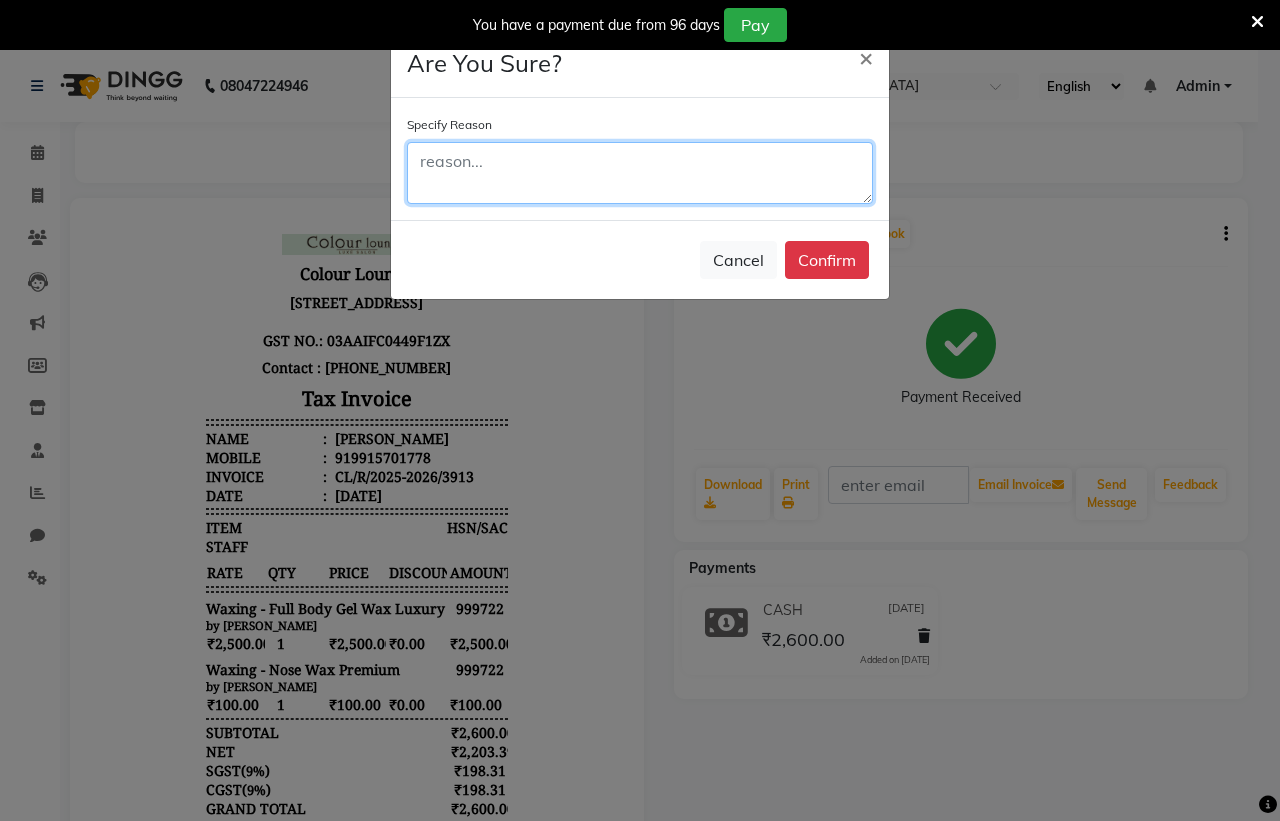 click 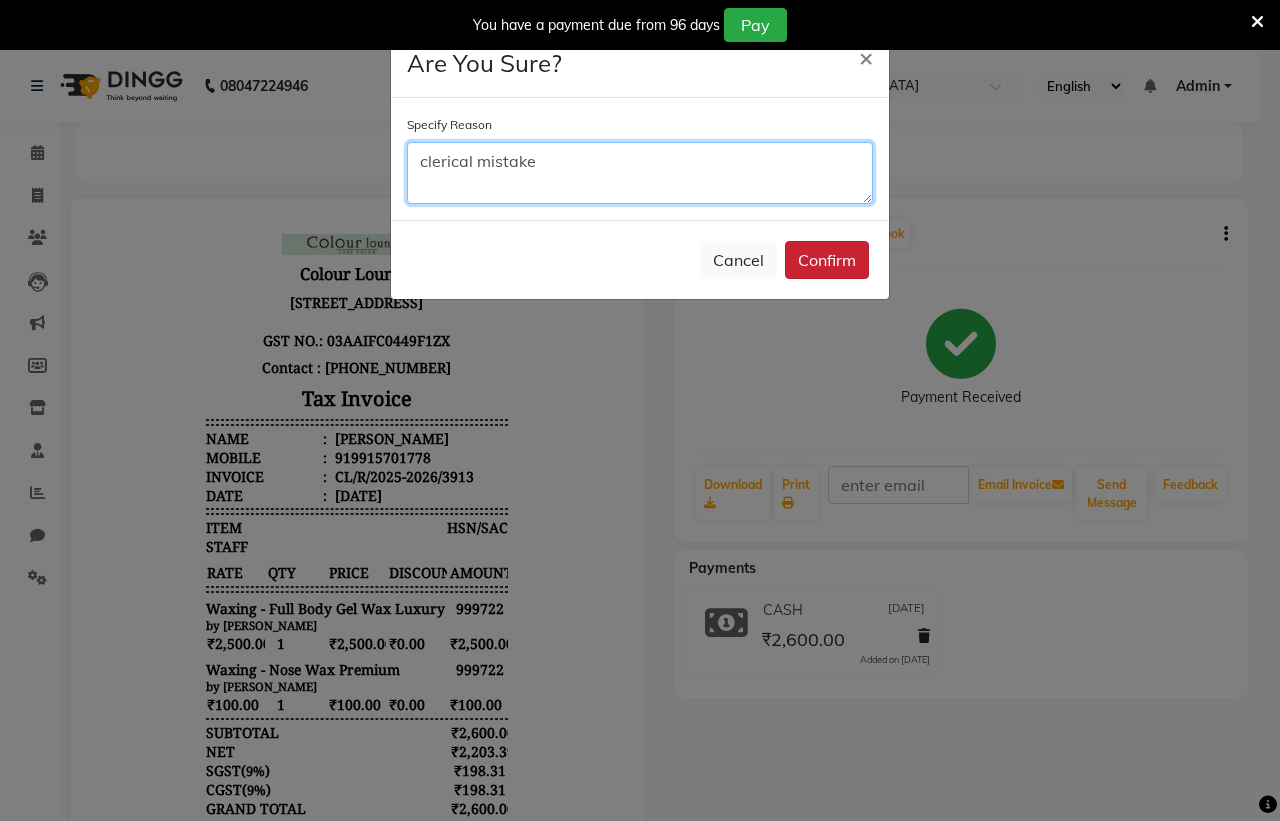 type on "clerical mistake" 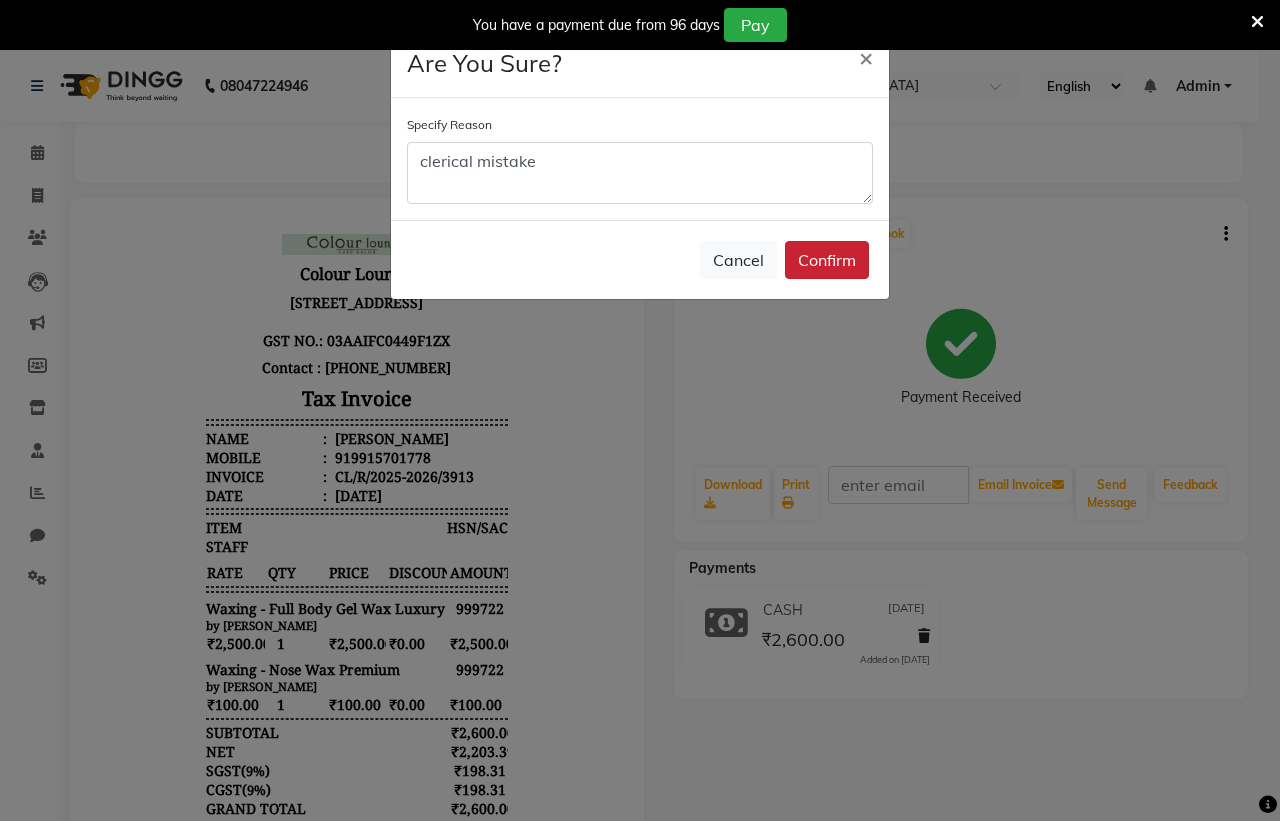 click on "Confirm" 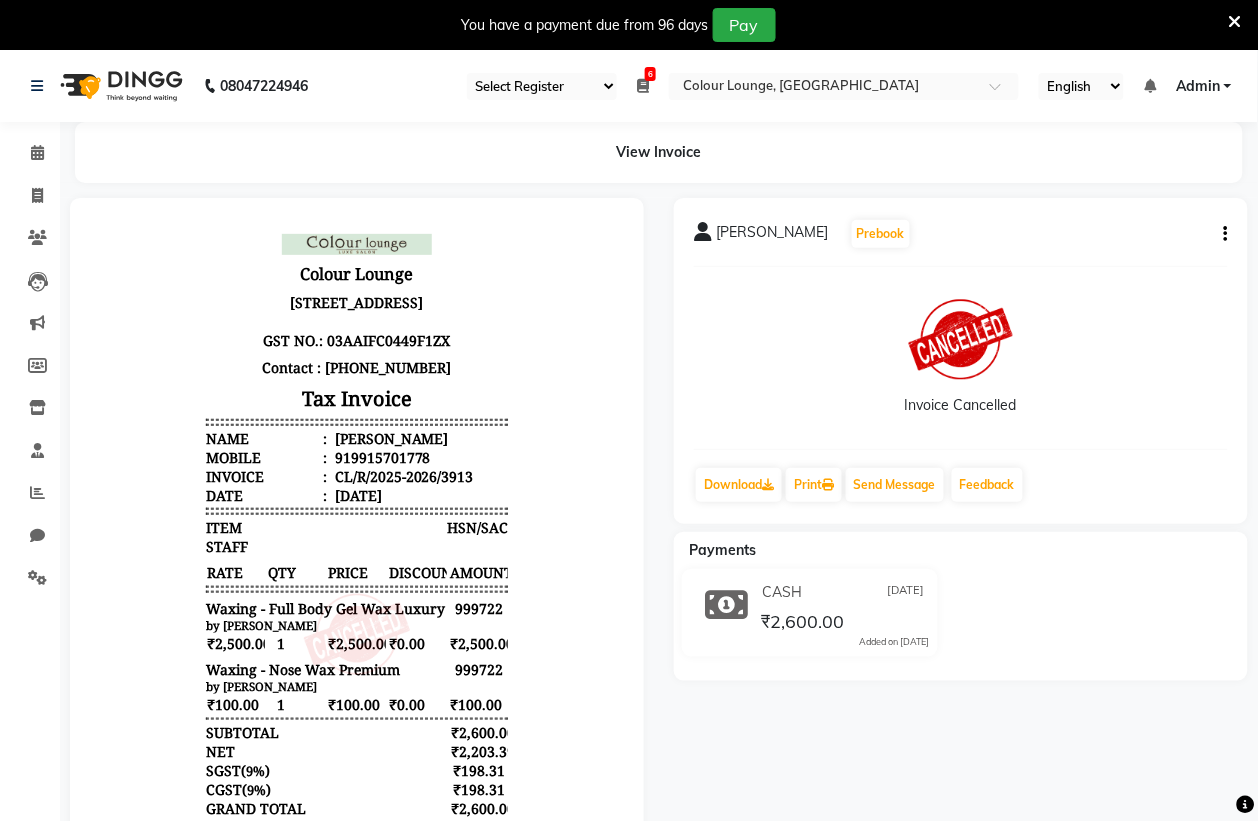 click at bounding box center (1235, 22) 